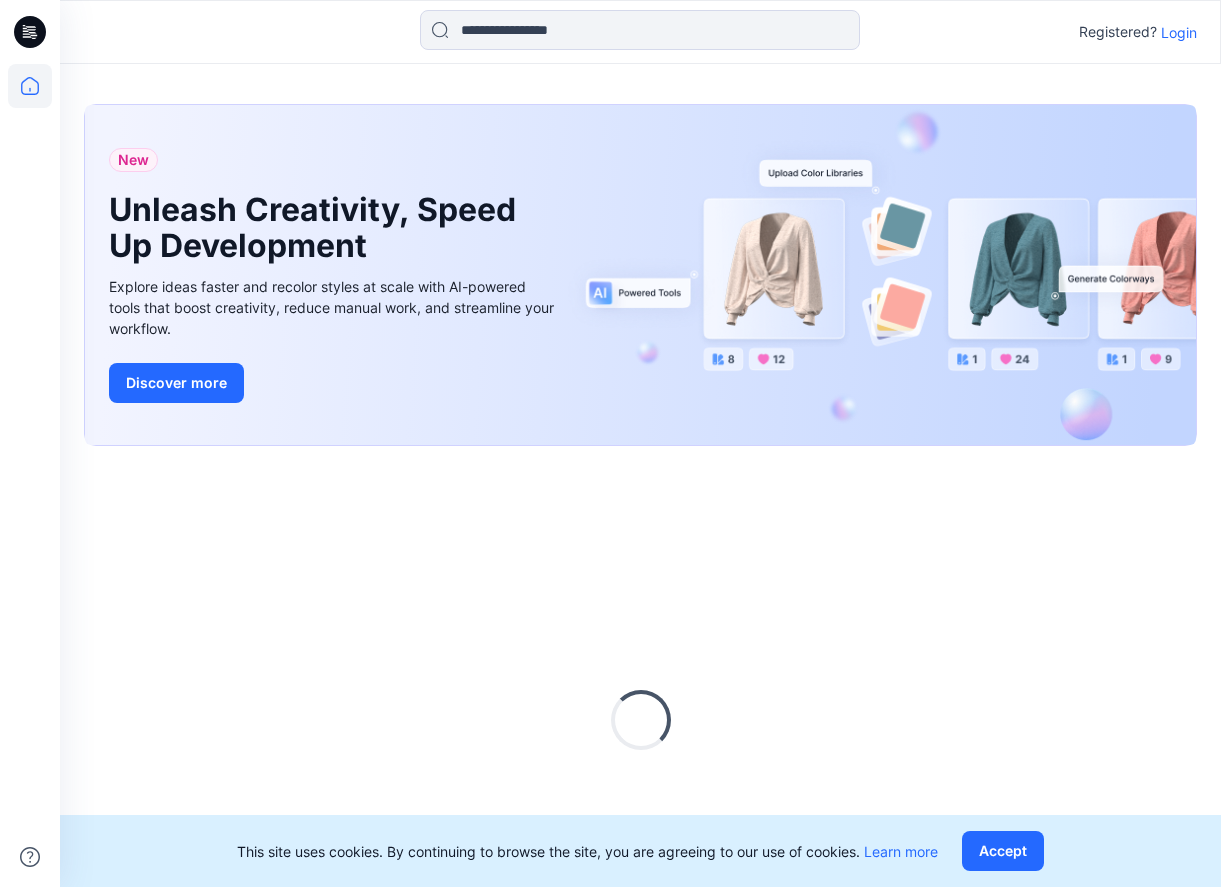 scroll, scrollTop: 0, scrollLeft: 0, axis: both 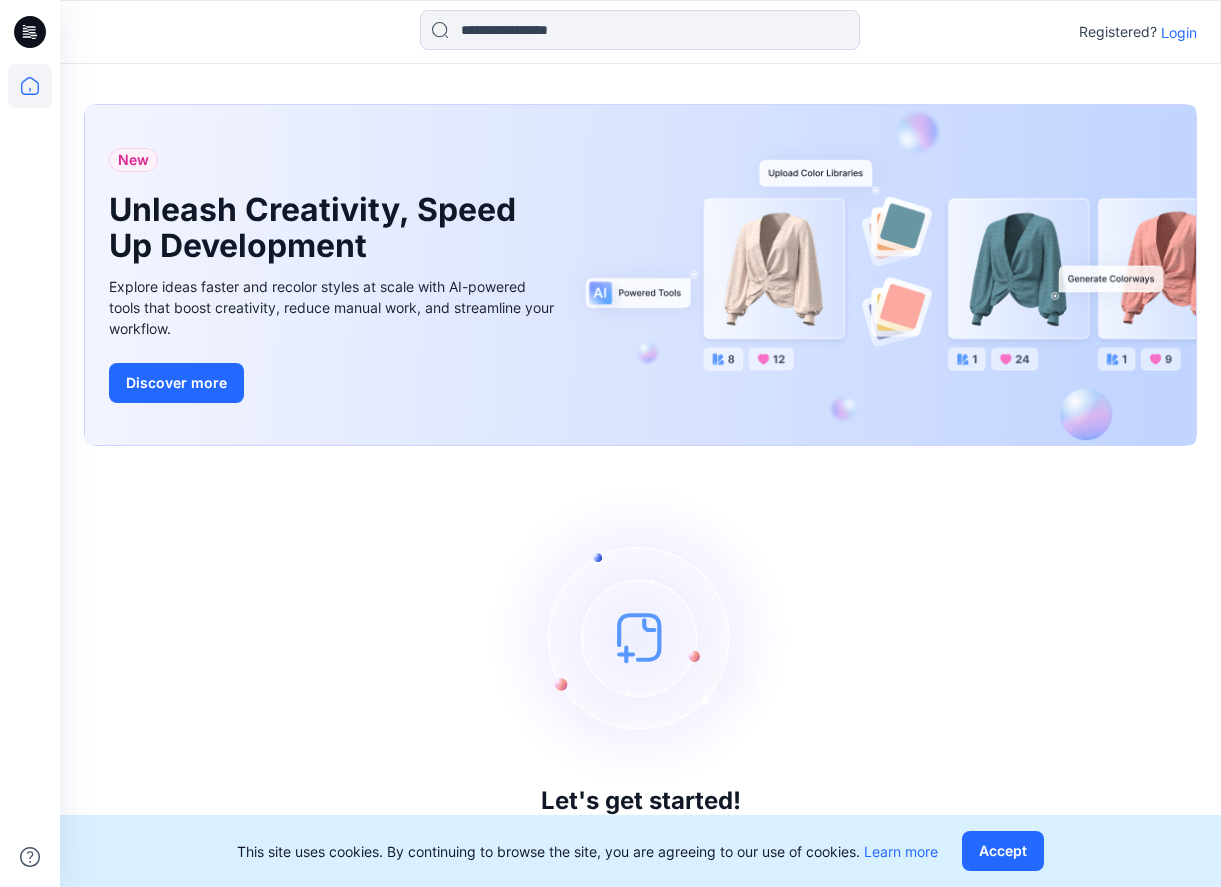 click on "Login" at bounding box center (1179, 32) 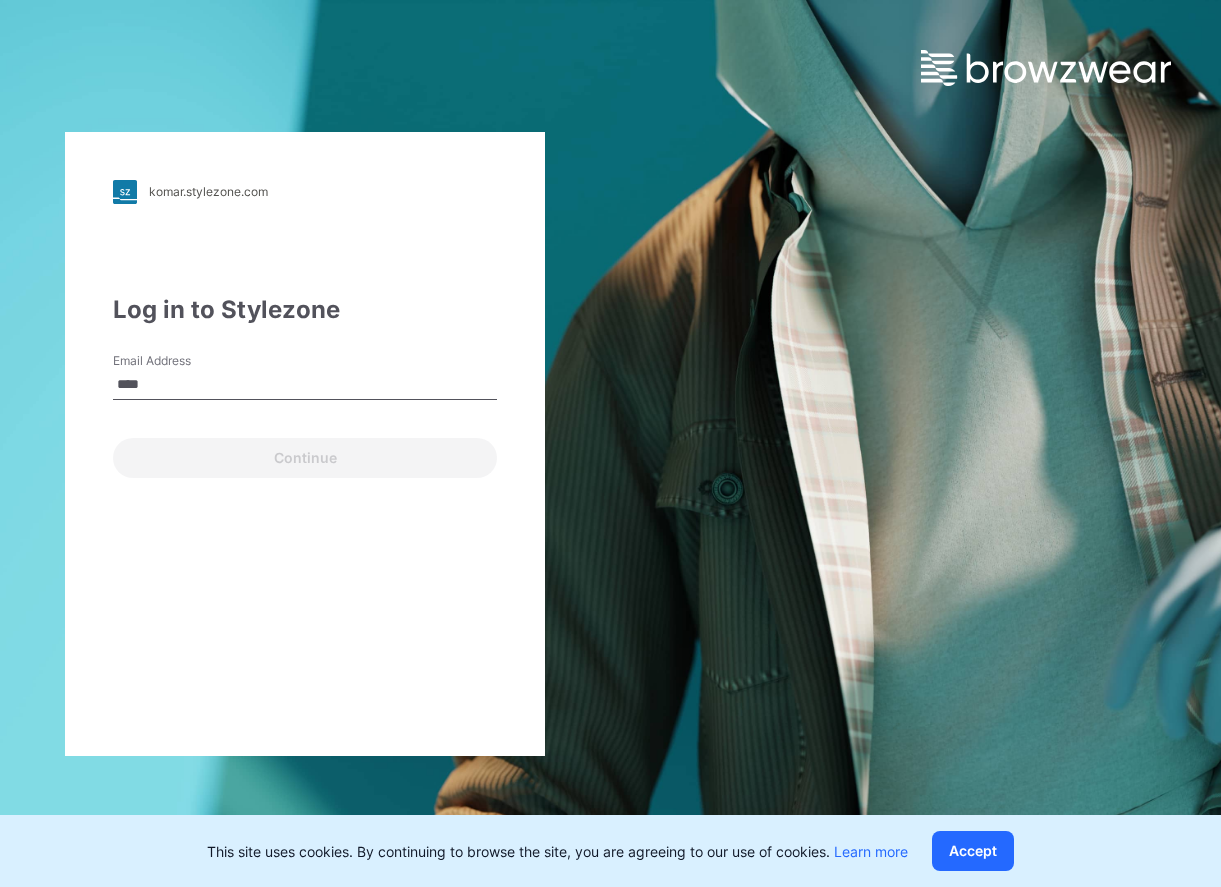 type on "**********" 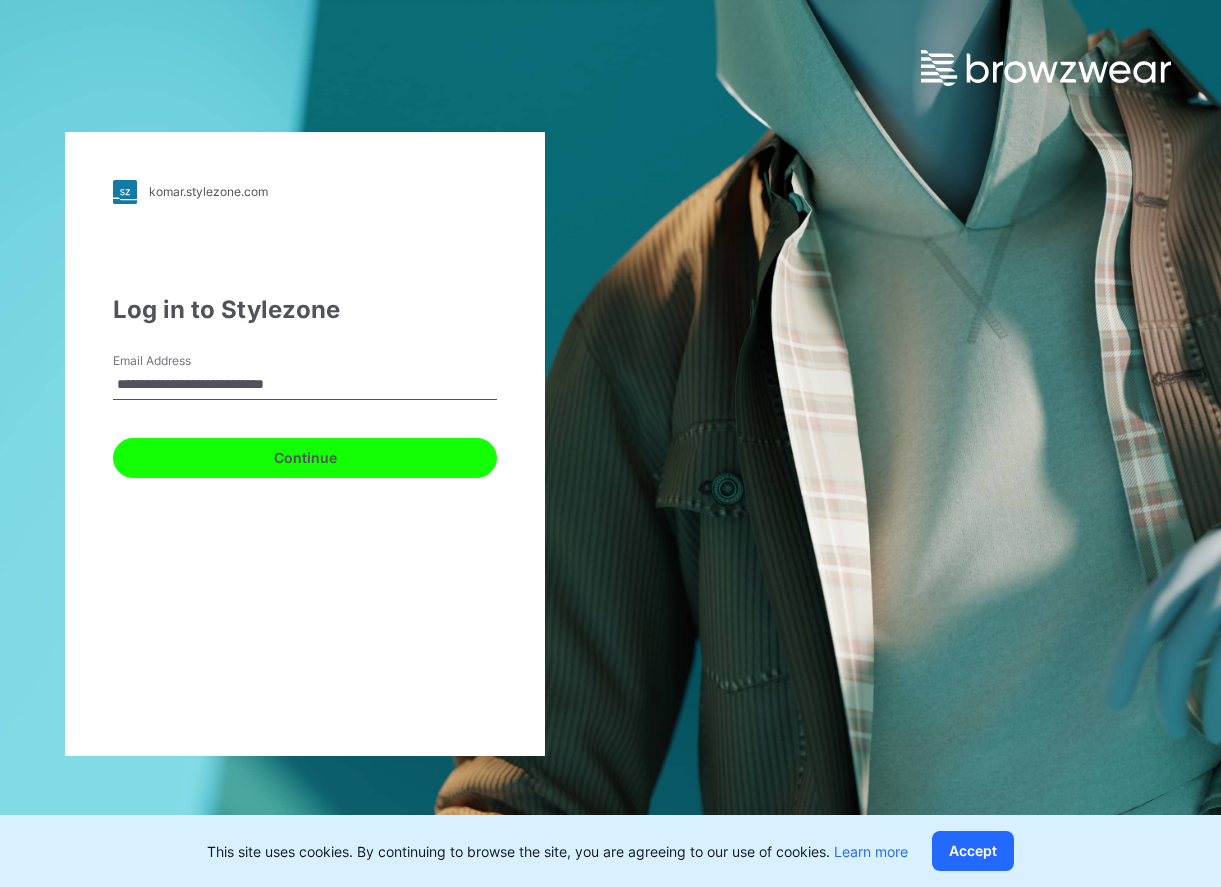 click on "Continue" at bounding box center (305, 458) 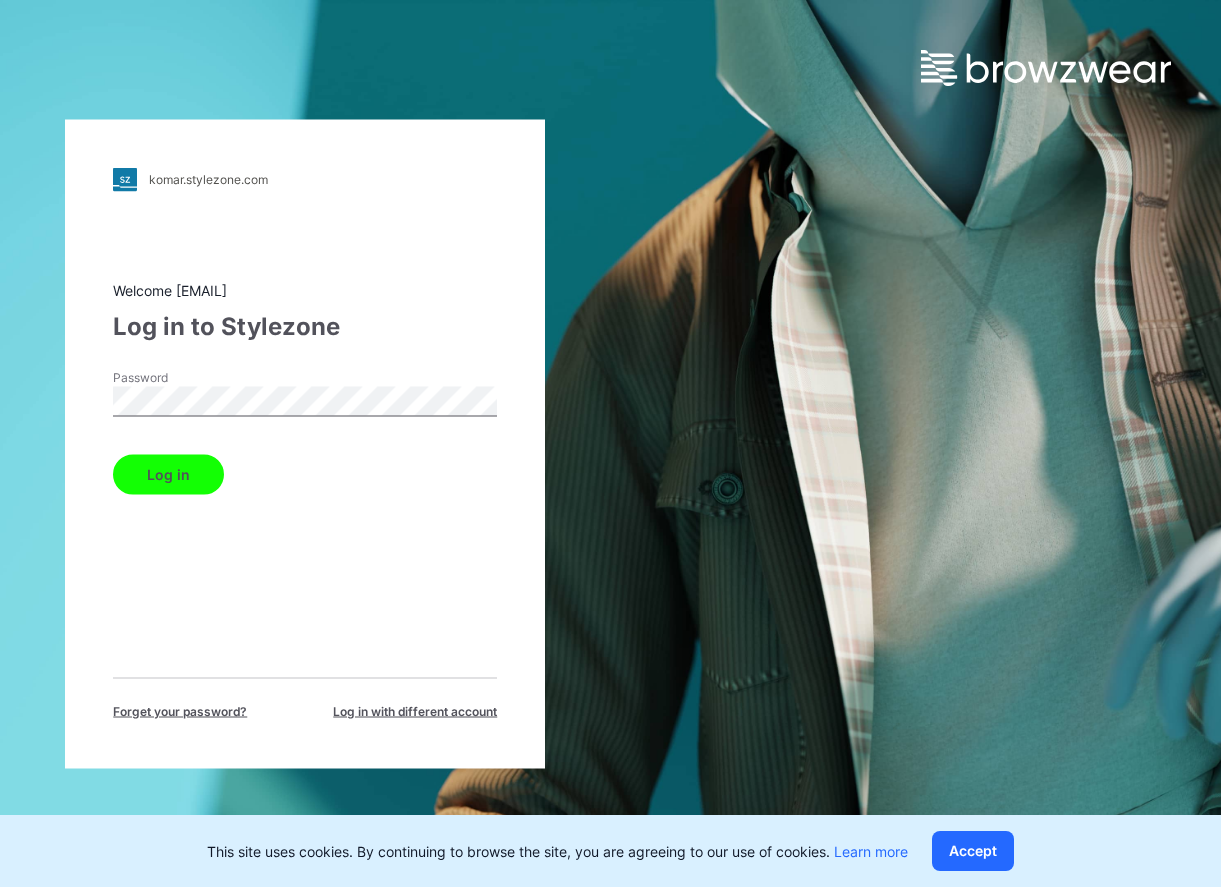 click on "Log in" at bounding box center (168, 474) 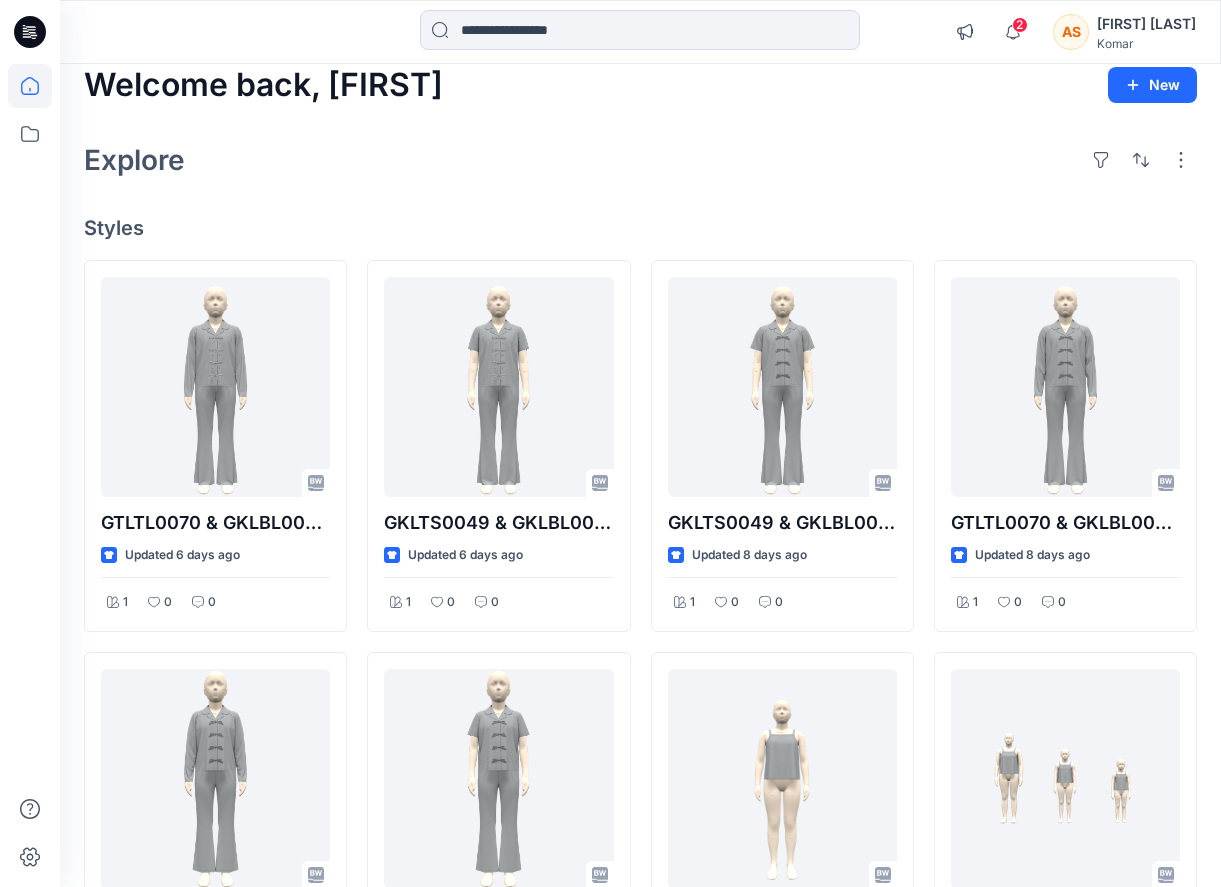 scroll, scrollTop: 0, scrollLeft: 0, axis: both 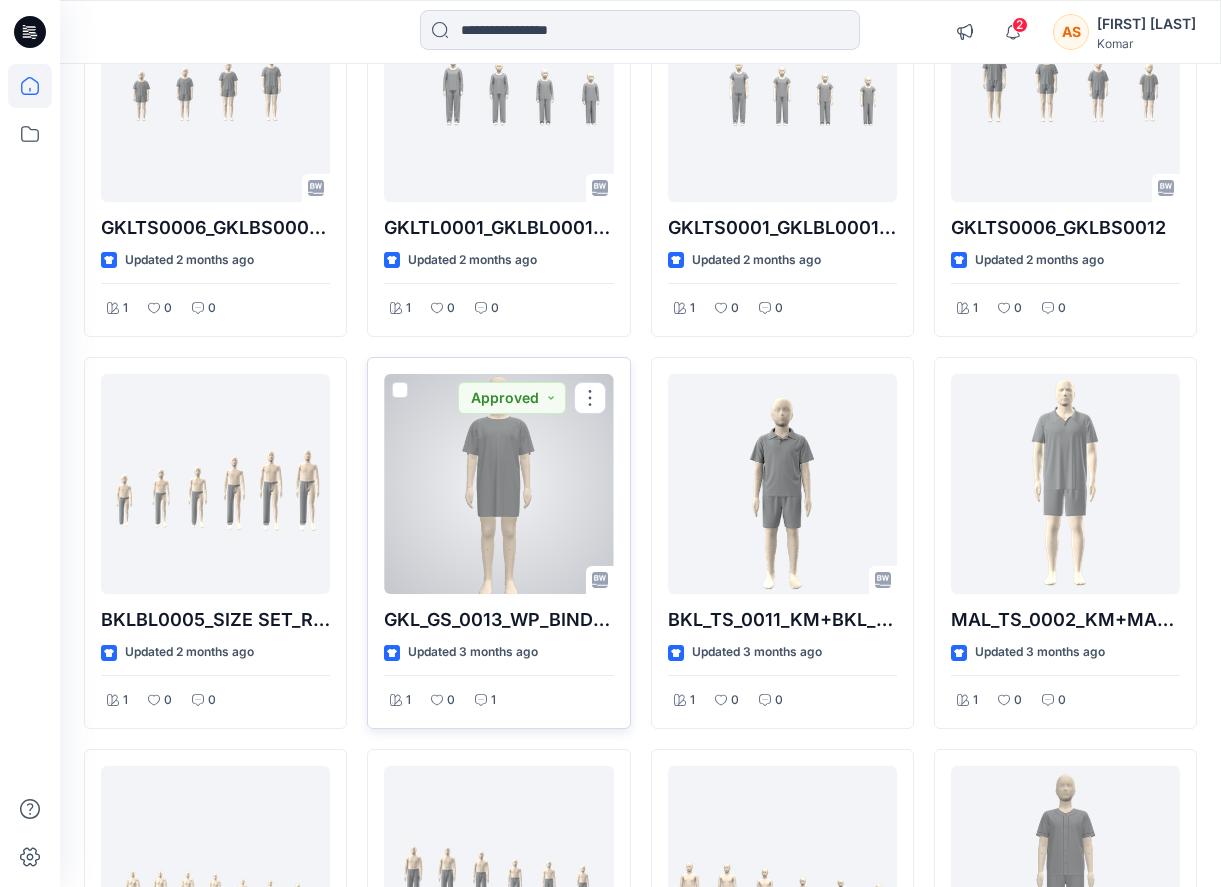 click at bounding box center (498, 484) 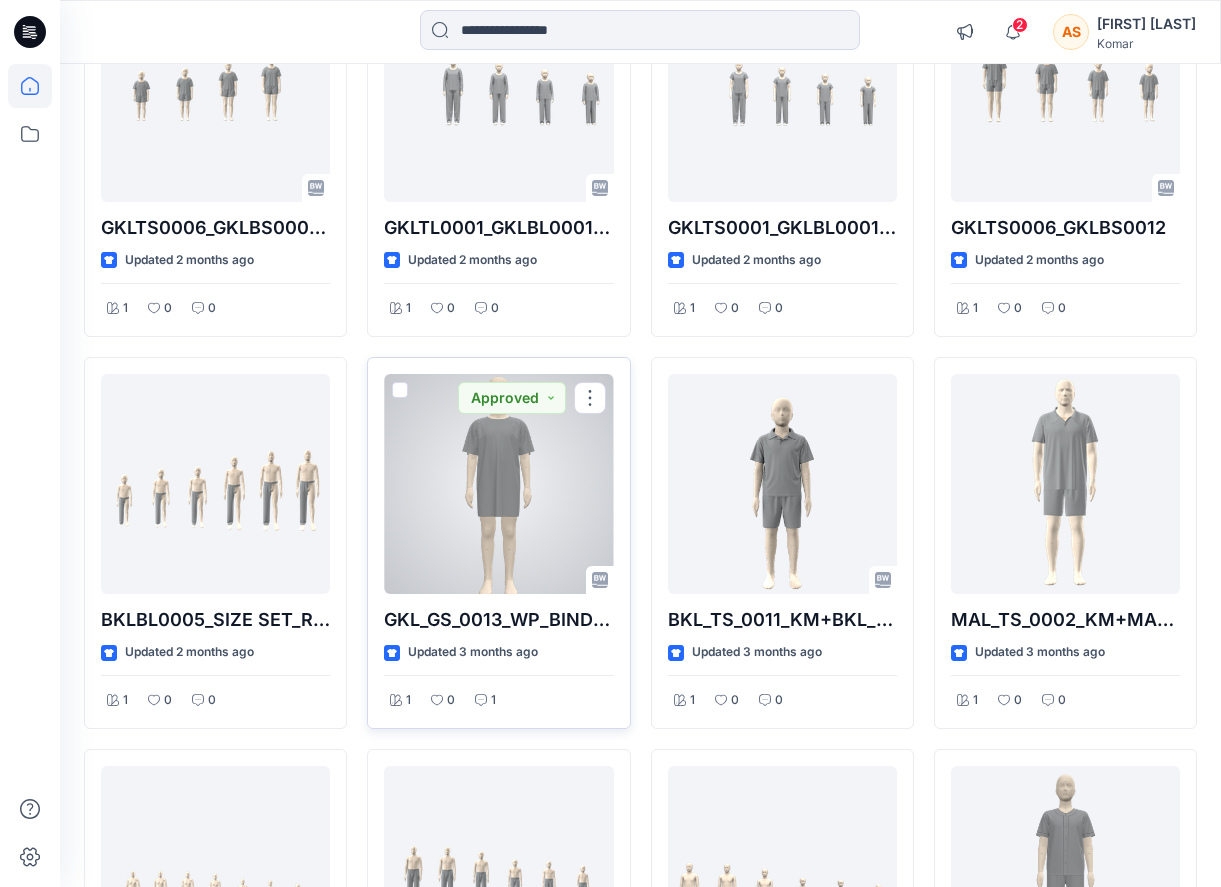 scroll, scrollTop: 0, scrollLeft: 0, axis: both 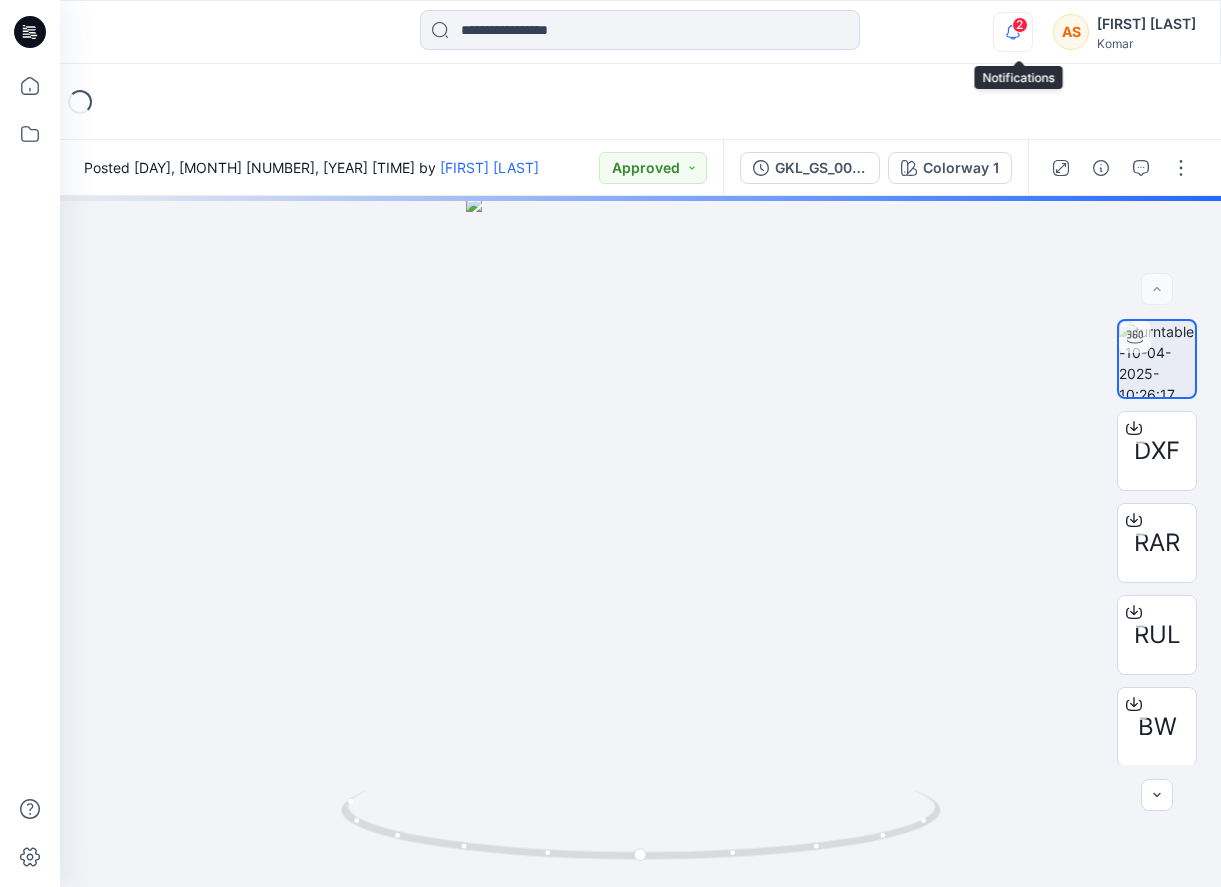 click 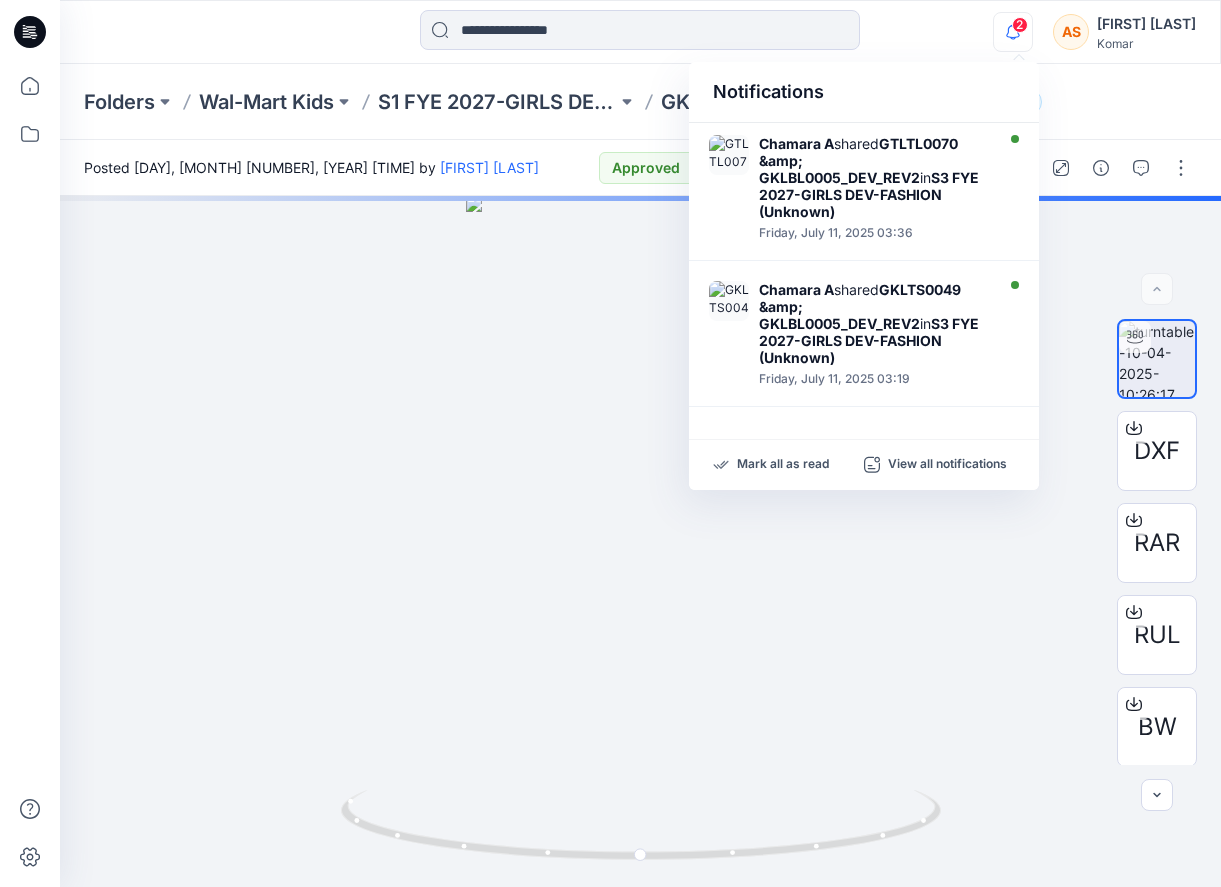click on "2 Notifications Chamara A  shared  GTLTL0070 &amp; GKLBL0005_DEV_REV2  in  S3 FYE 2027-GIRLS DEV-FASHION (Unknown) Friday, July 11, 2025 03:36 Chamara A  shared  GKLTS0049 &amp; GKLBL0005_DEV_REV2  in  S3 FYE 2027-GIRLS DEV-FASHION (Unknown) Friday, July 11, 2025 03:19 Chamara A  shared  GKLTS0049 &amp; GKLBL0005_DEV_REV1  in  S3 FYE 2027-GIRLS DEV-FASHION (Unknown) Tuesday, July 08, 2025 04:04 Chamara A  shared  GTLTL0070 &amp; GKLBL0005_DEV_REV1  in  S3 FYE 2027-GIRLS DEV-FASHION (Unknown) Tuesday, July 08, 2025 04:01 Chamara A  shared  GTLTL0070 &amp; GKLBL0005_DEV  in  S3 FYE 2027-GIRLS DEV-FASHION (Unknown) Saturday, July 05, 2025 08:41 Chamara A  shared  GKLTS0049 &amp; GKLBL0005_DEV  in  S3 FYE 2027-GIRLS DEV-FASHION (Unknown) Saturday, July 05, 2025 08:15 Lari H  shared  GKLTS0031_SIZE SET (LP)_DEV_REV1  in  S1 FYE 2027-GIRLS DEV-FASHION (Unknown) Wednesday, July 02, 2025 10:09 Lari H  shared  GKLTS0031_SIZE SET (XS-M-XXL)_DEV_REV1  in  S1 FYE 2027-GIRLS DEV-FASHION (Unknown) Kasun Didulanga  shared" at bounding box center (640, 32) 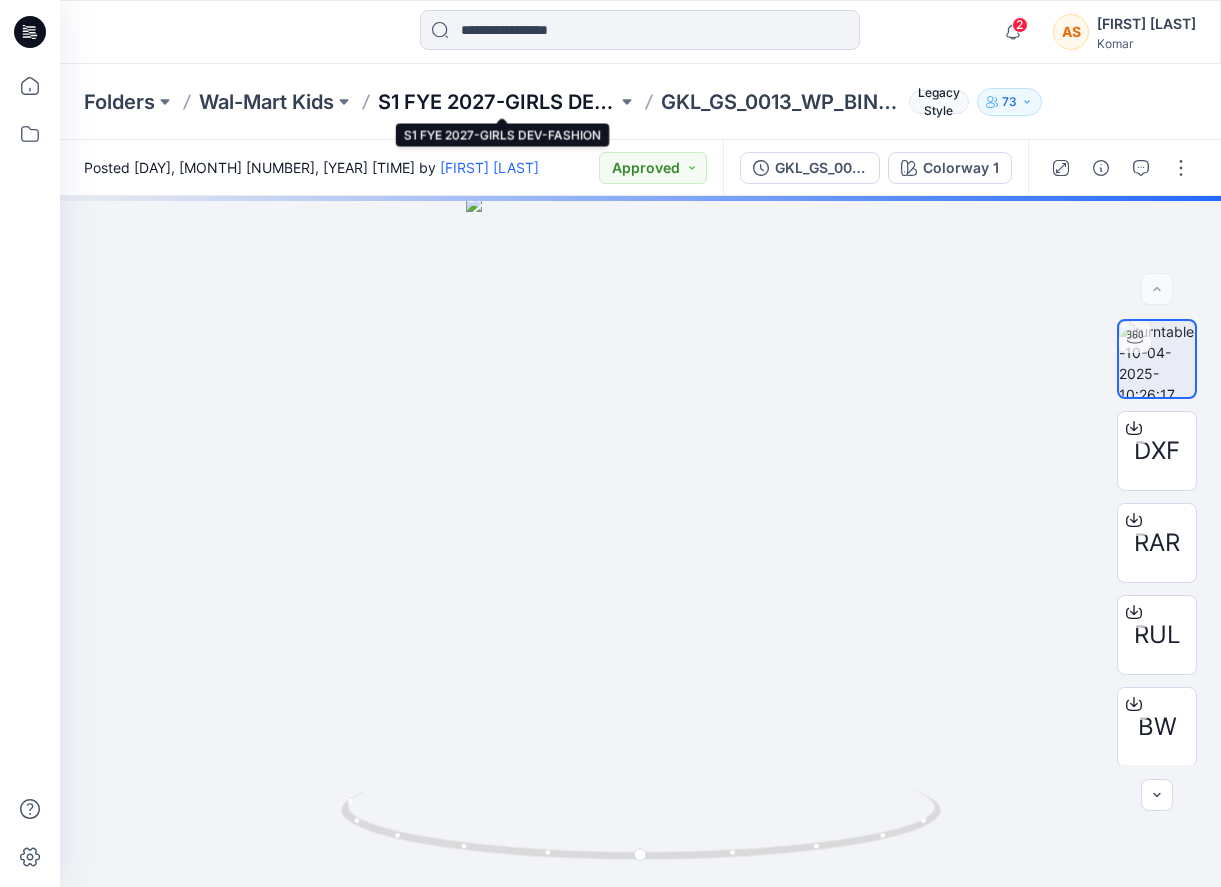 click on "S1 FYE 2027-GIRLS DEV-FASHION" at bounding box center [497, 102] 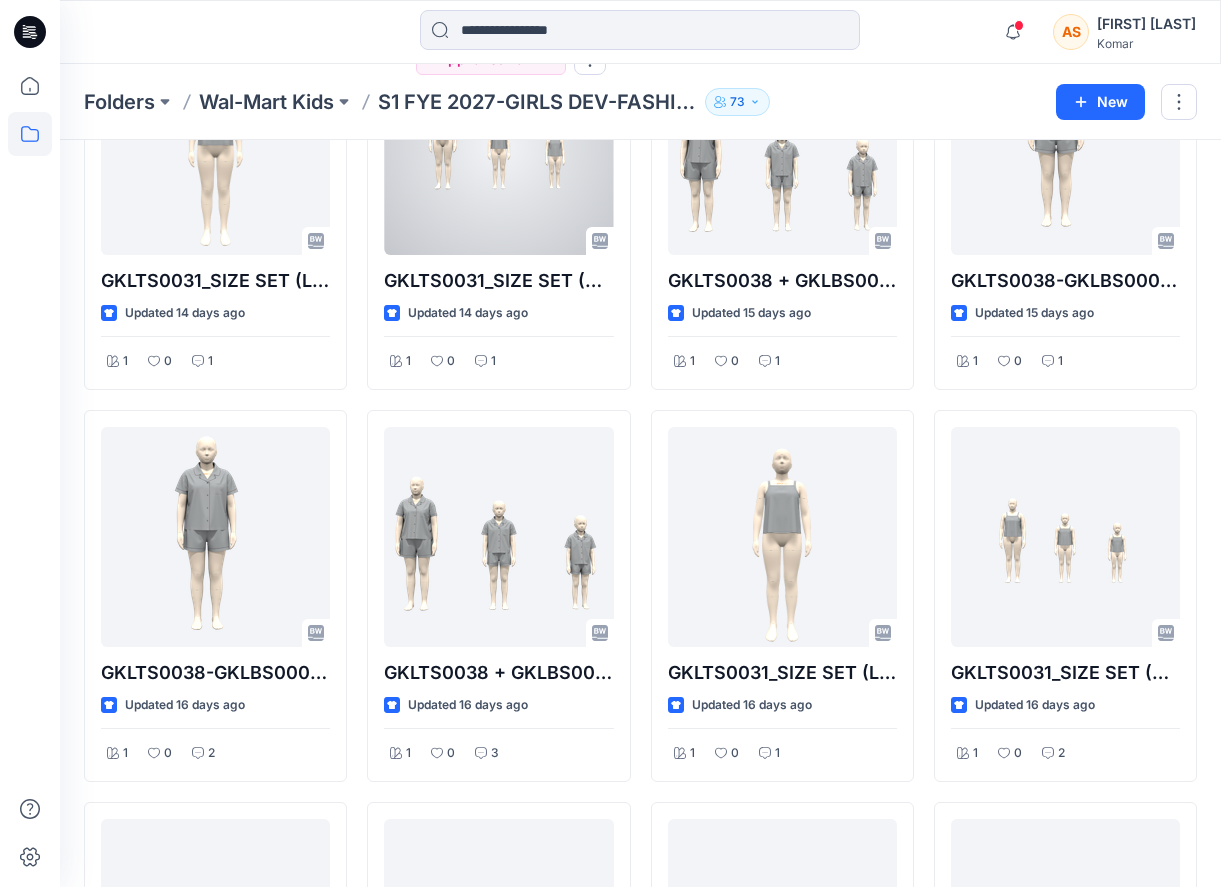 scroll, scrollTop: 589, scrollLeft: 0, axis: vertical 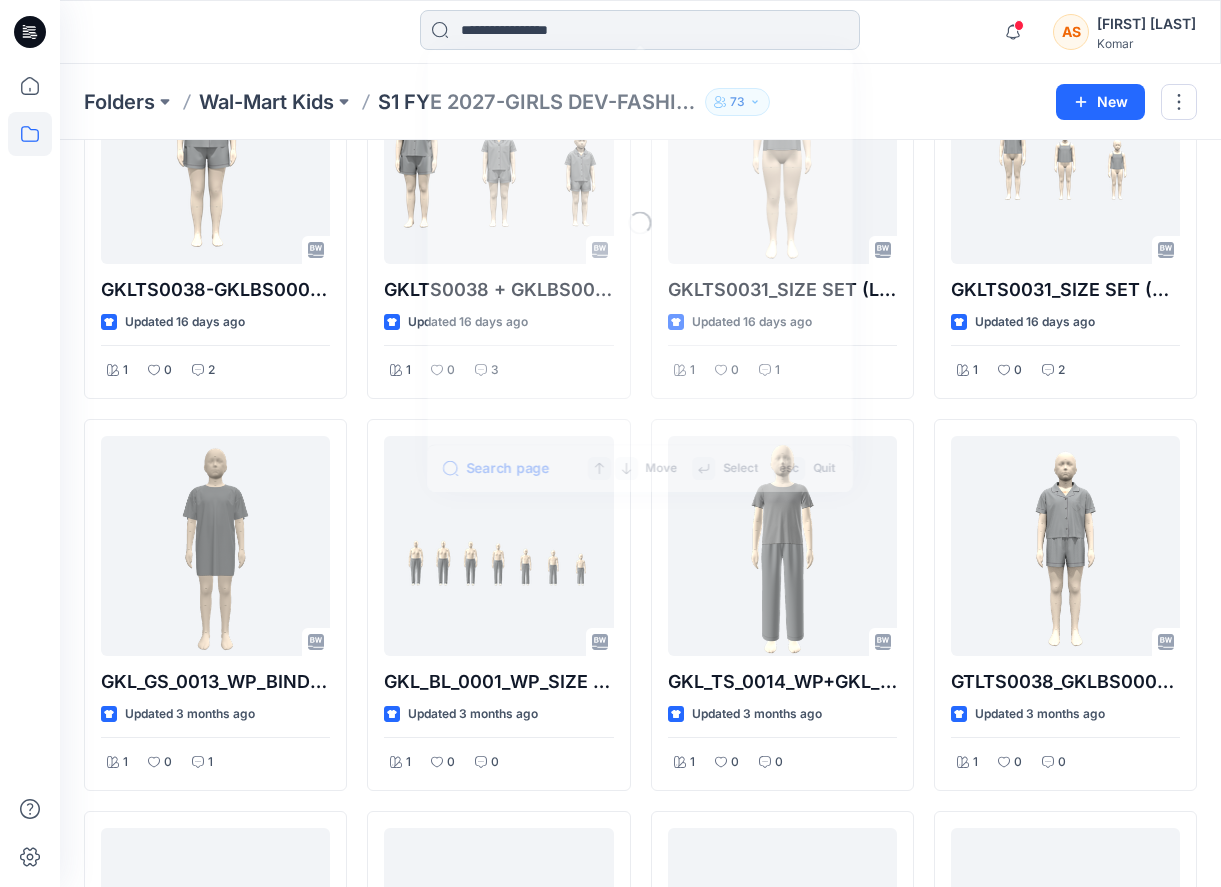 click at bounding box center [640, 30] 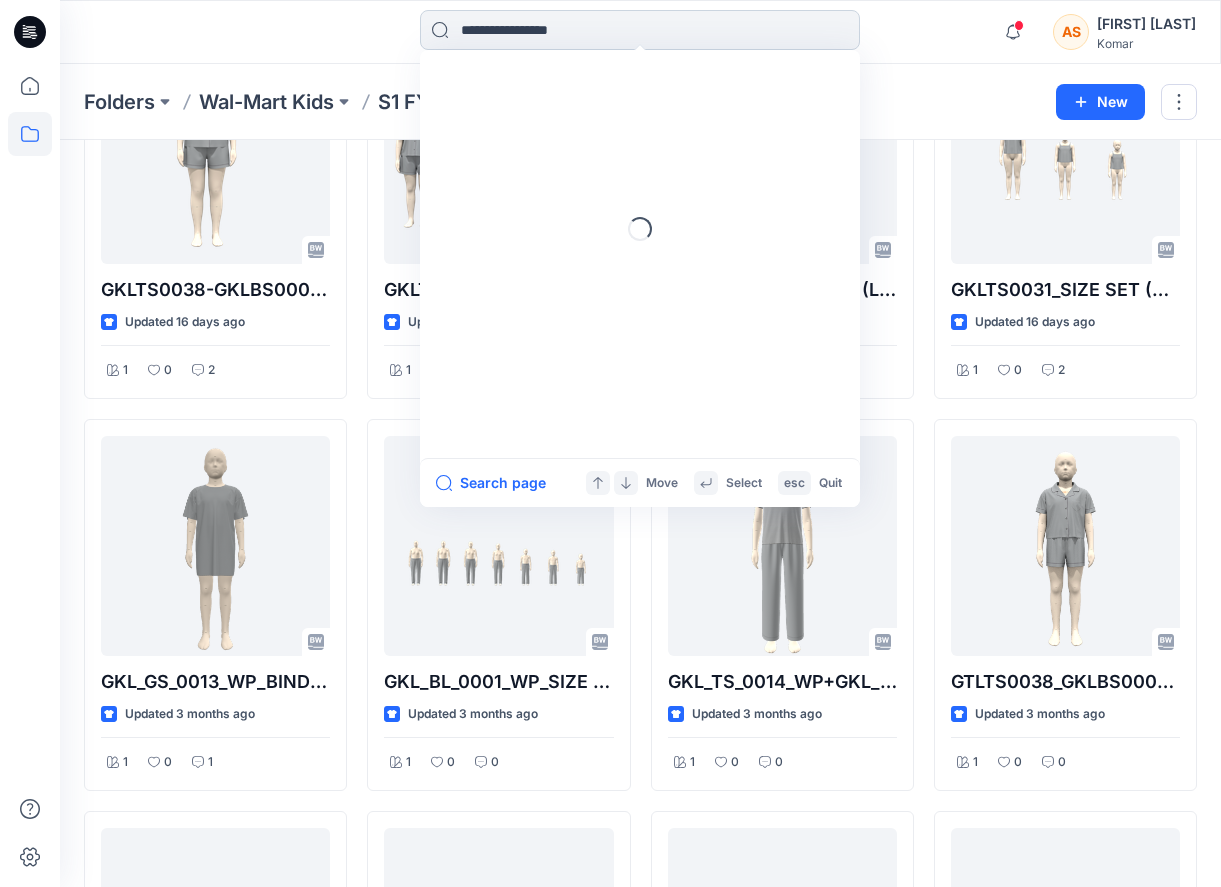paste on "*********" 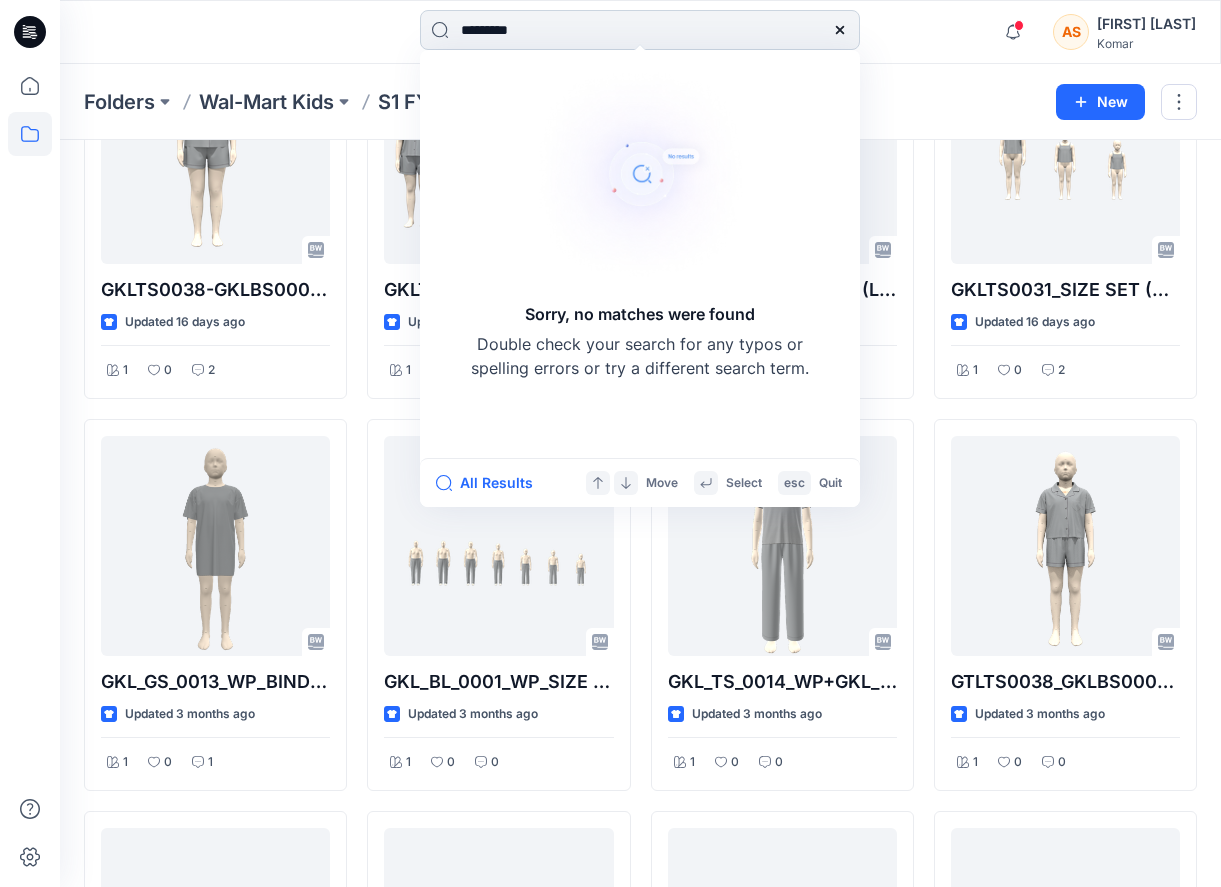 click on "*********" at bounding box center [640, 30] 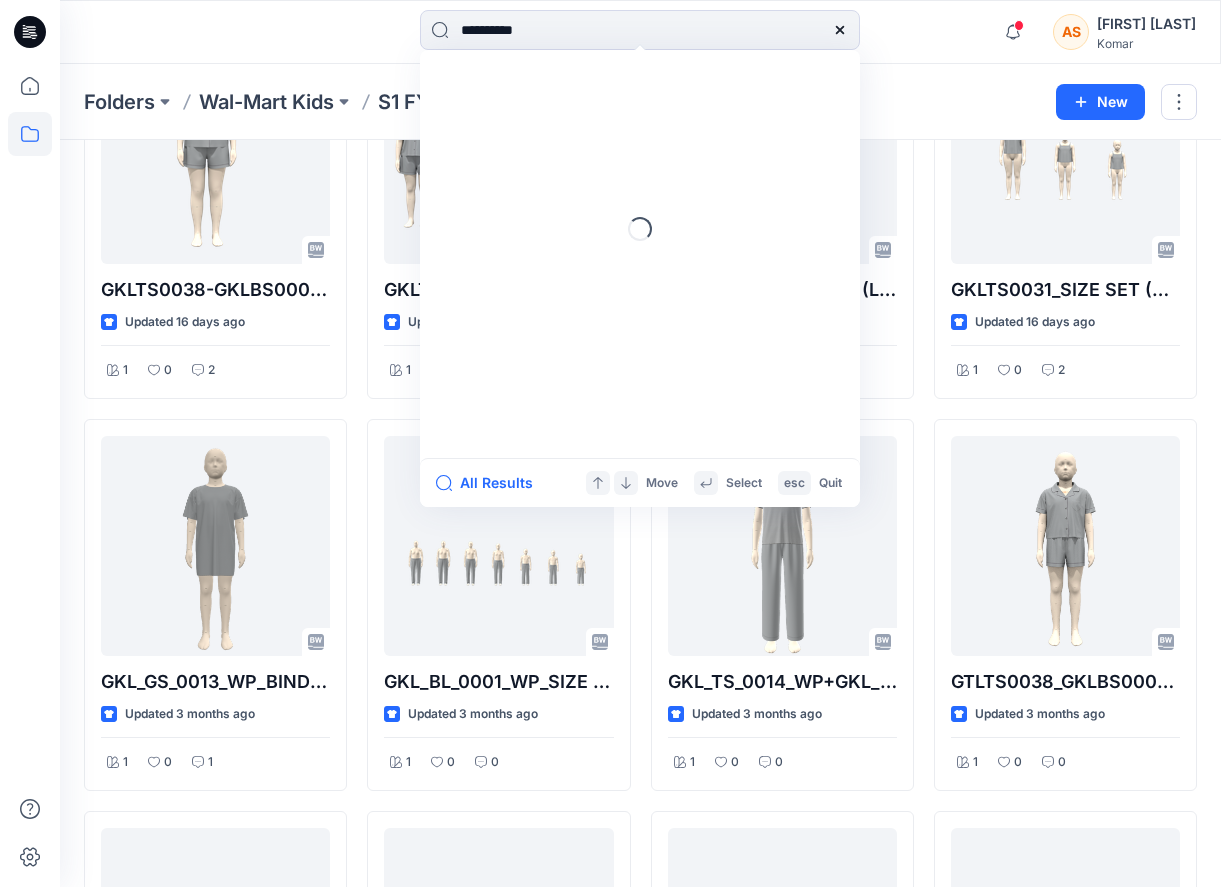 type on "**********" 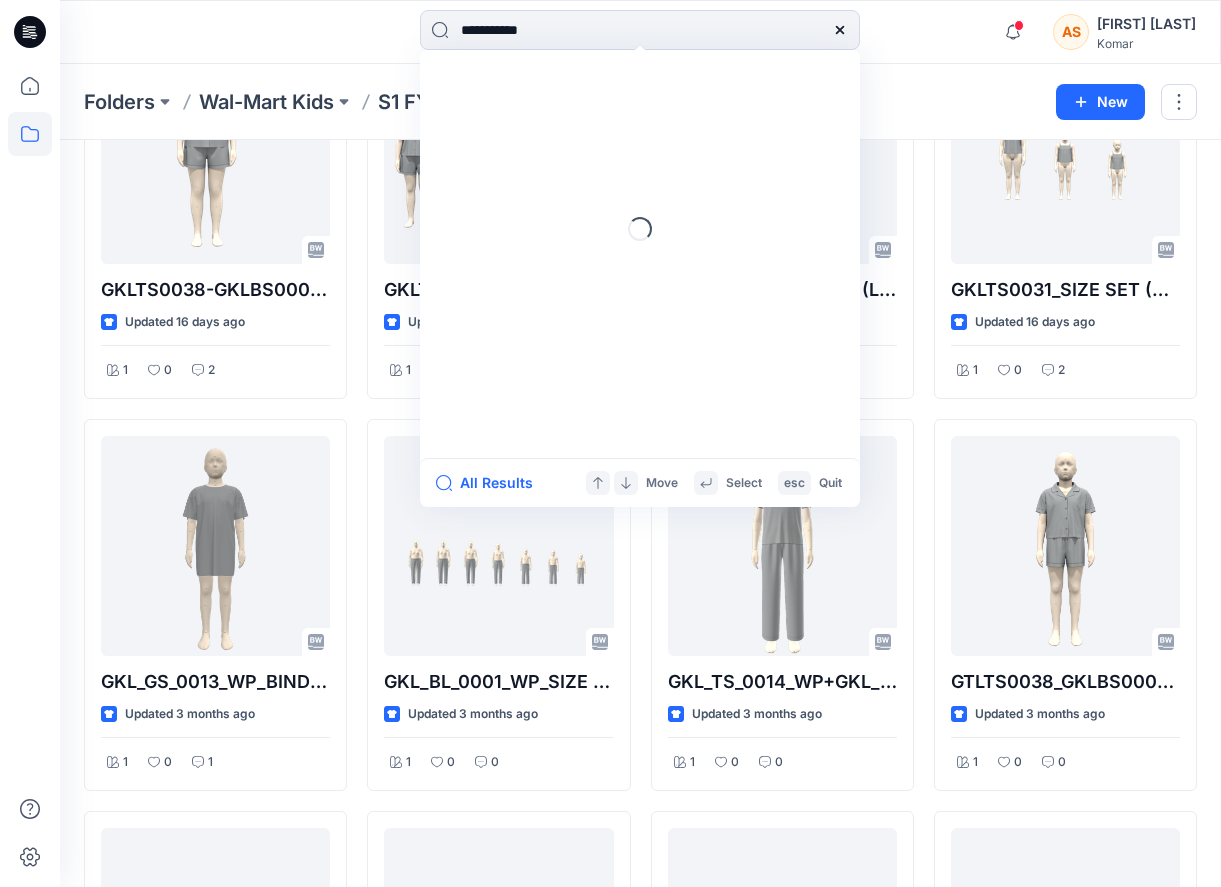 type 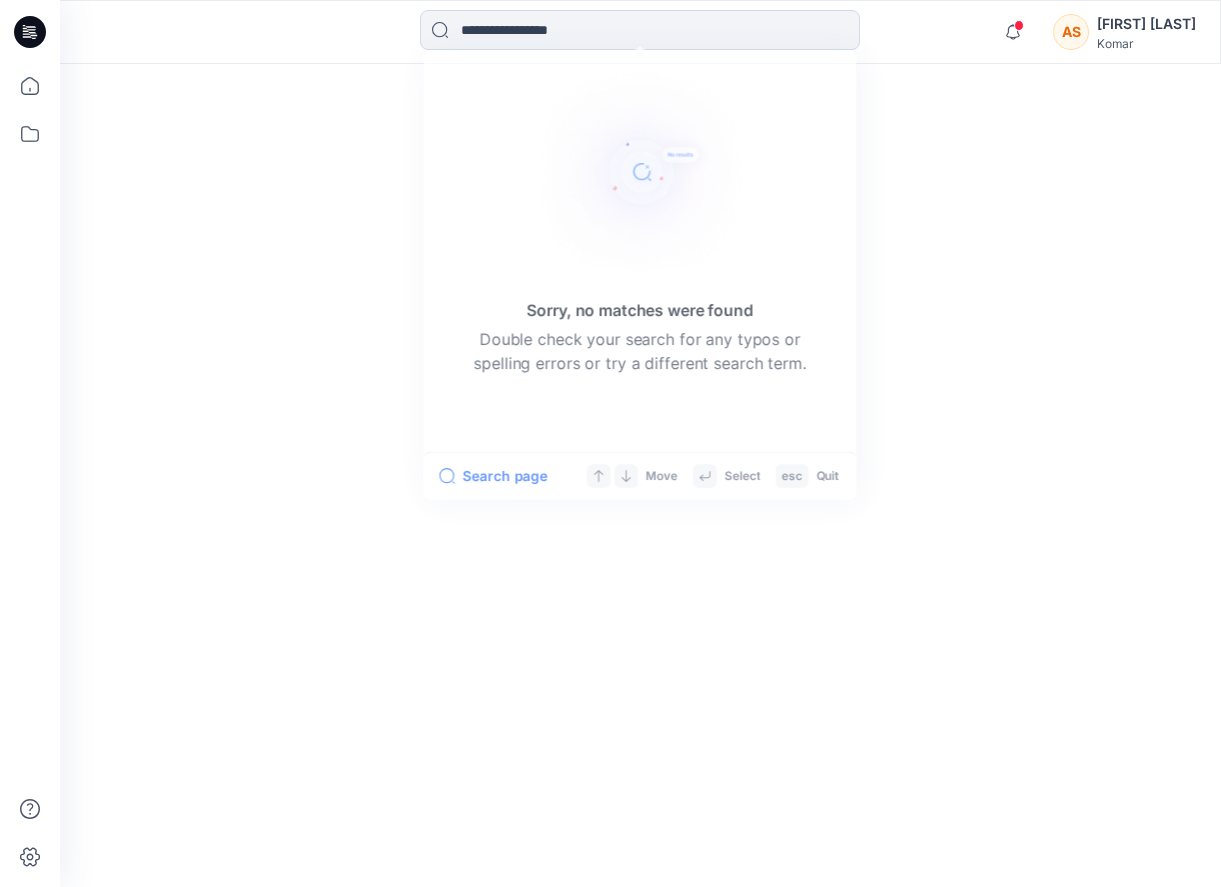 scroll, scrollTop: 0, scrollLeft: 0, axis: both 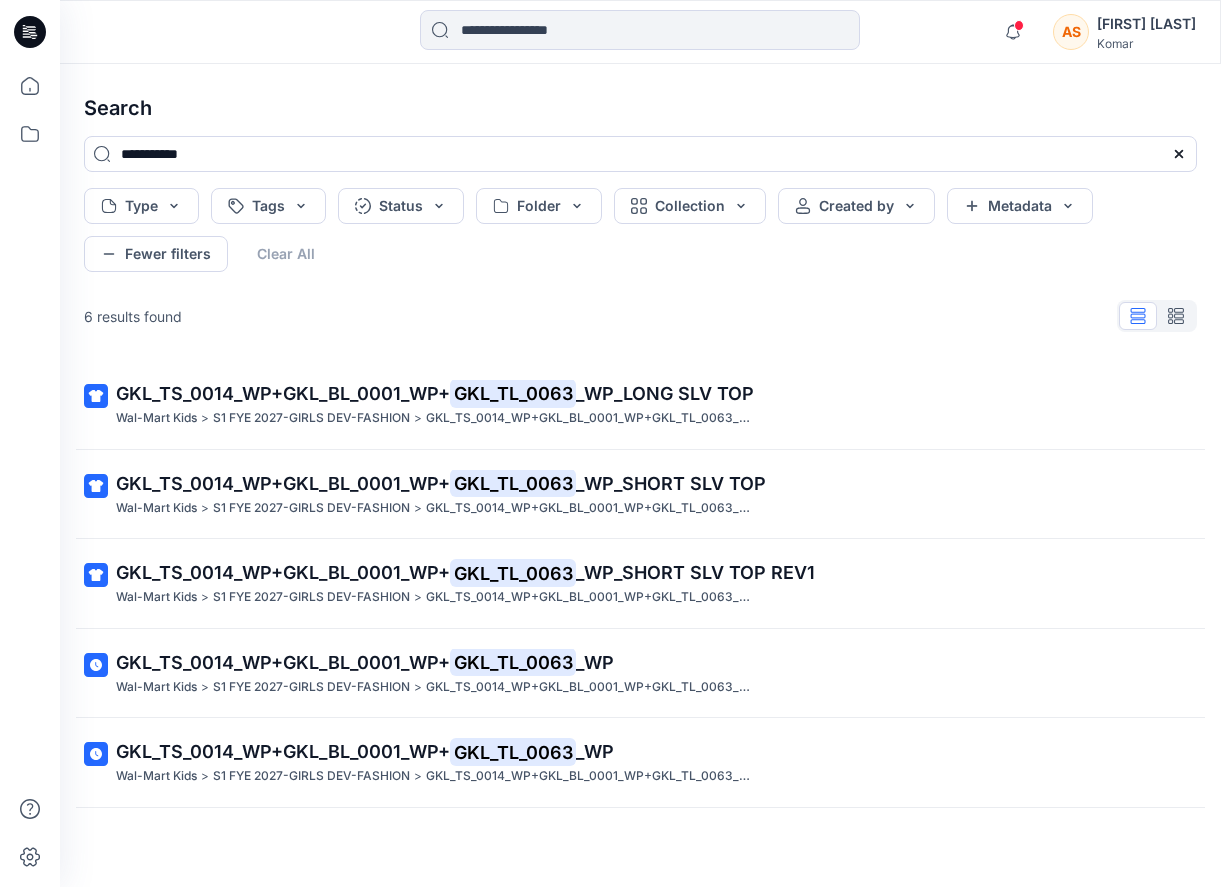 click at bounding box center (205, 32) 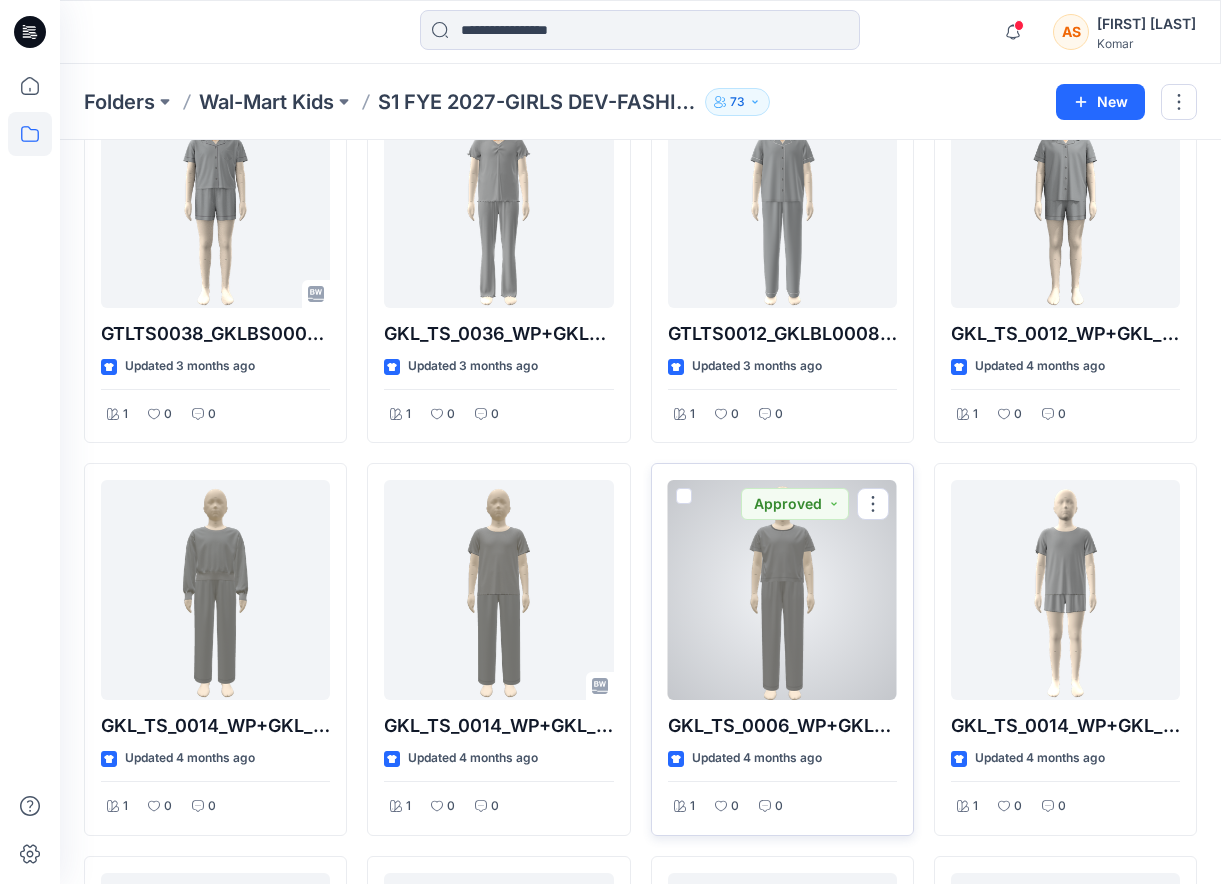 scroll, scrollTop: 1330, scrollLeft: 0, axis: vertical 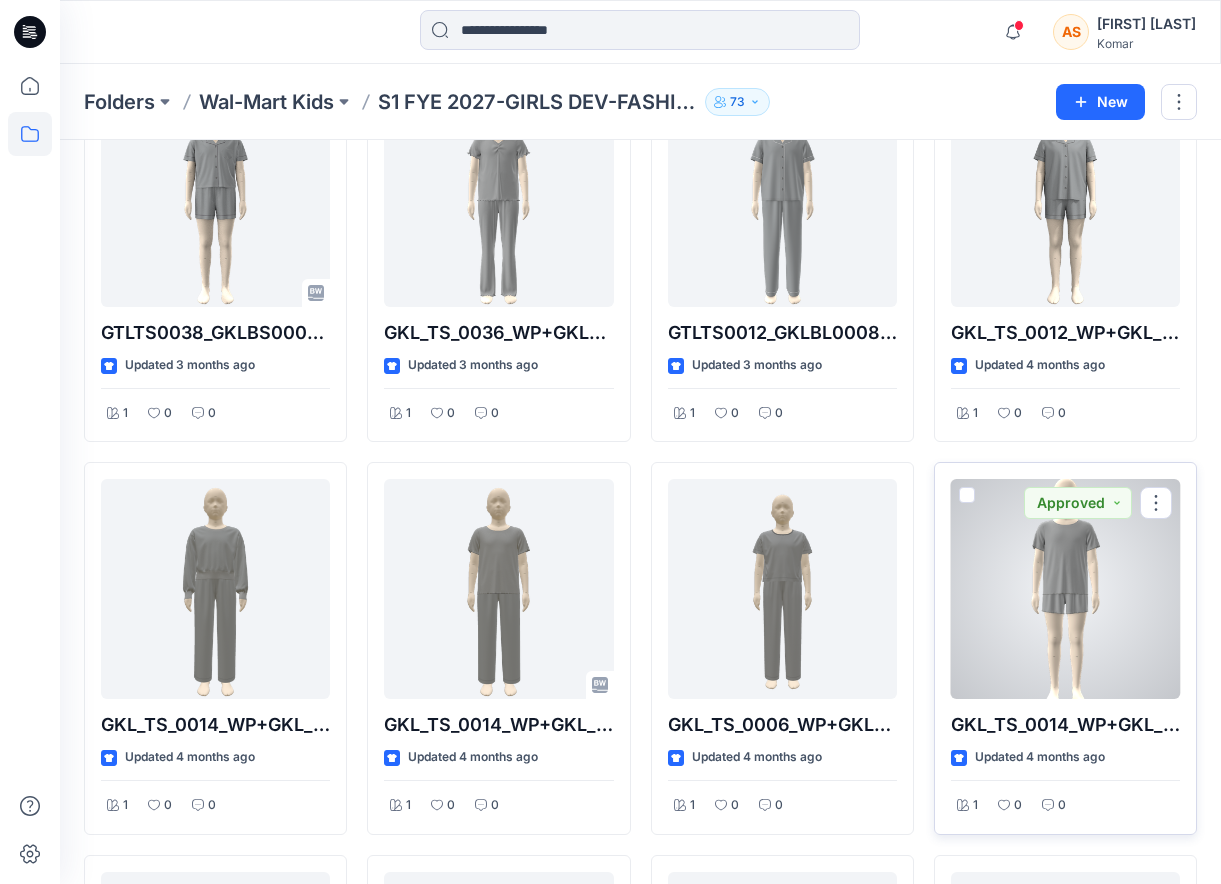click at bounding box center (1065, 589) 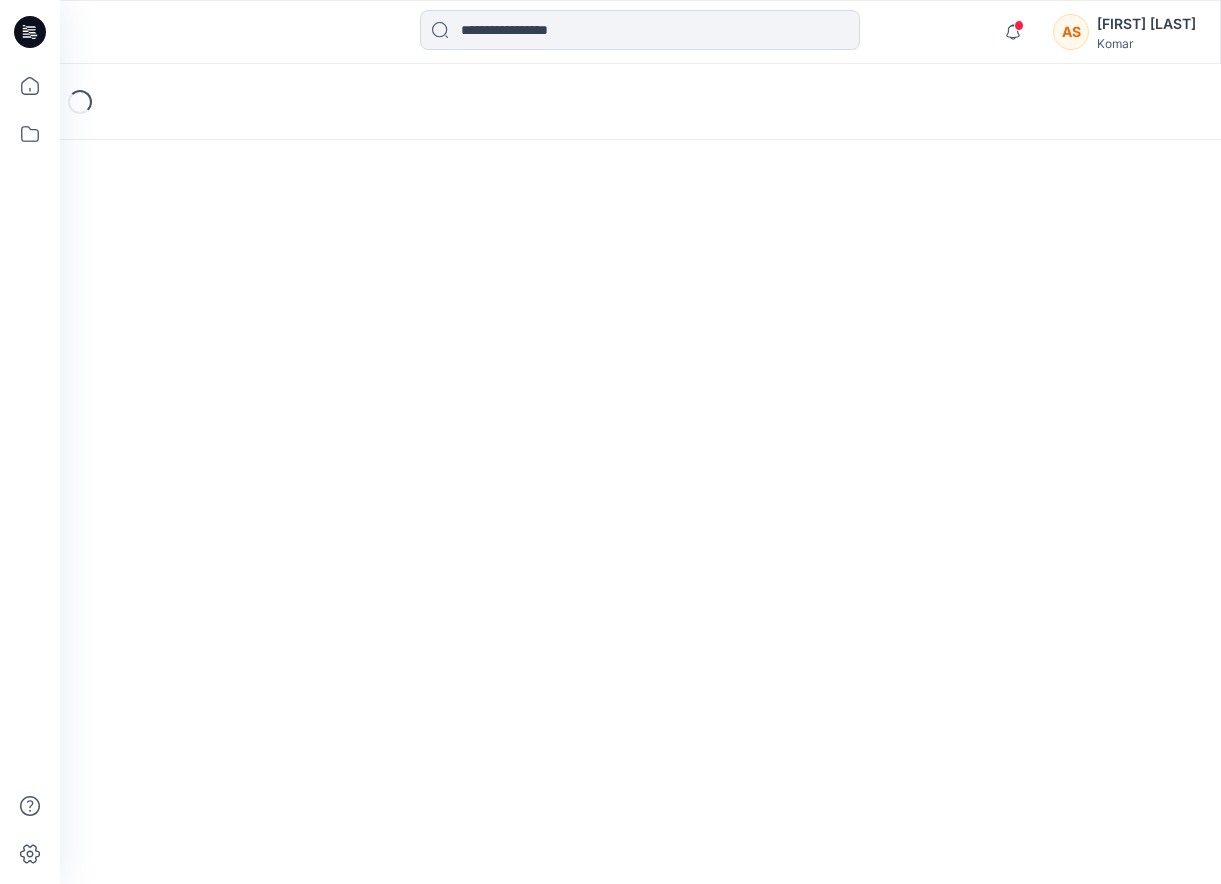 scroll, scrollTop: 0, scrollLeft: 0, axis: both 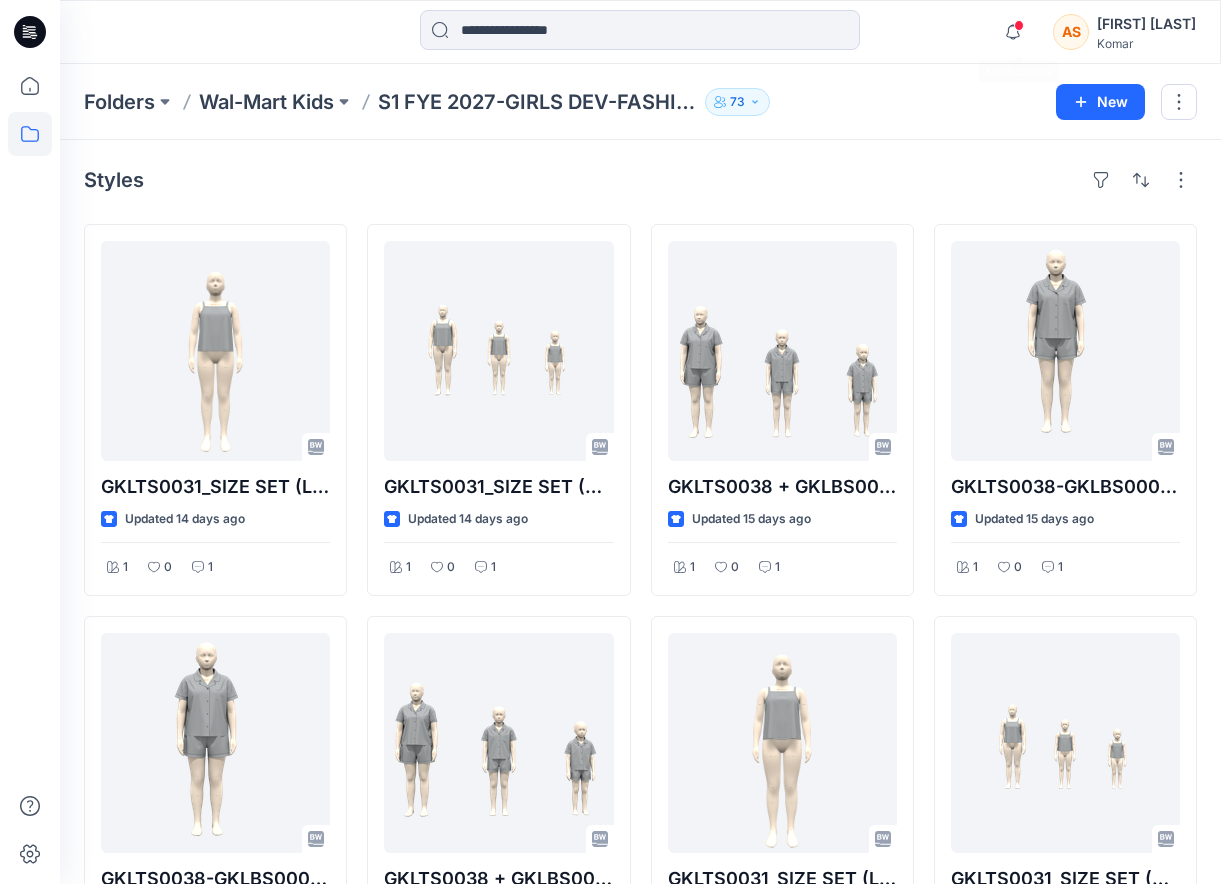 click at bounding box center [1019, 25] 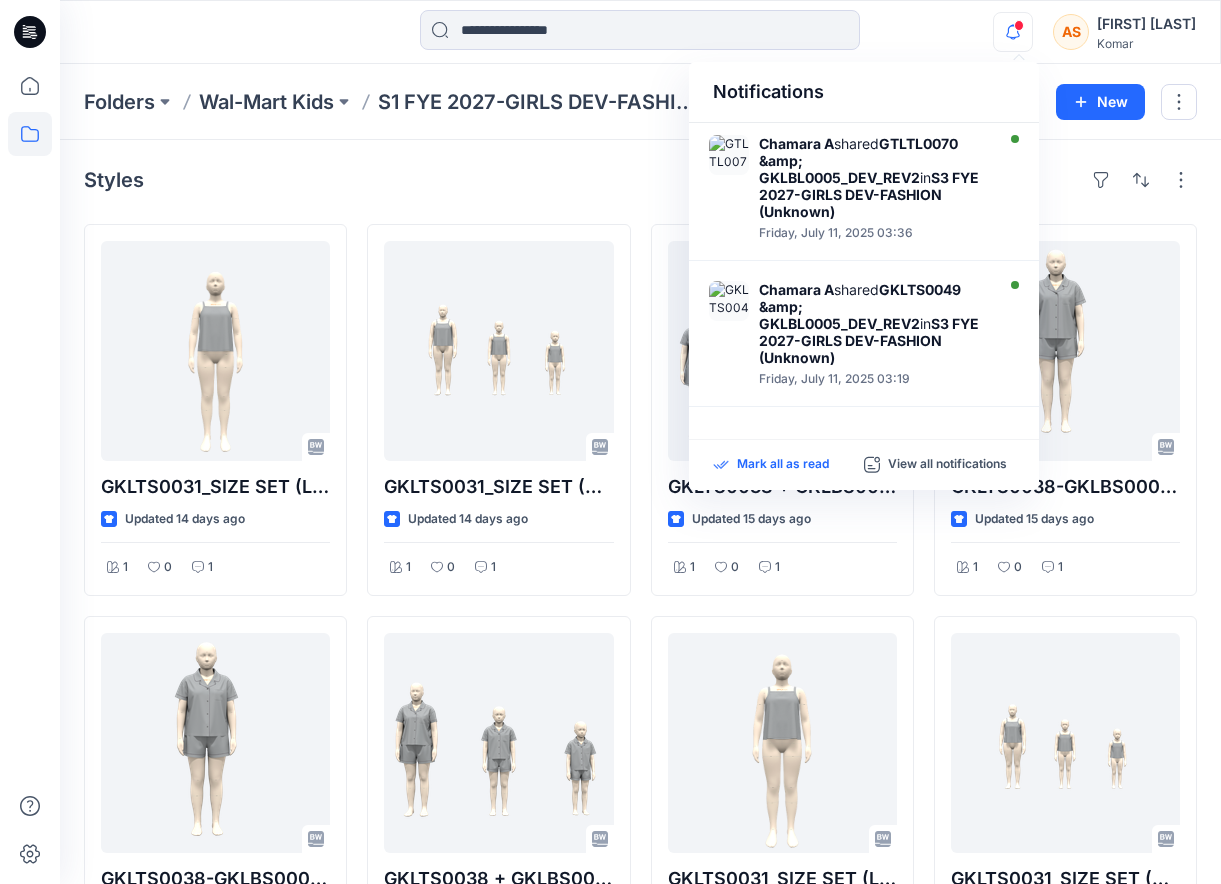 click on "Mark all as read" at bounding box center [783, 465] 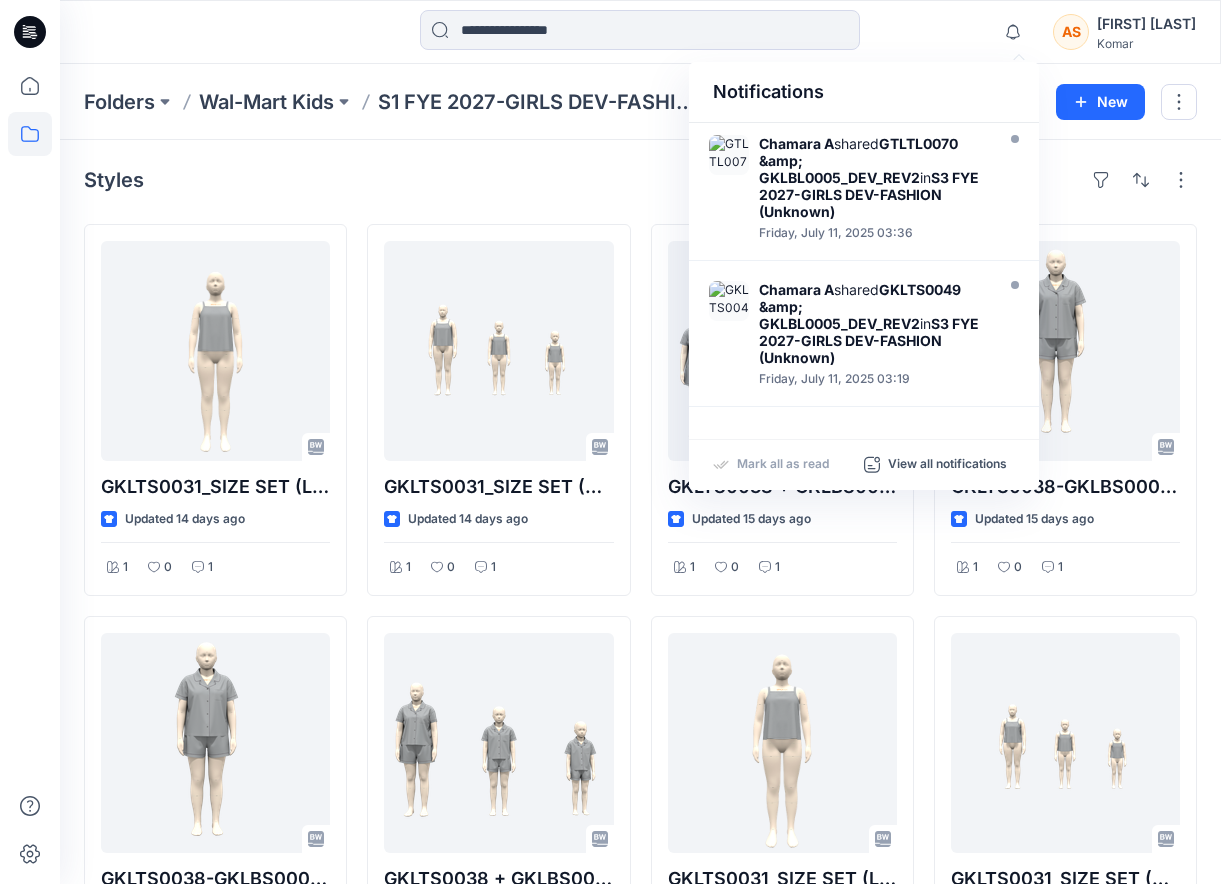 click on "Styles" at bounding box center (640, 180) 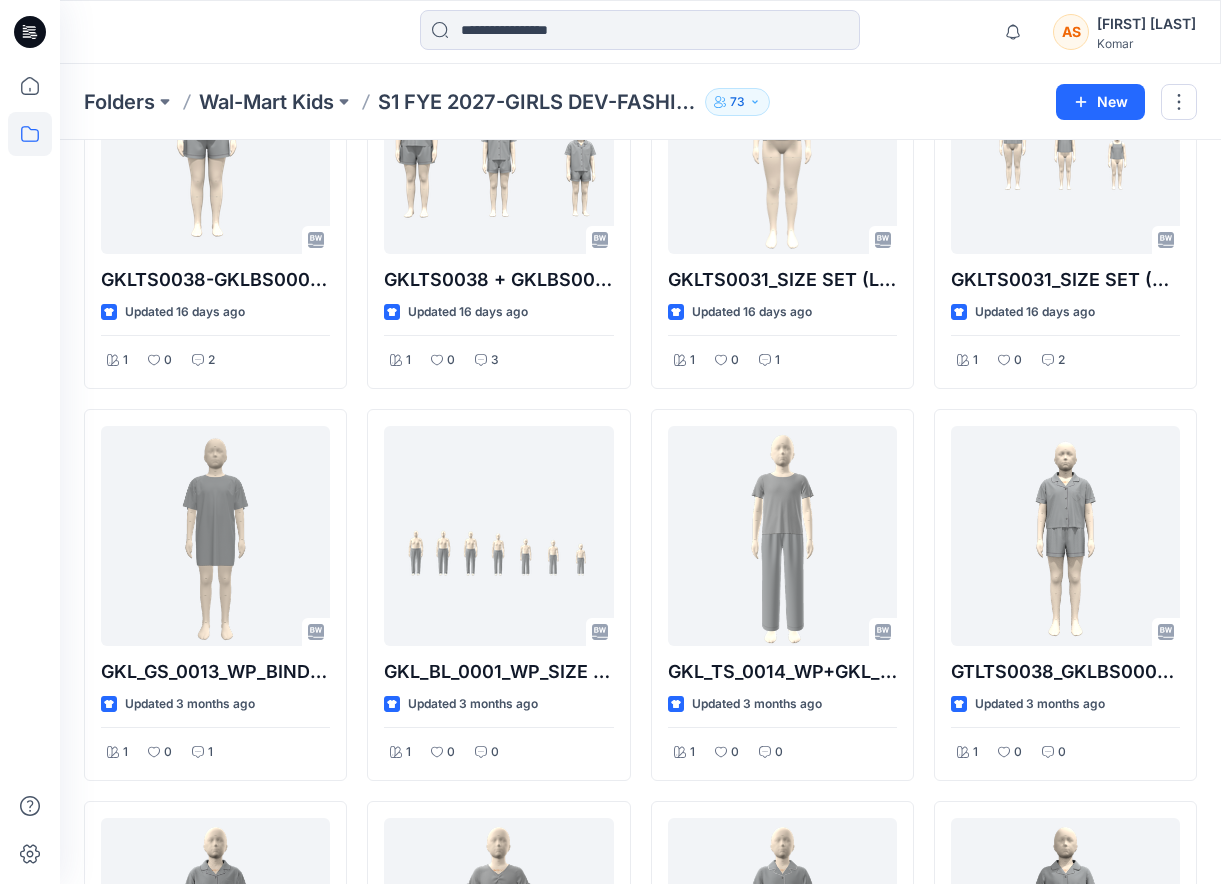 scroll, scrollTop: 0, scrollLeft: 0, axis: both 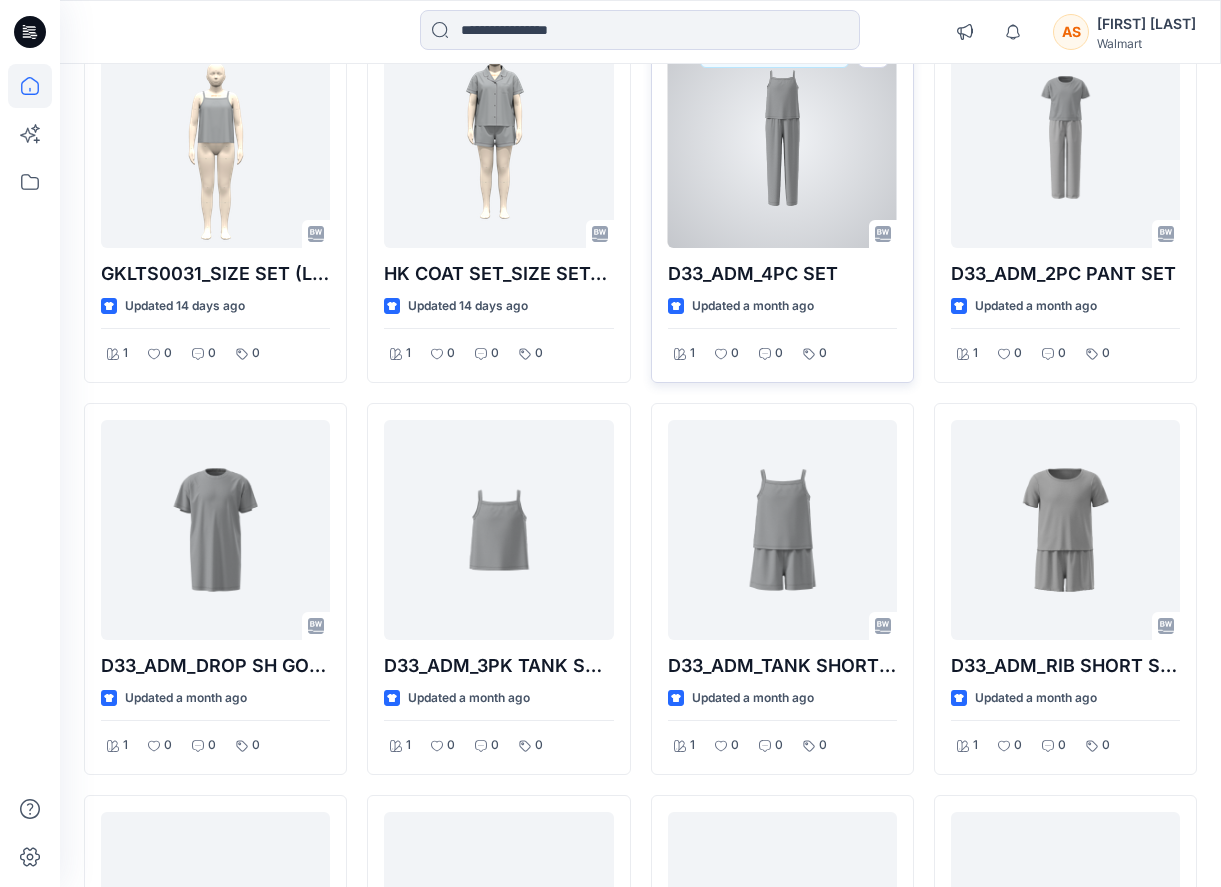 click at bounding box center (782, 138) 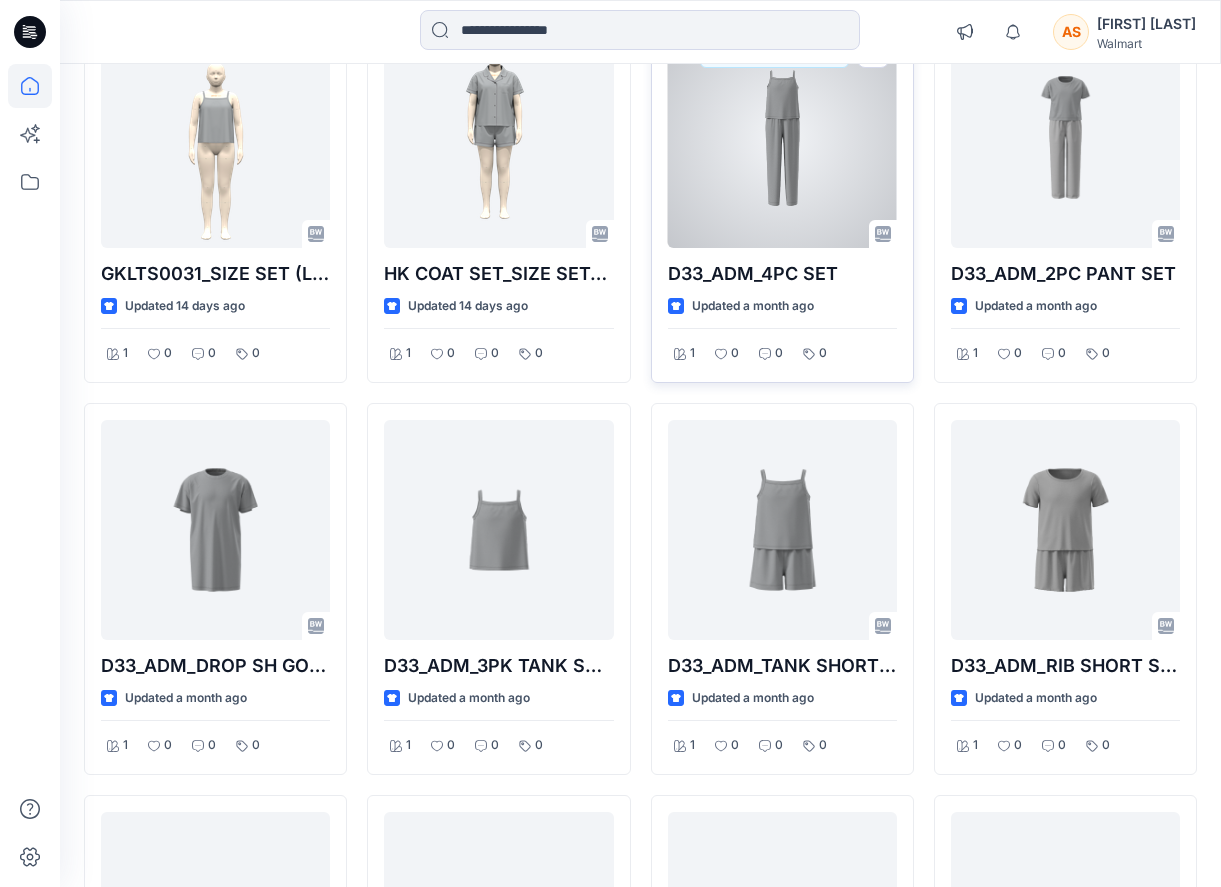 scroll, scrollTop: 0, scrollLeft: 0, axis: both 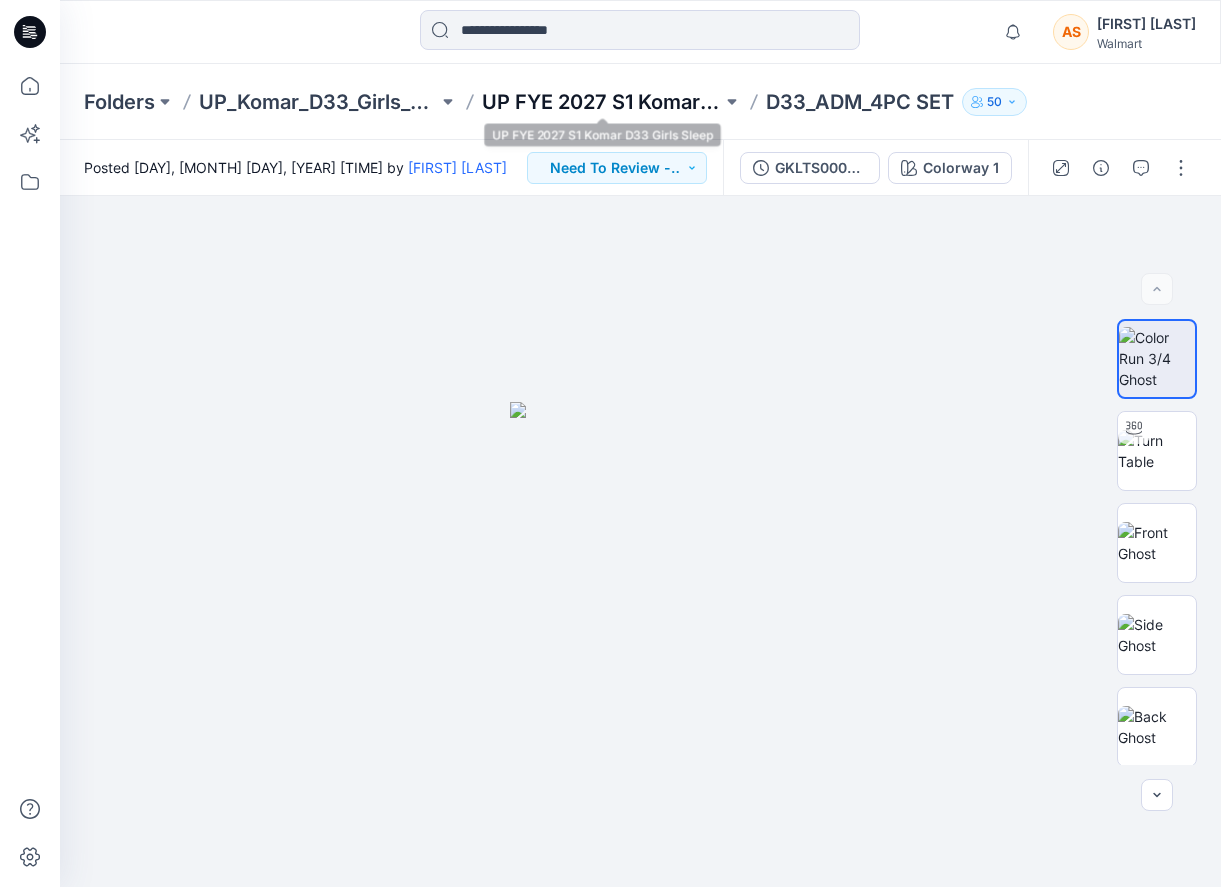 click on "UP FYE 2027 S1 Komar D33 Girls Sleep" at bounding box center (601, 102) 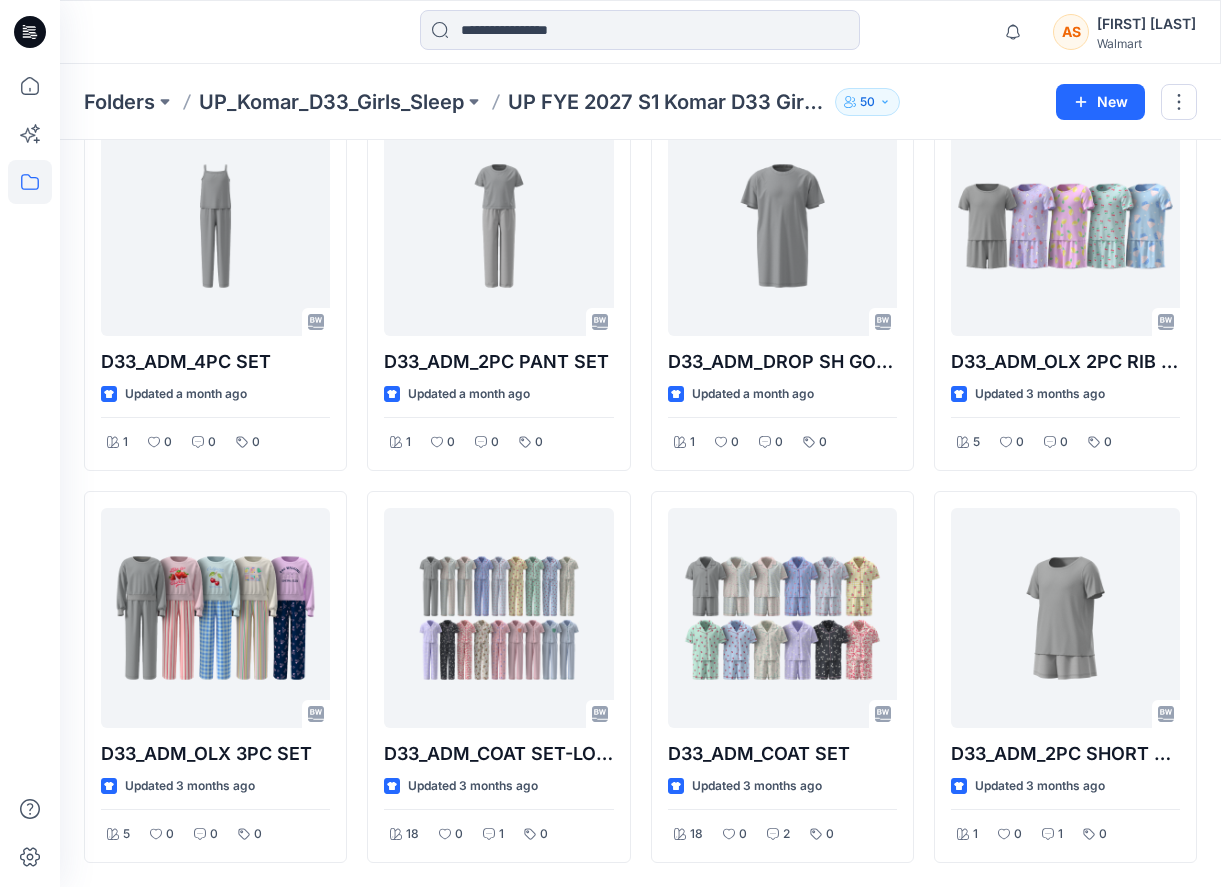 scroll, scrollTop: 125, scrollLeft: 0, axis: vertical 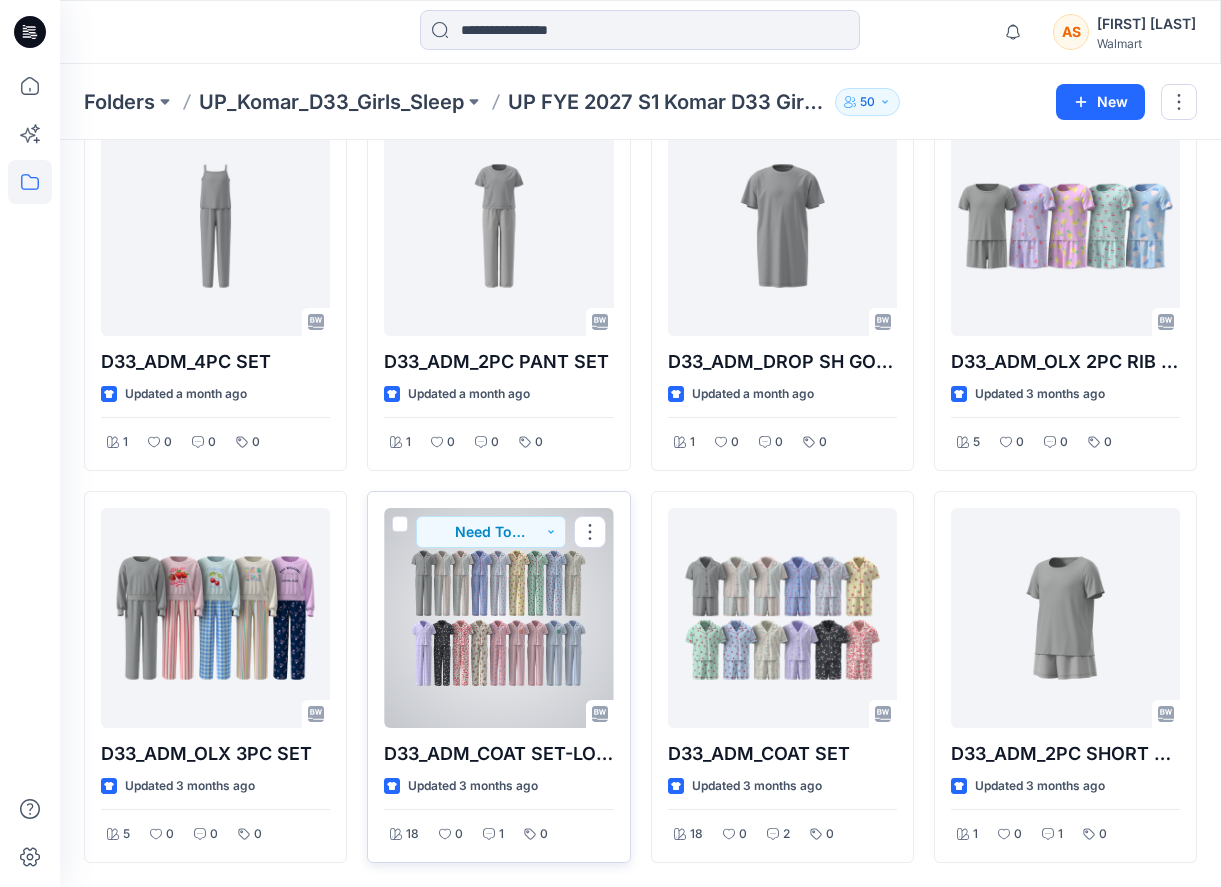 click at bounding box center (498, 618) 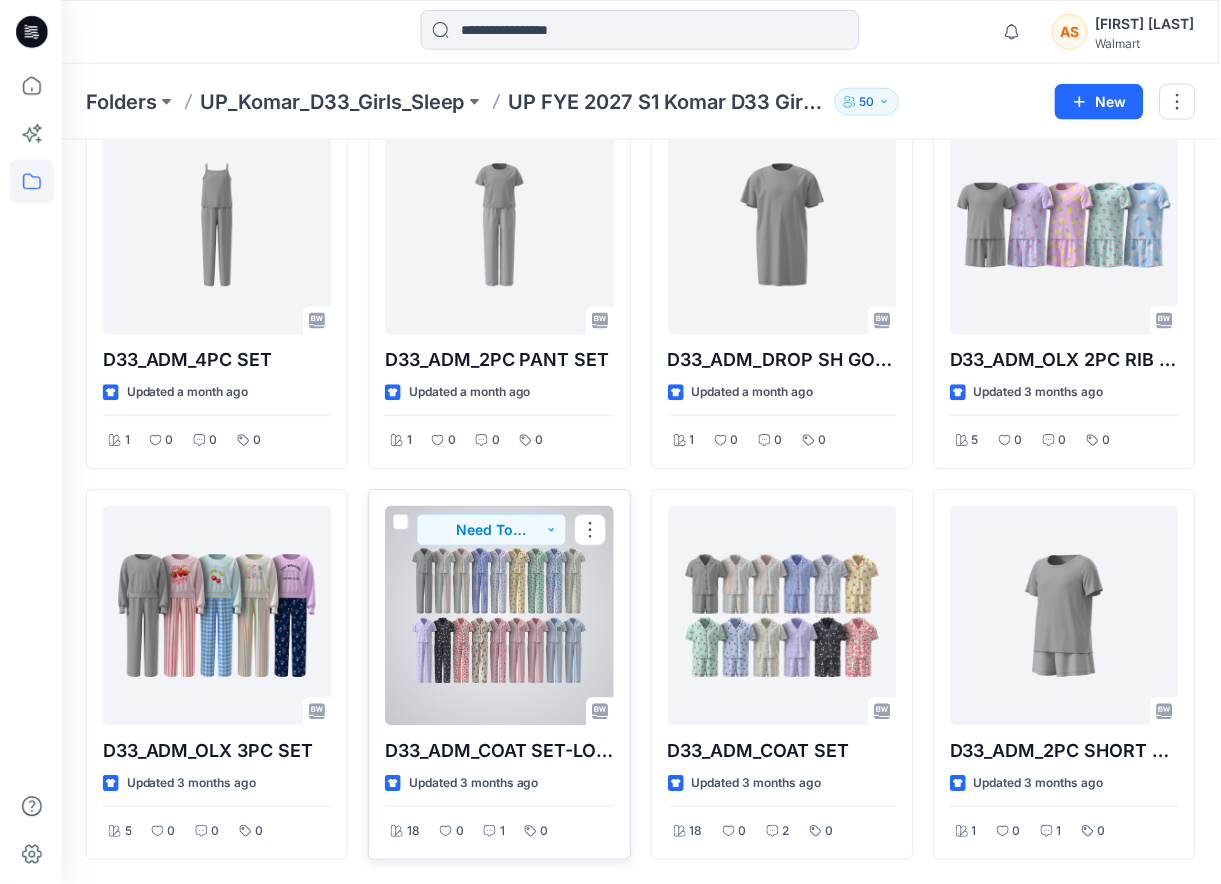scroll, scrollTop: 0, scrollLeft: 0, axis: both 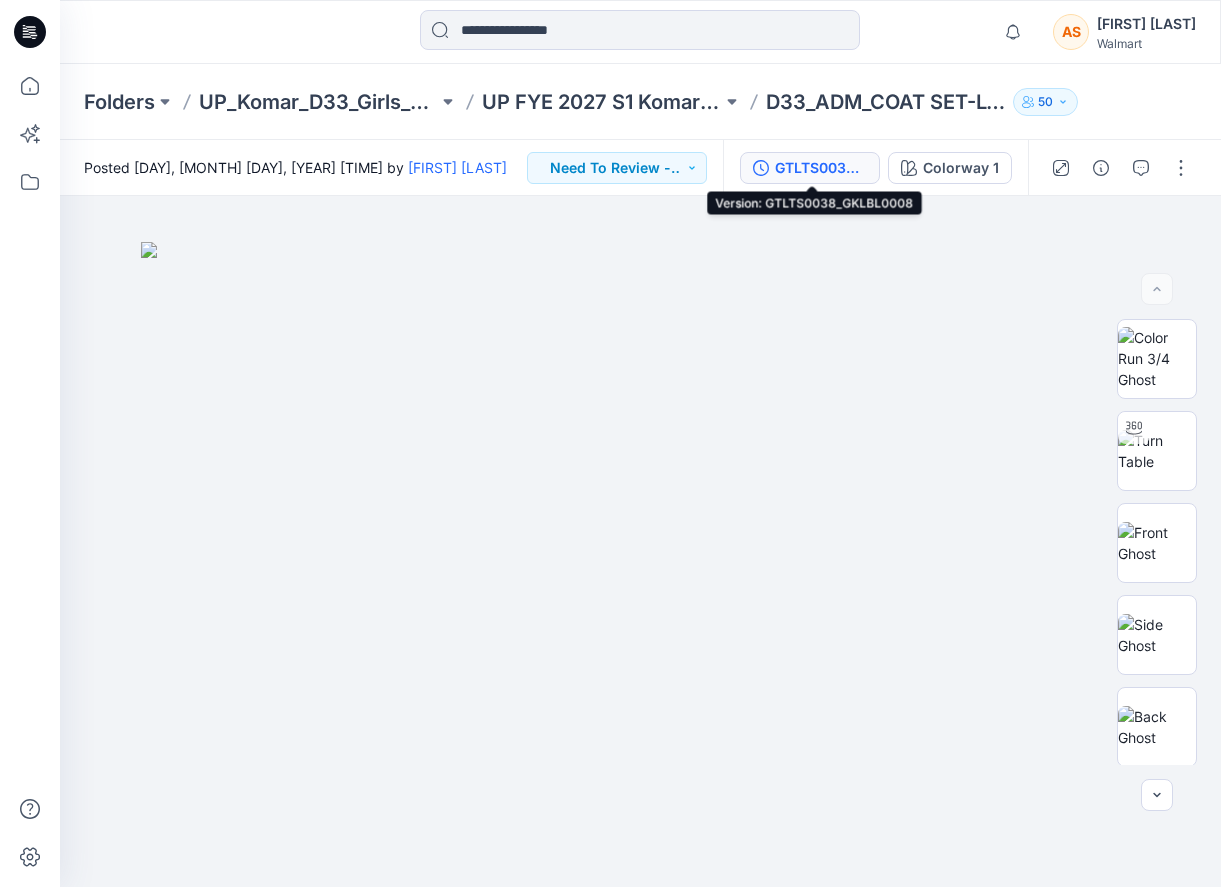 click on "GTLTS0038_GKLBL0008" at bounding box center [821, 168] 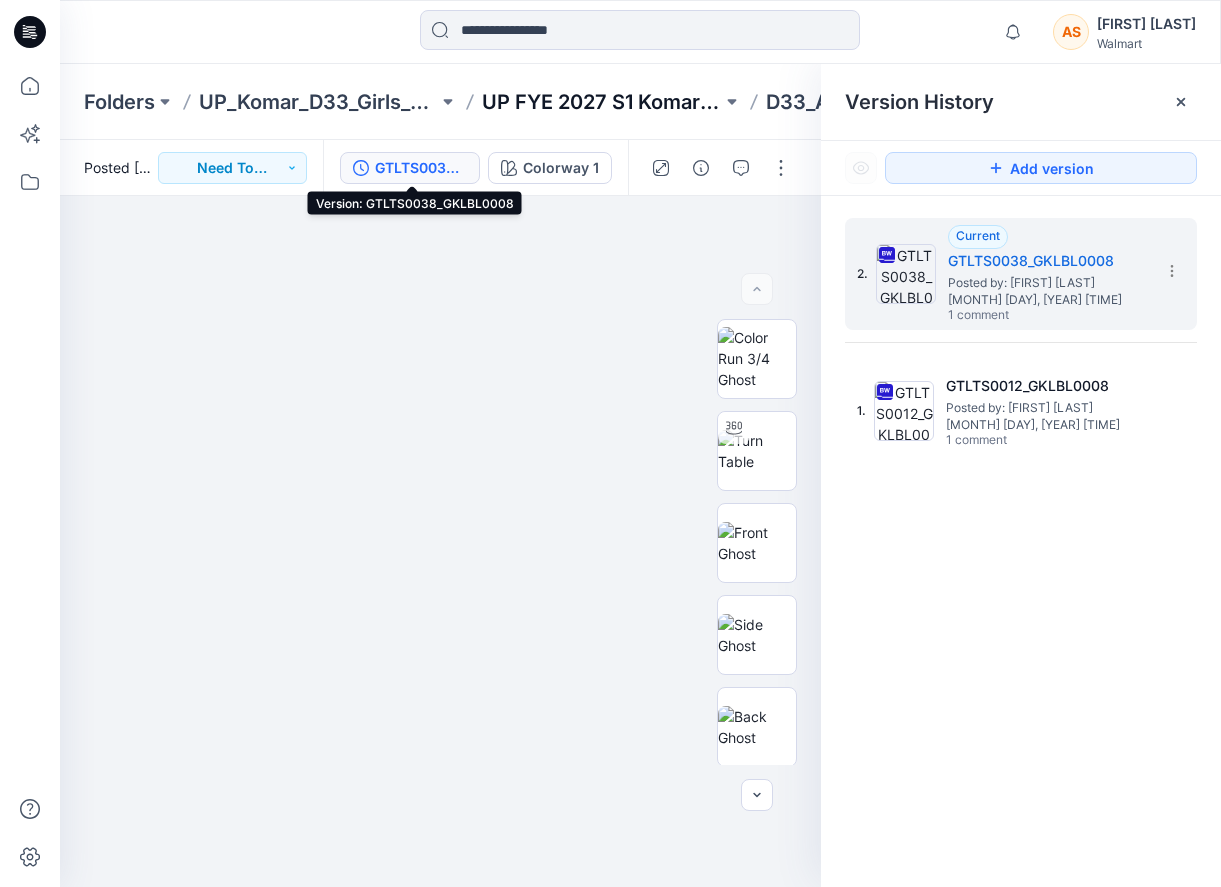 click on "UP FYE 2027 S1 Komar D33 Girls Sleep" at bounding box center (601, 102) 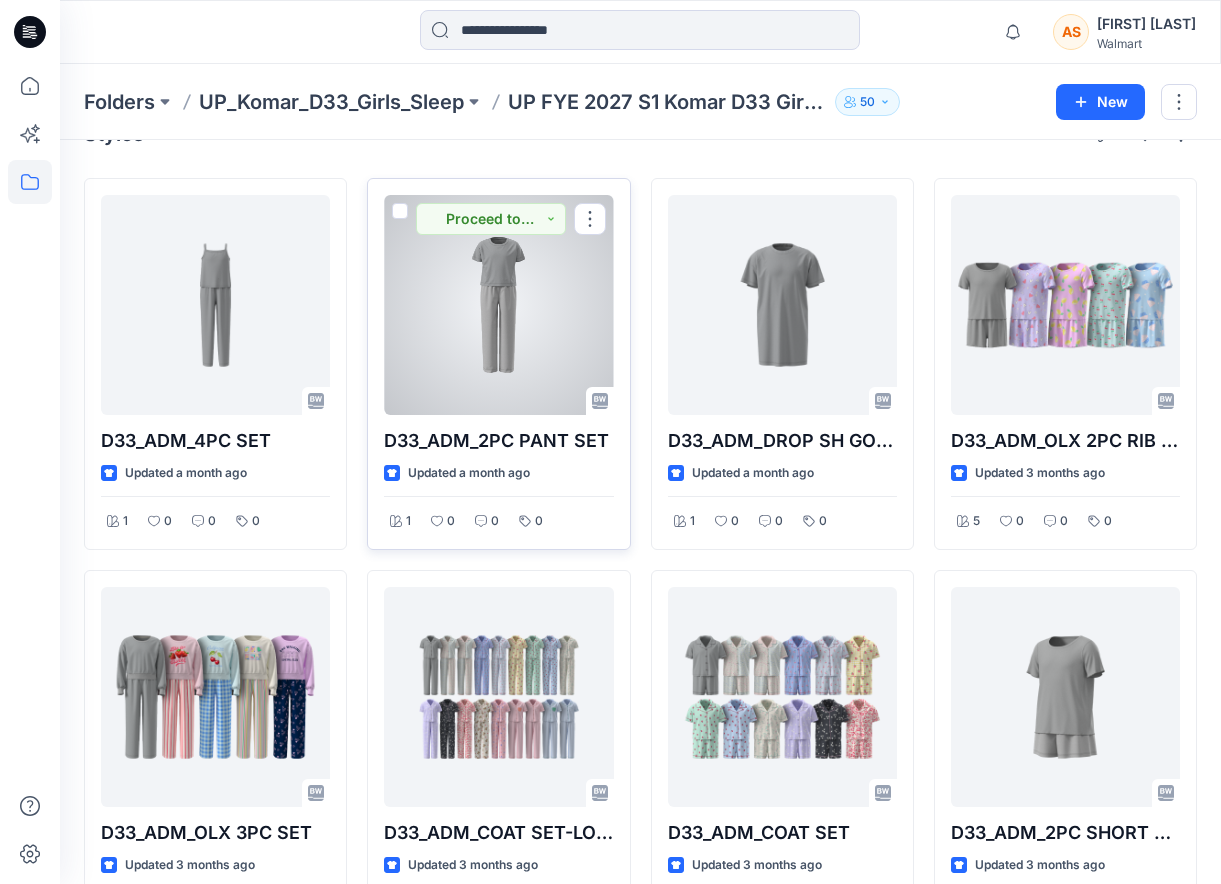 scroll, scrollTop: 128, scrollLeft: 0, axis: vertical 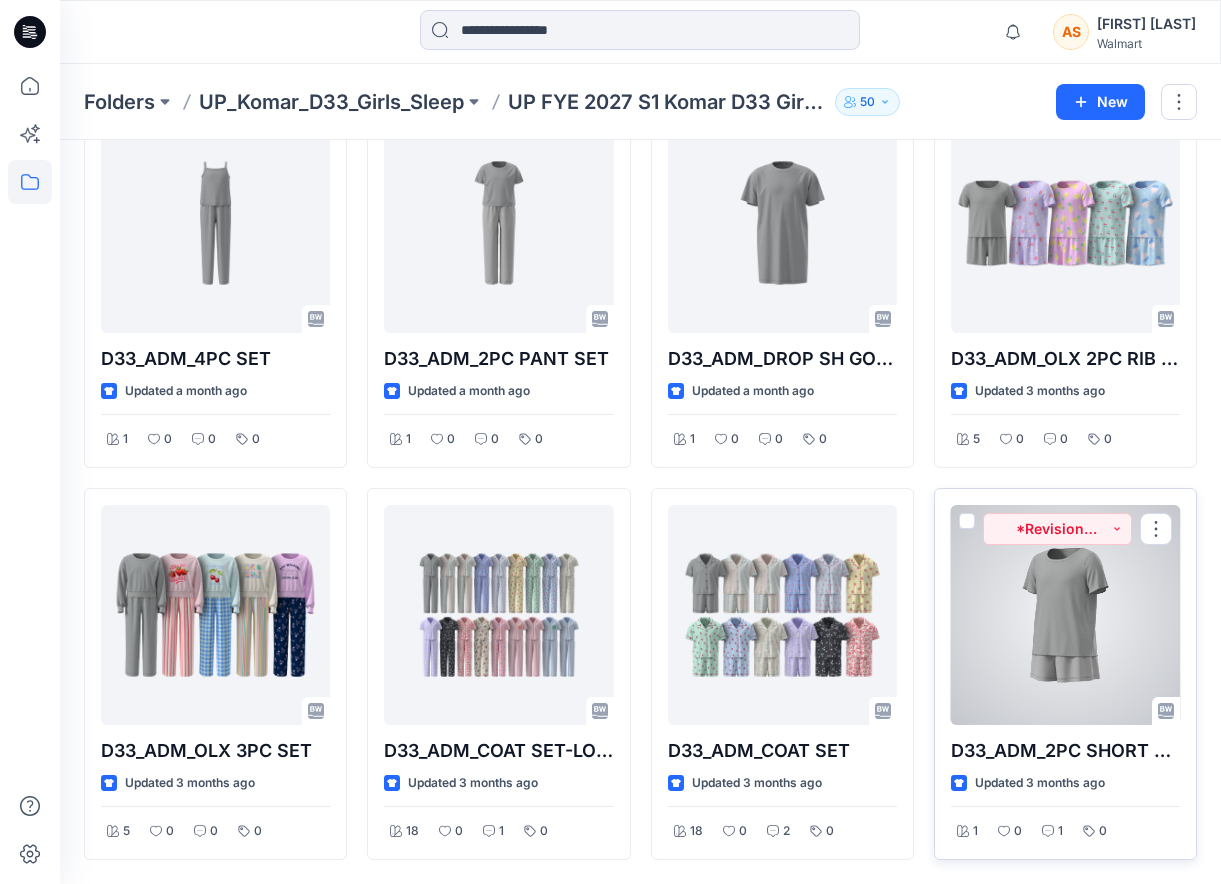 click at bounding box center [1065, 615] 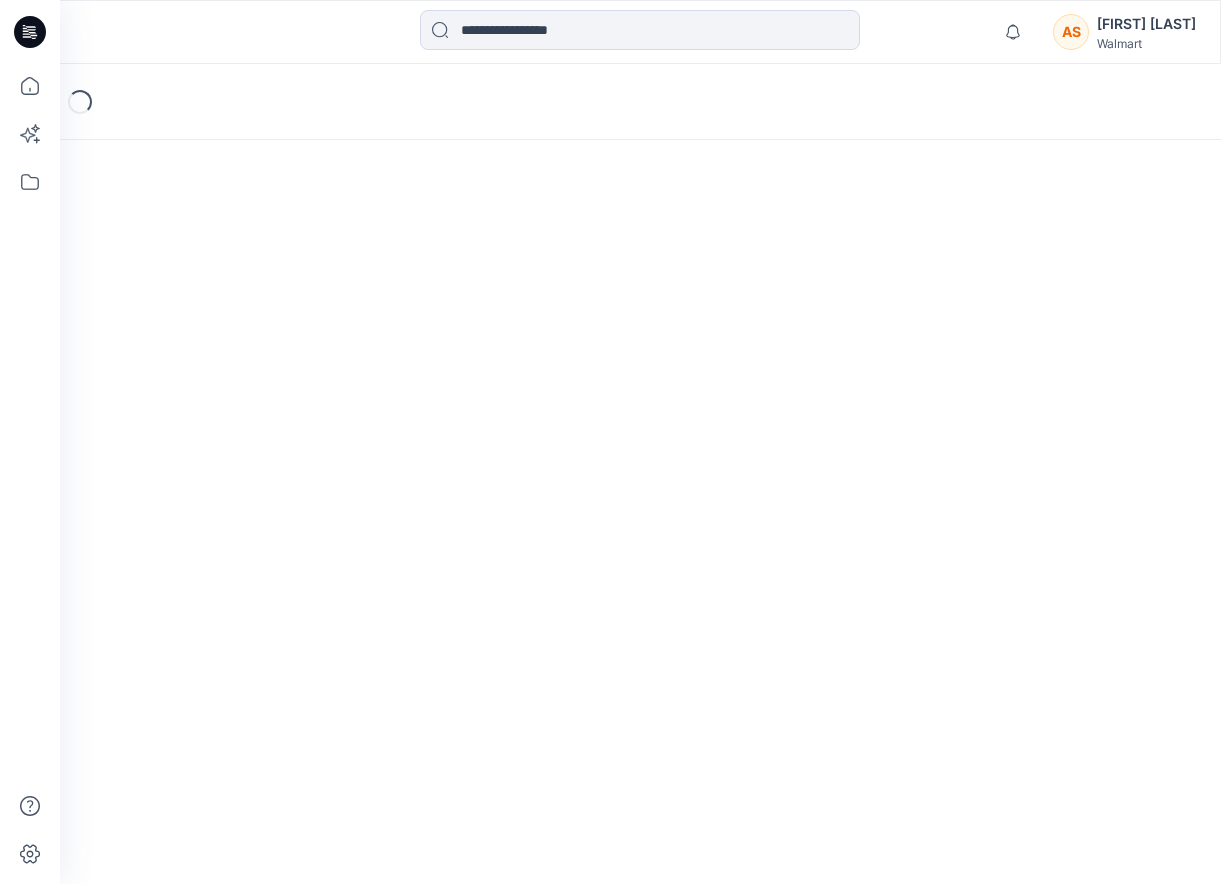 scroll, scrollTop: 0, scrollLeft: 0, axis: both 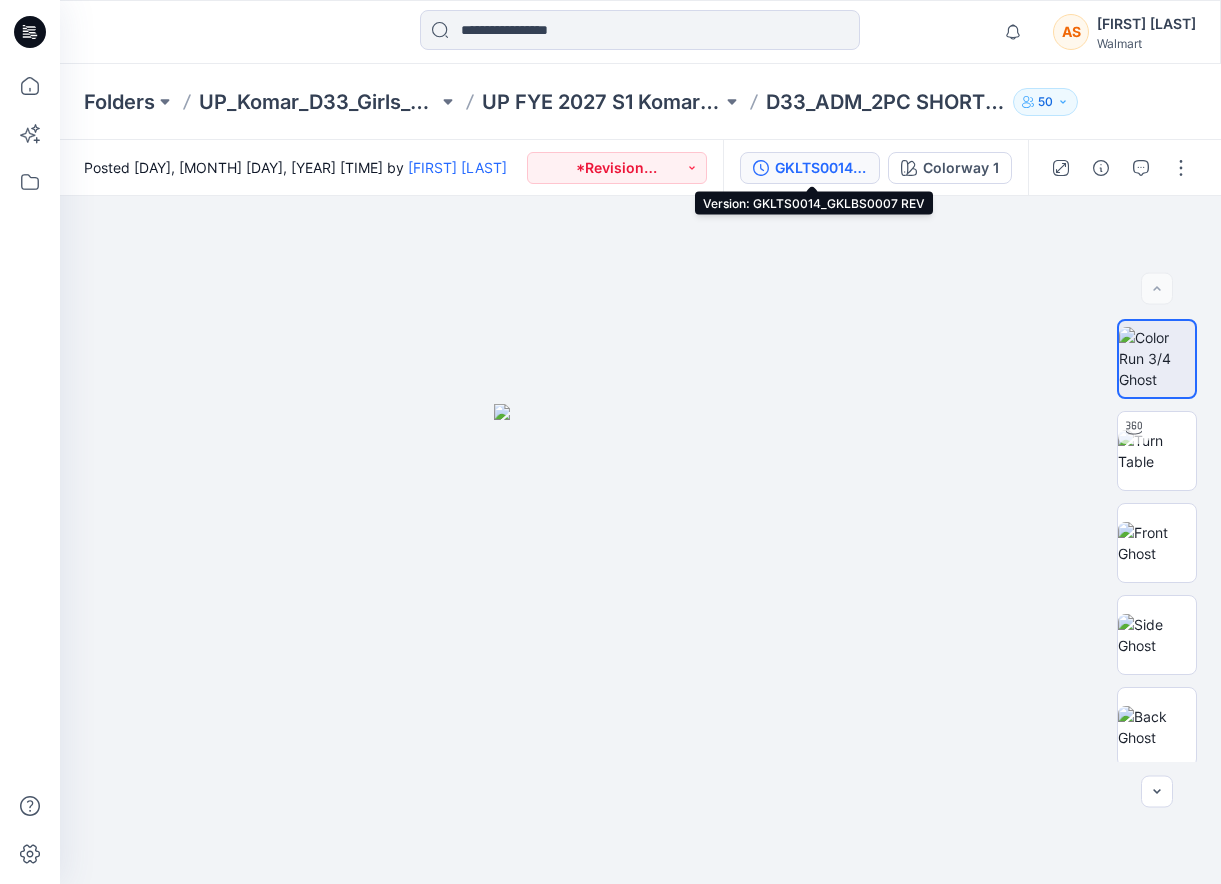 click on "GKLTS0014_GKLBS0007 REV" at bounding box center [821, 168] 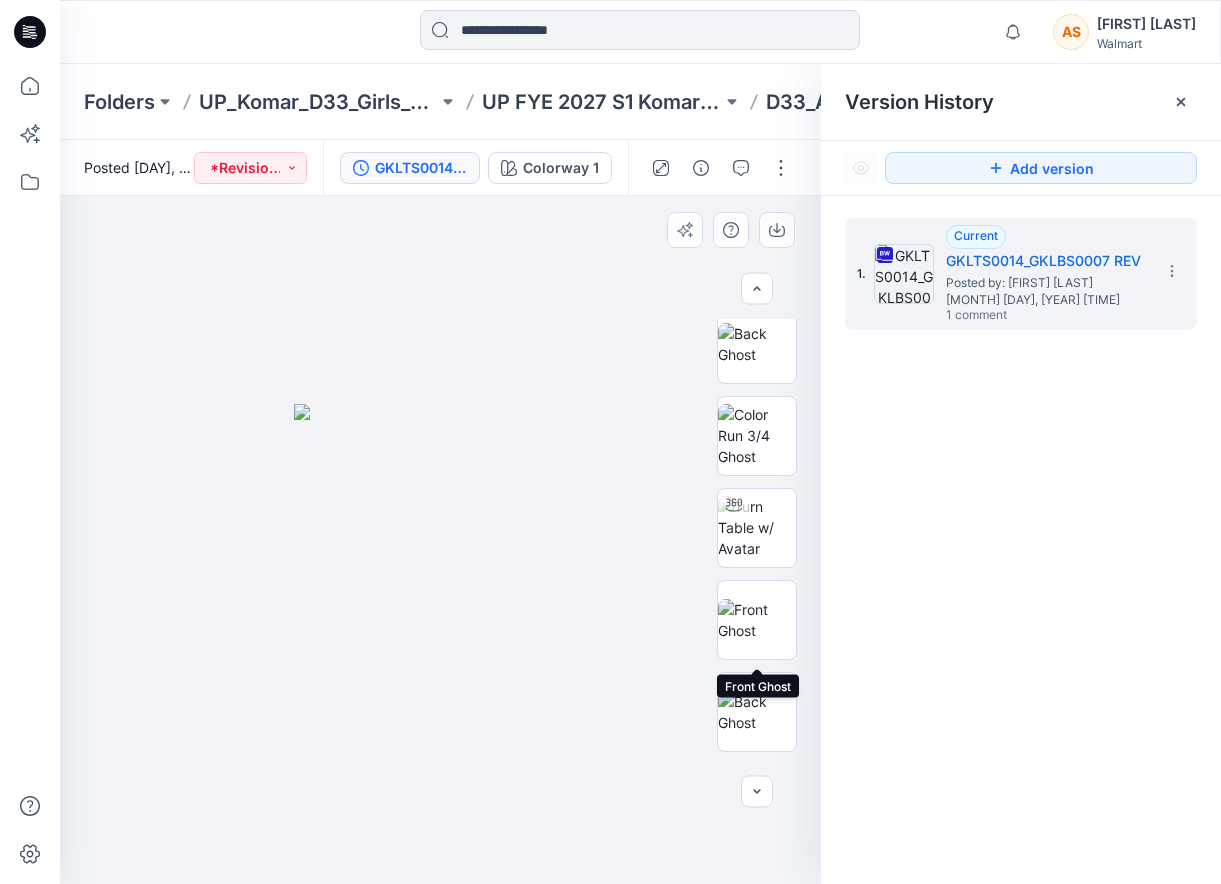 scroll, scrollTop: 744, scrollLeft: 0, axis: vertical 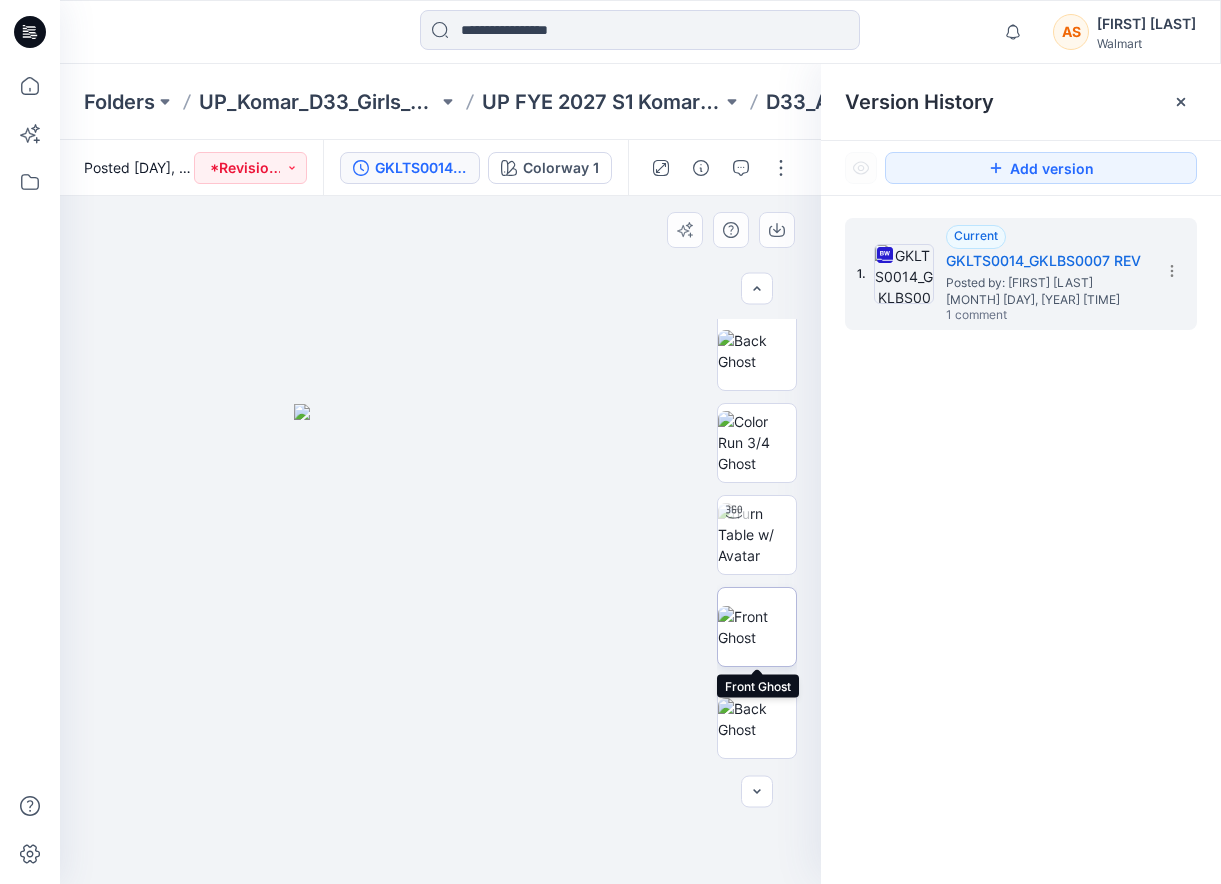 click at bounding box center (757, 627) 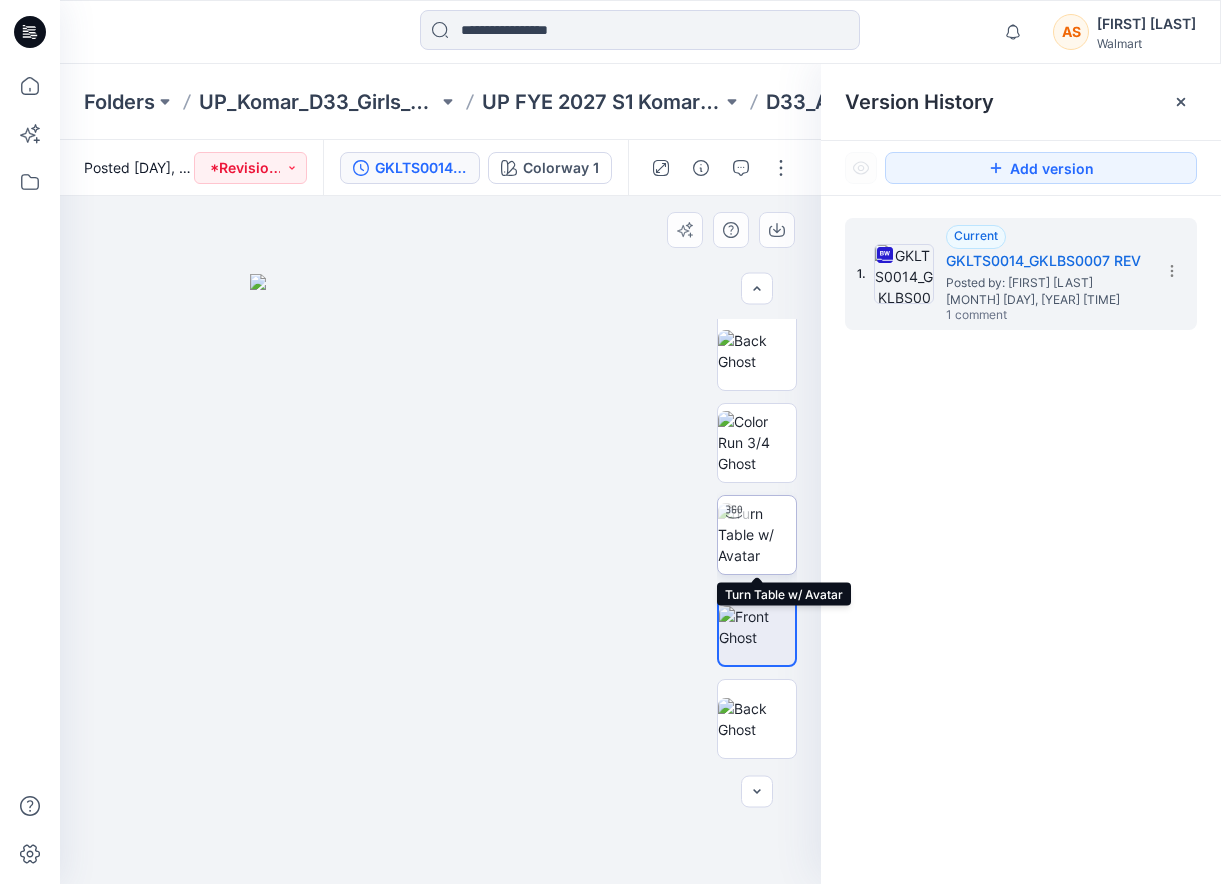click at bounding box center (757, 534) 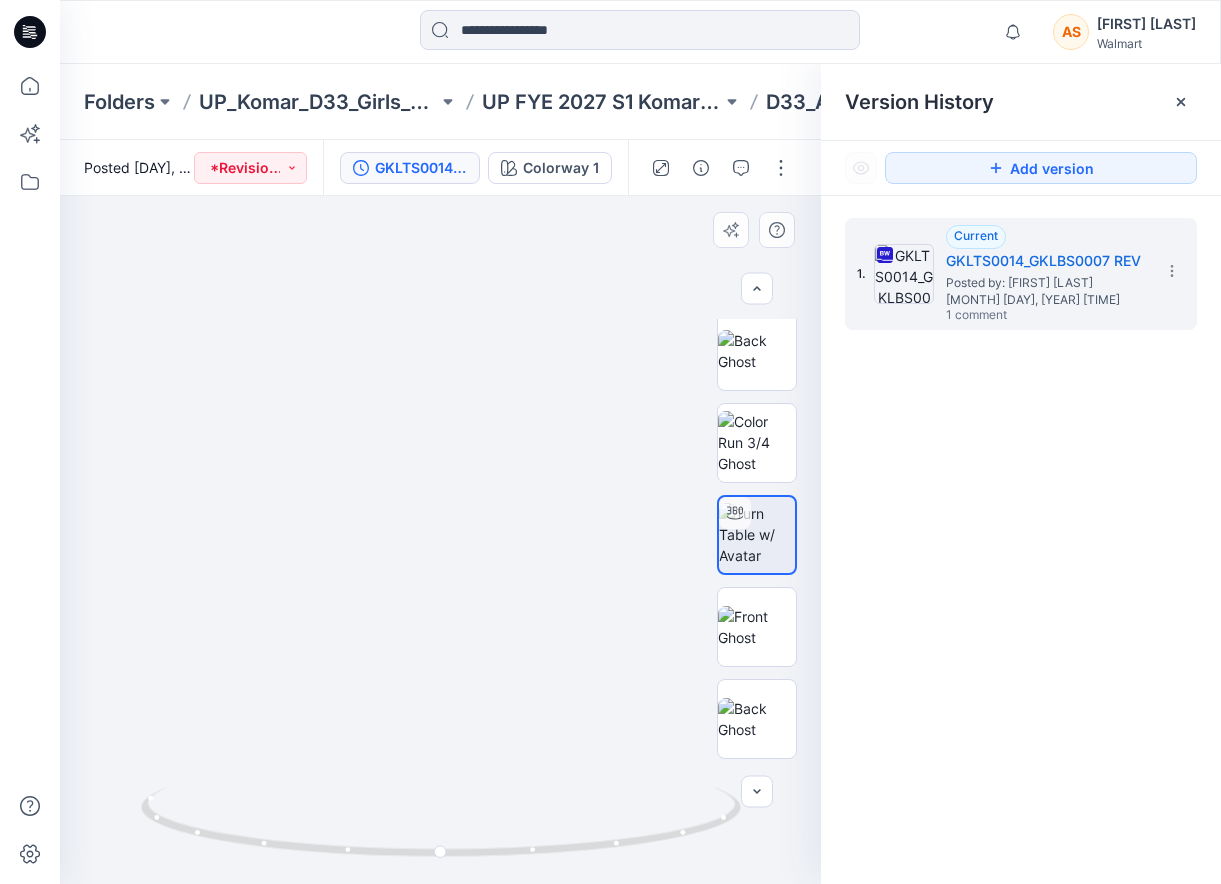 drag, startPoint x: 461, startPoint y: 691, endPoint x: 461, endPoint y: 469, distance: 222 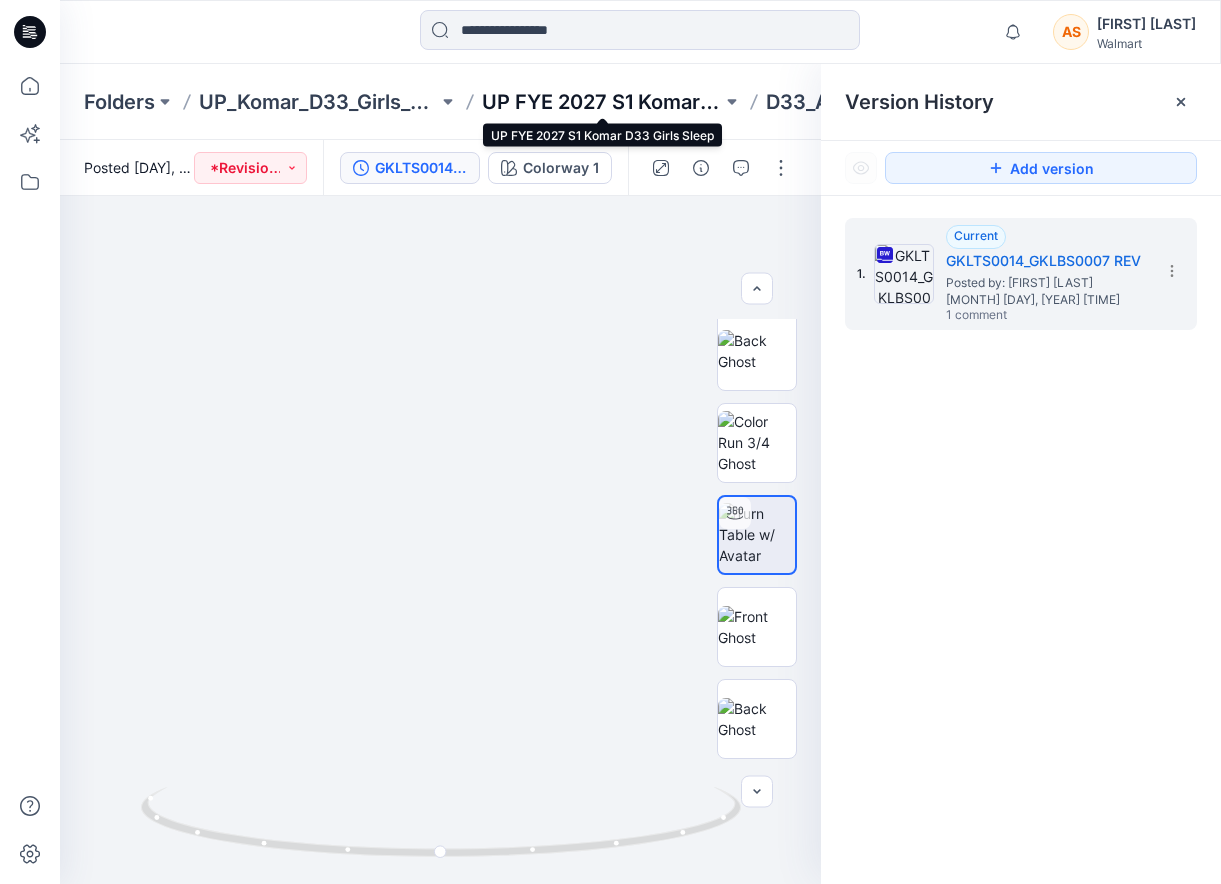 click on "UP FYE 2027 S1 Komar D33 Girls Sleep" at bounding box center (601, 102) 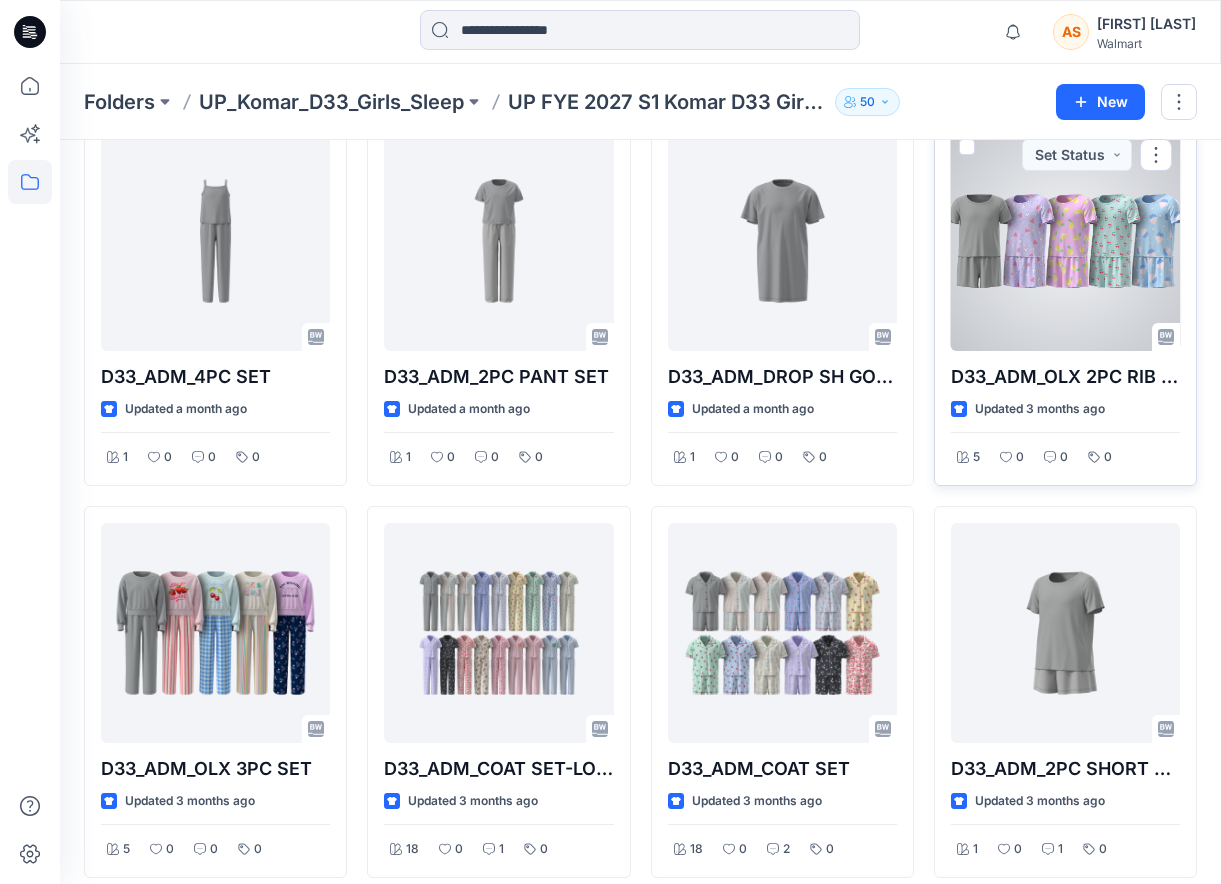 scroll, scrollTop: 0, scrollLeft: 0, axis: both 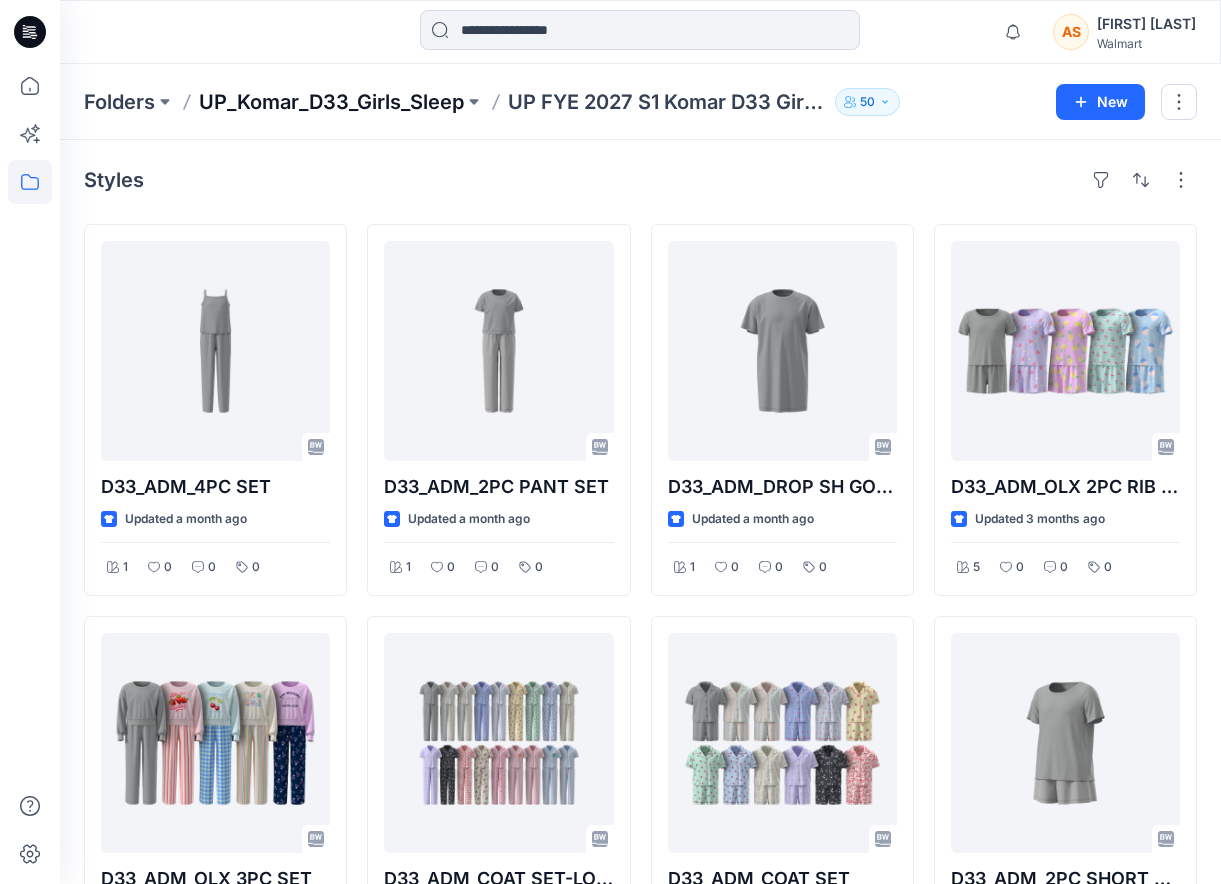 click on "UP_Komar_D33_Girls_Sleep" at bounding box center [331, 102] 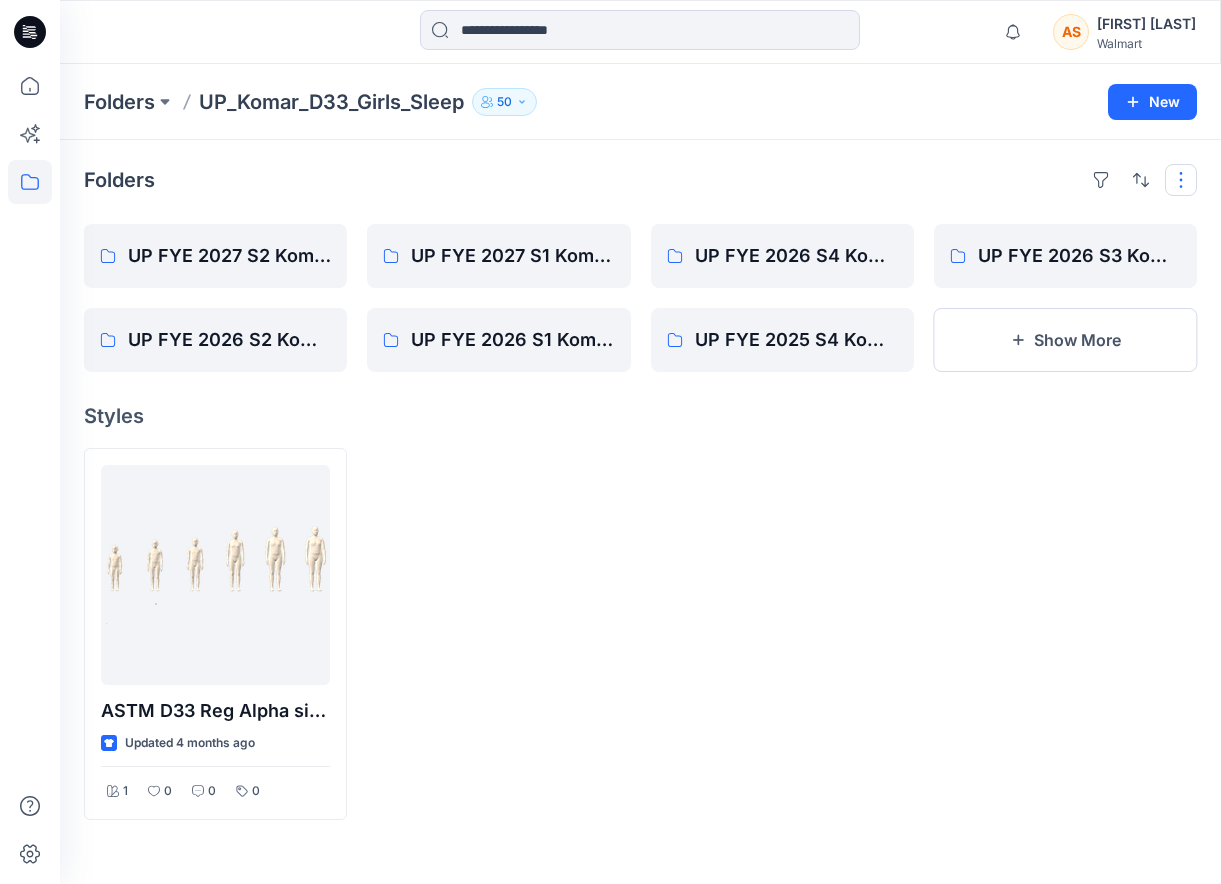 click at bounding box center [1181, 180] 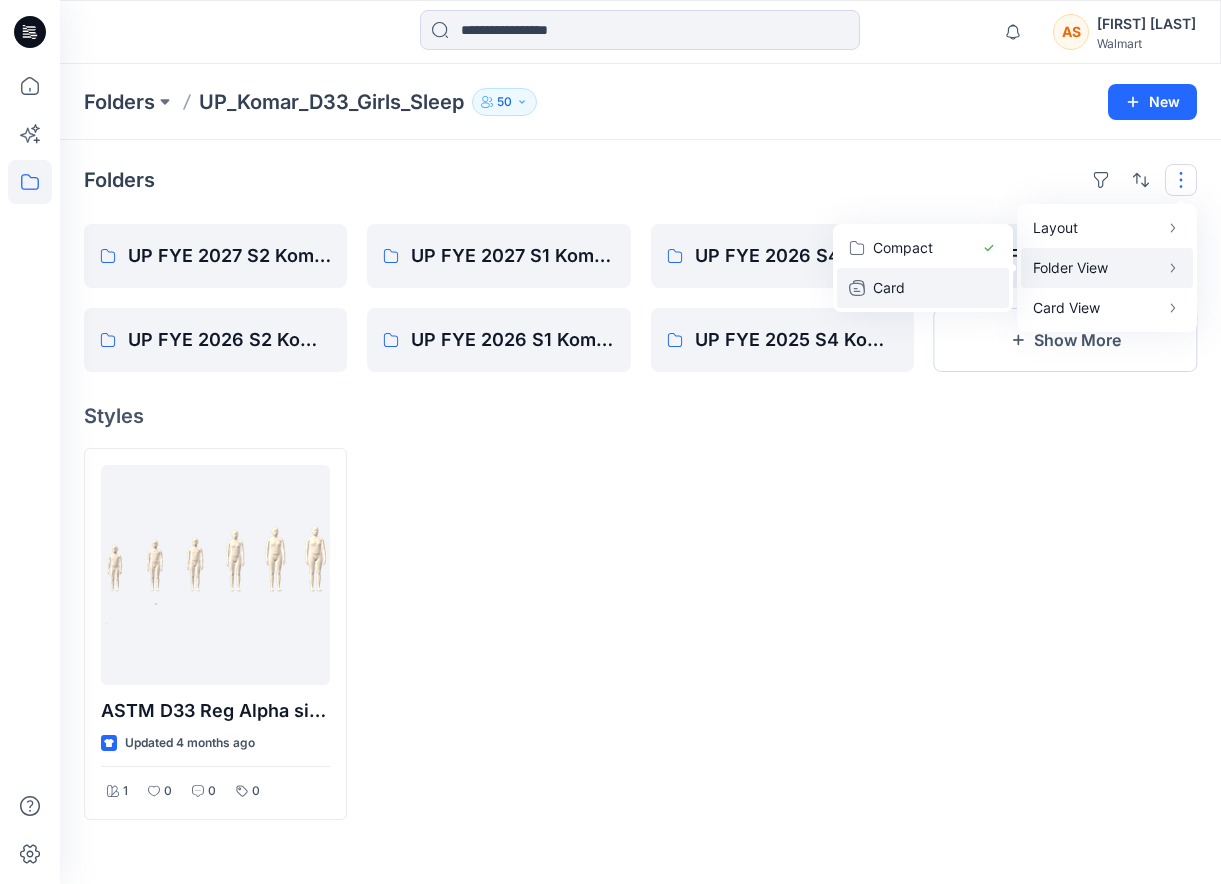 click on "Card" at bounding box center [923, 288] 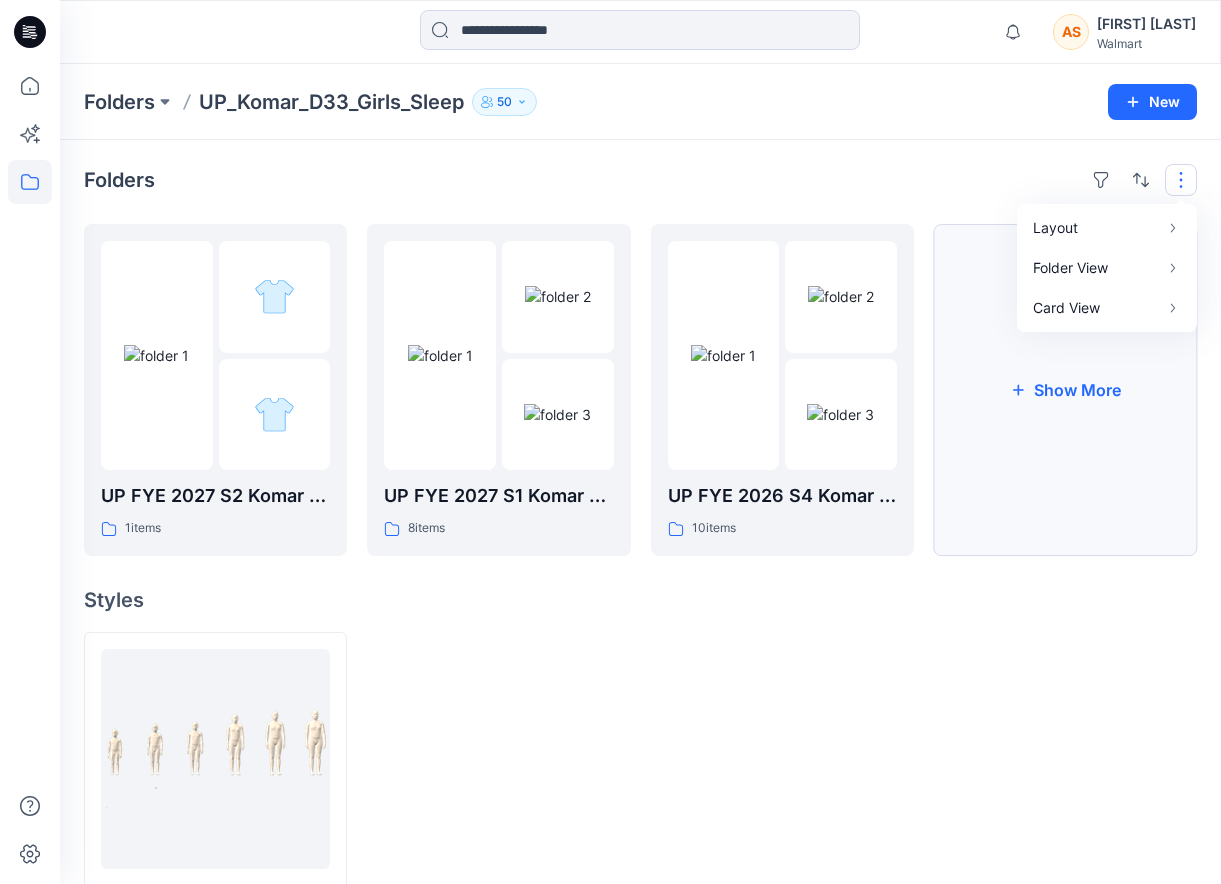 click on "Show More" at bounding box center [1065, 390] 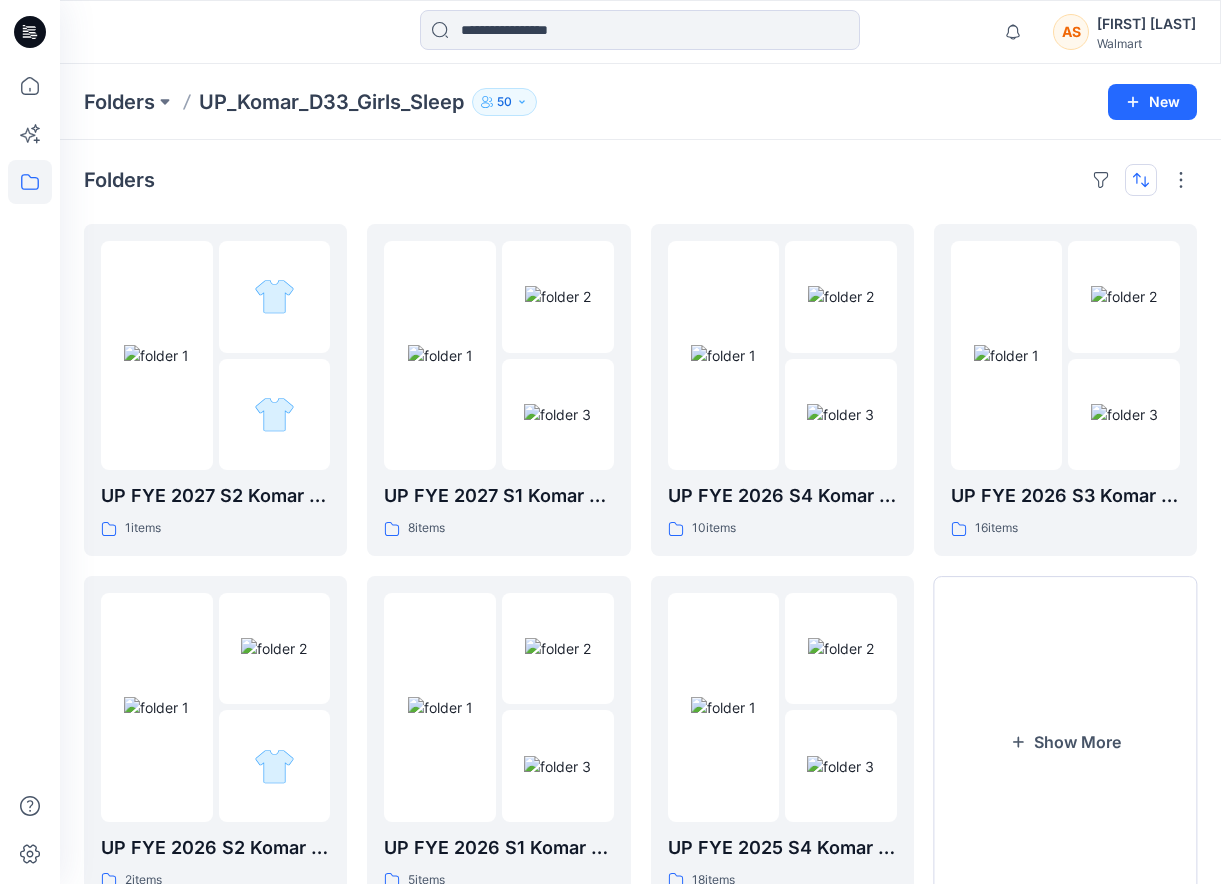 click at bounding box center (1141, 180) 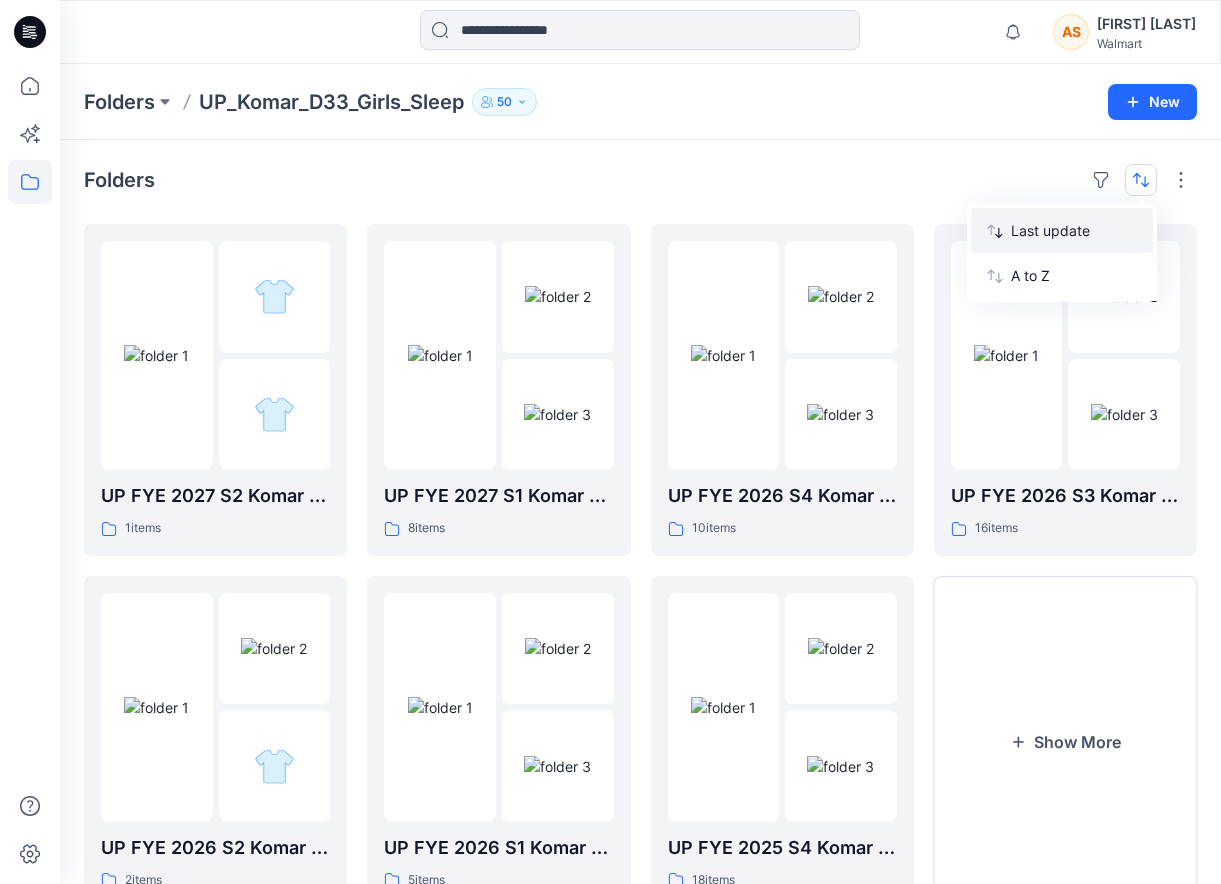 click on "Last update" at bounding box center [1074, 230] 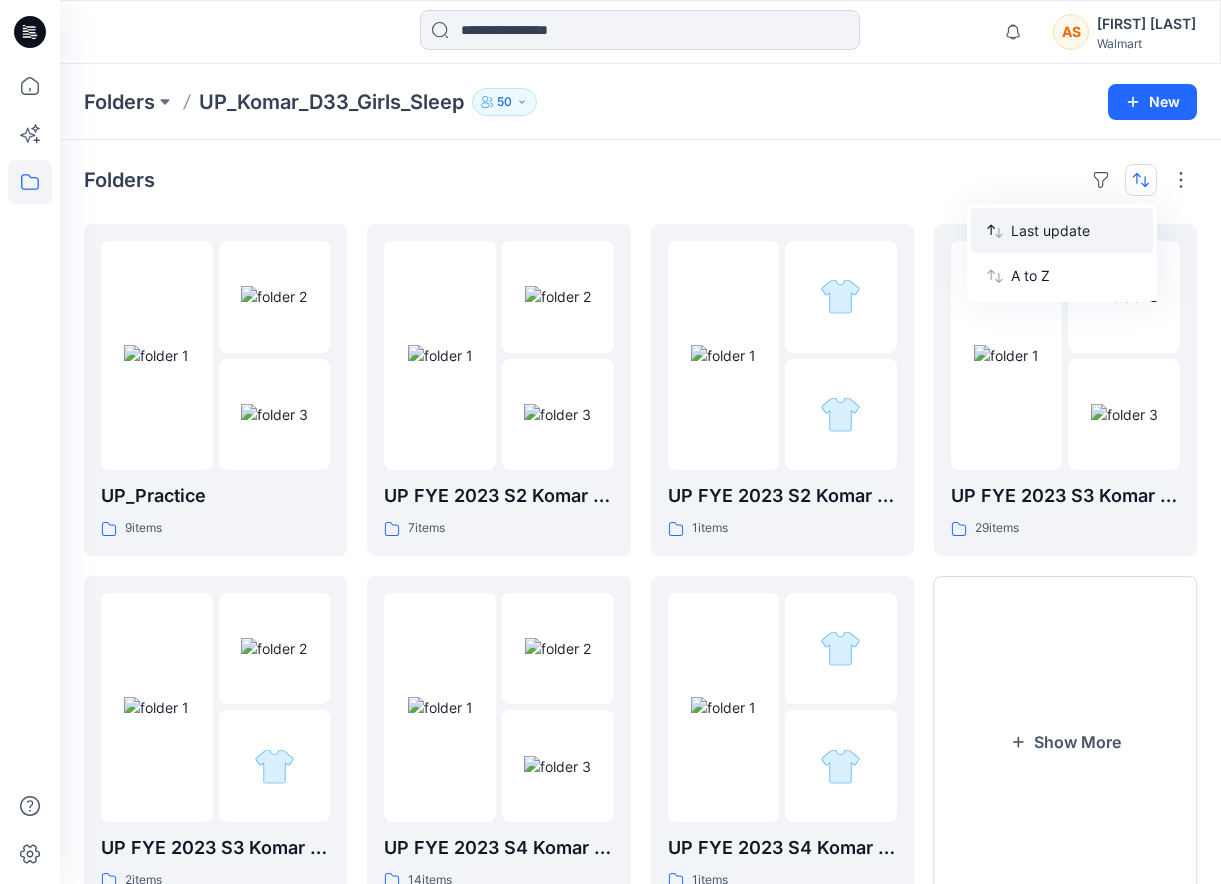 click on "Last update" at bounding box center (1074, 230) 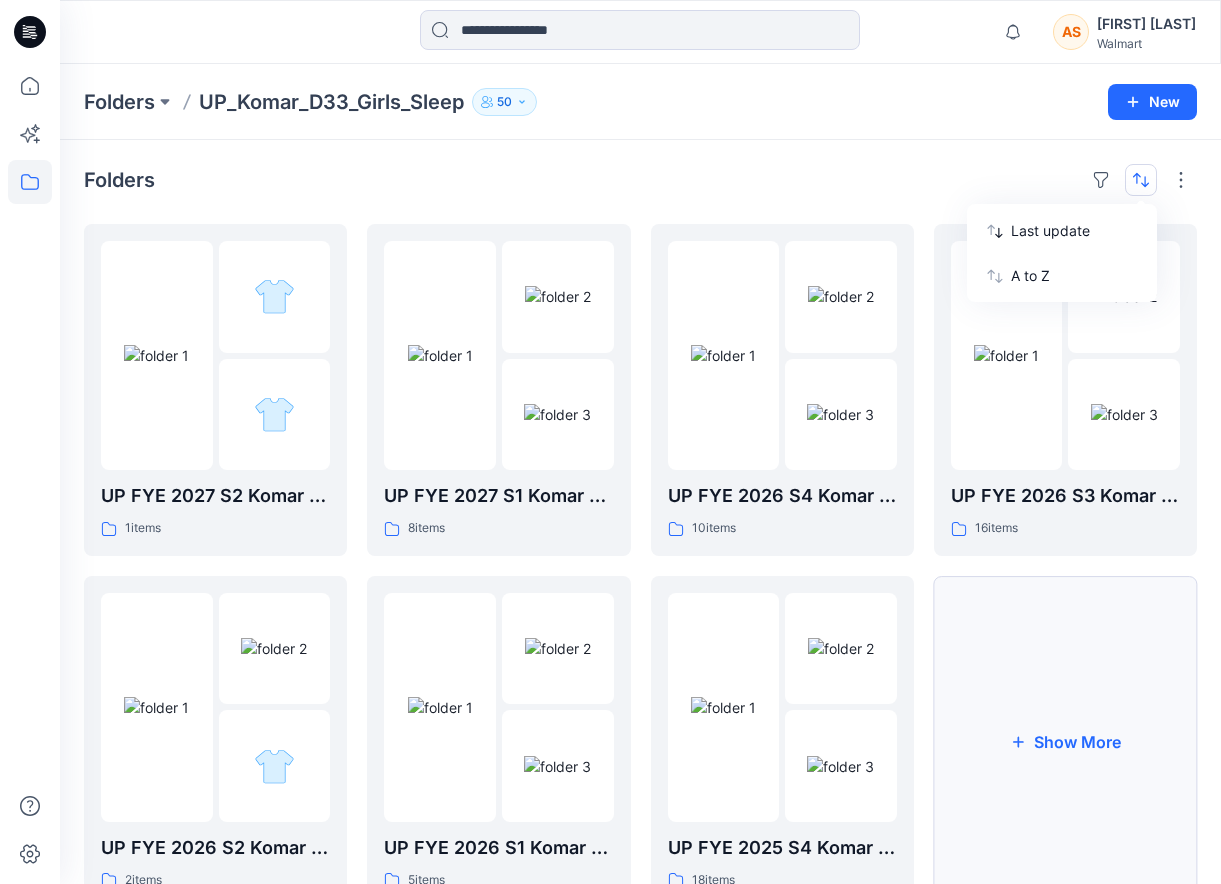 click on "Show More" at bounding box center [1065, 742] 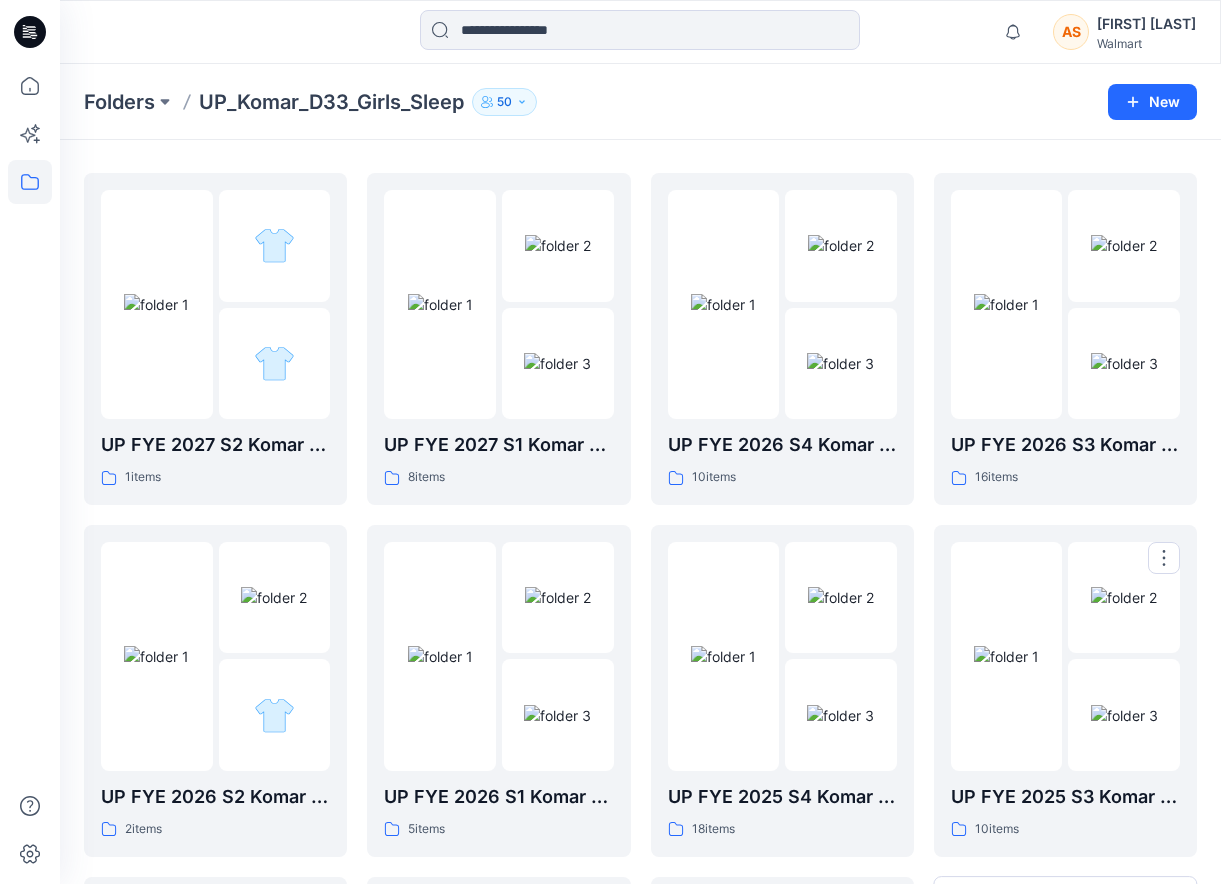 scroll, scrollTop: 0, scrollLeft: 0, axis: both 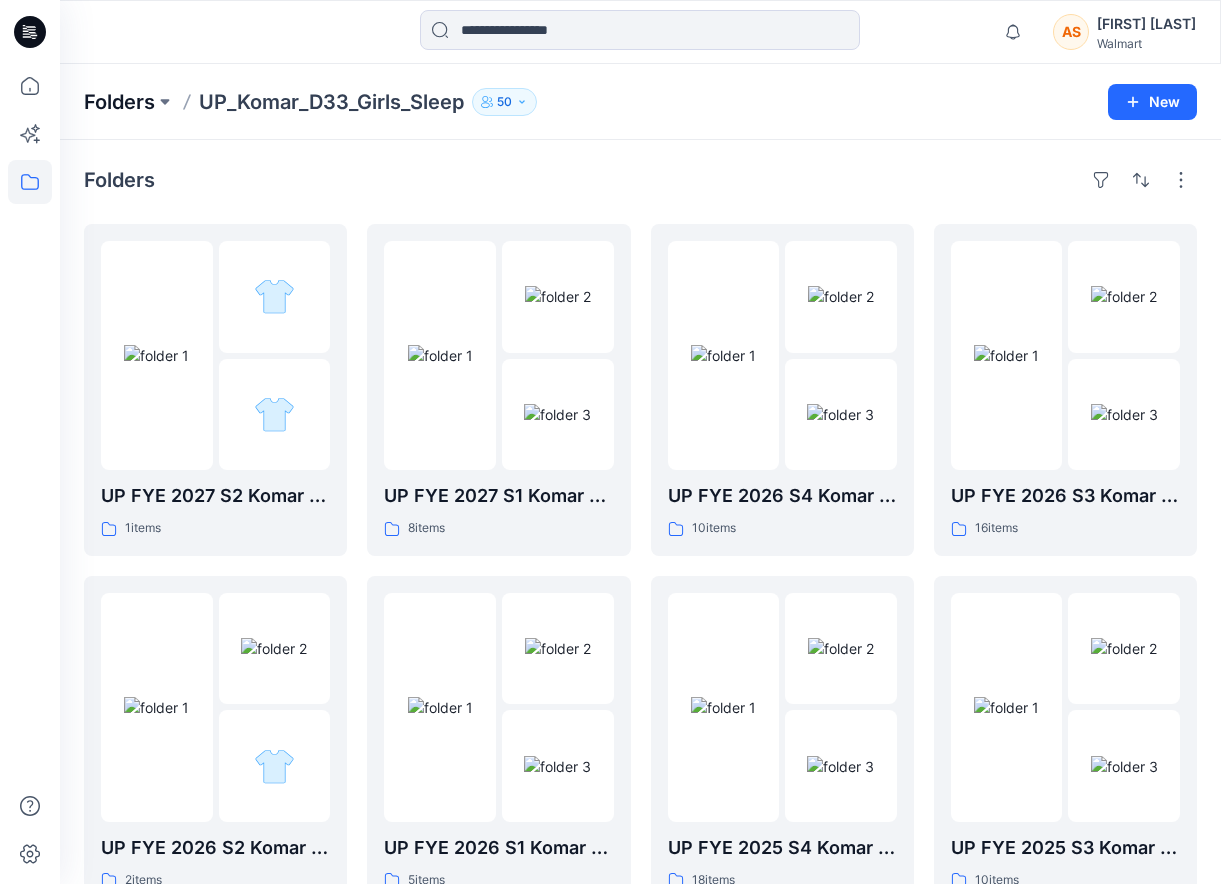 click on "Folders" at bounding box center [119, 102] 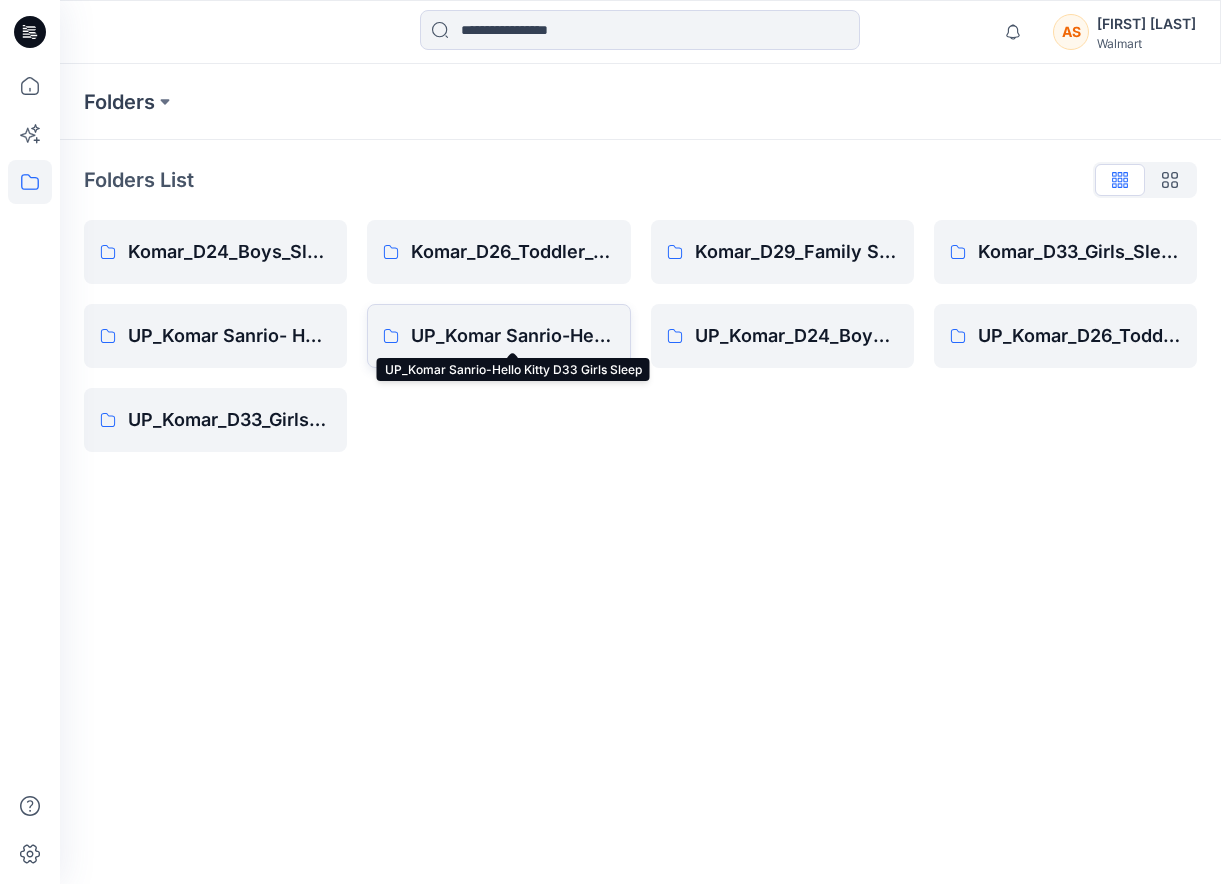 click on "UP_Komar Sanrio-Hello Kitty D33 Girls Sleep" at bounding box center (512, 336) 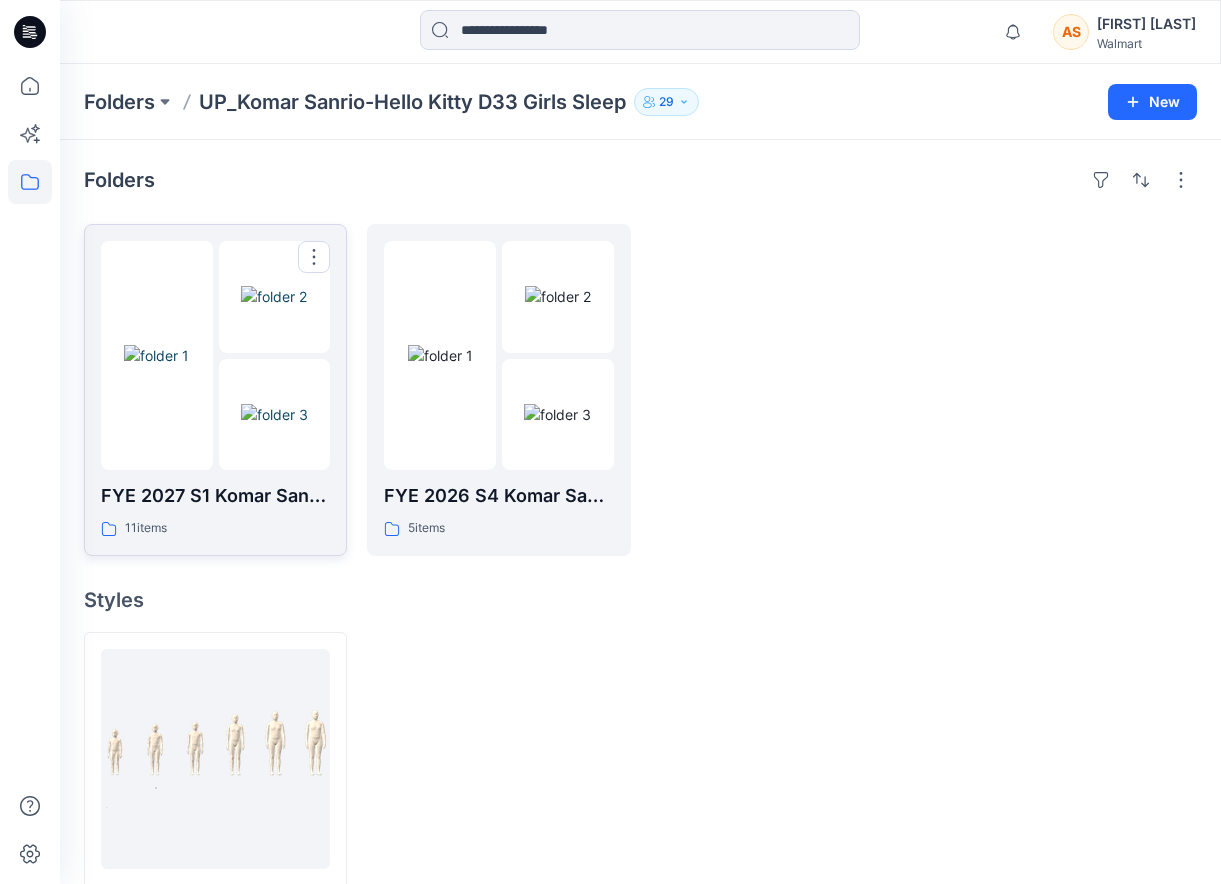 click at bounding box center (274, 414) 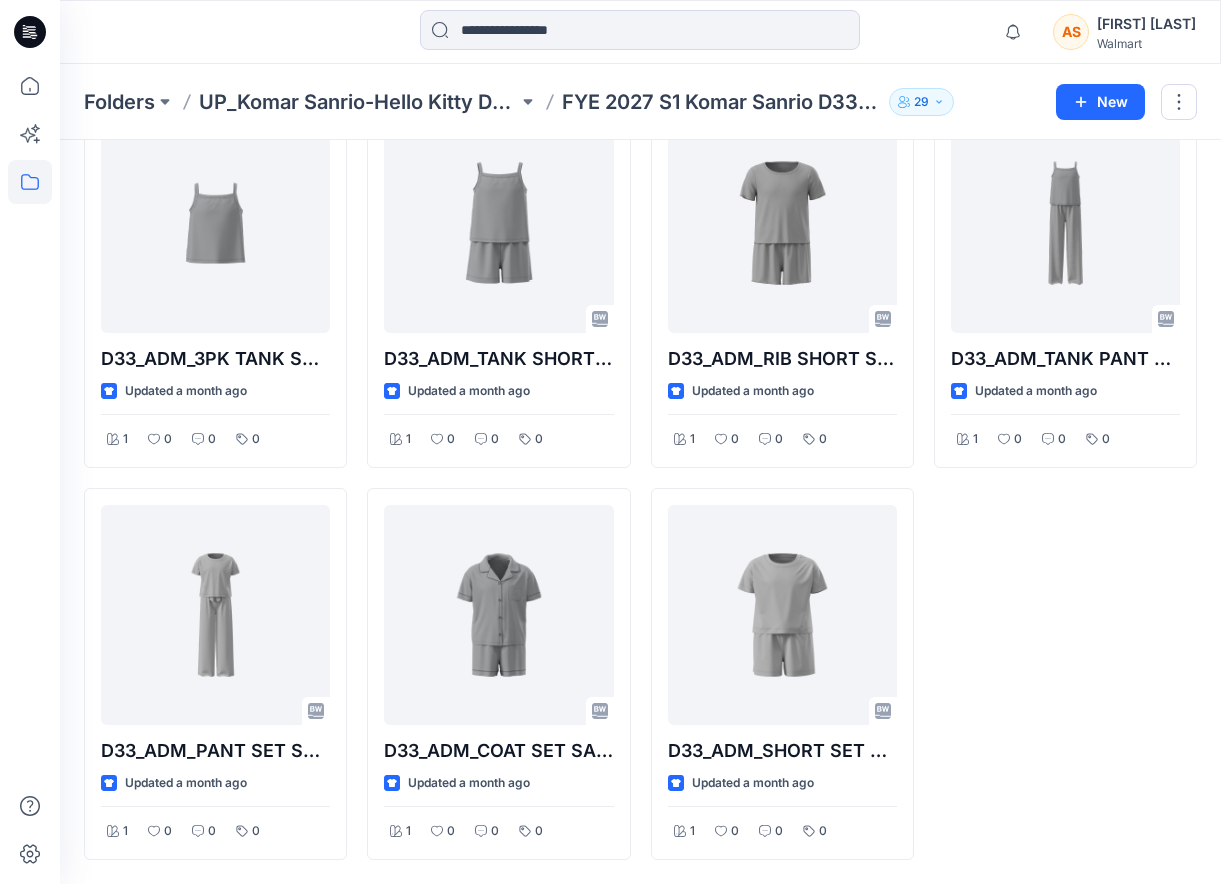scroll, scrollTop: 501, scrollLeft: 0, axis: vertical 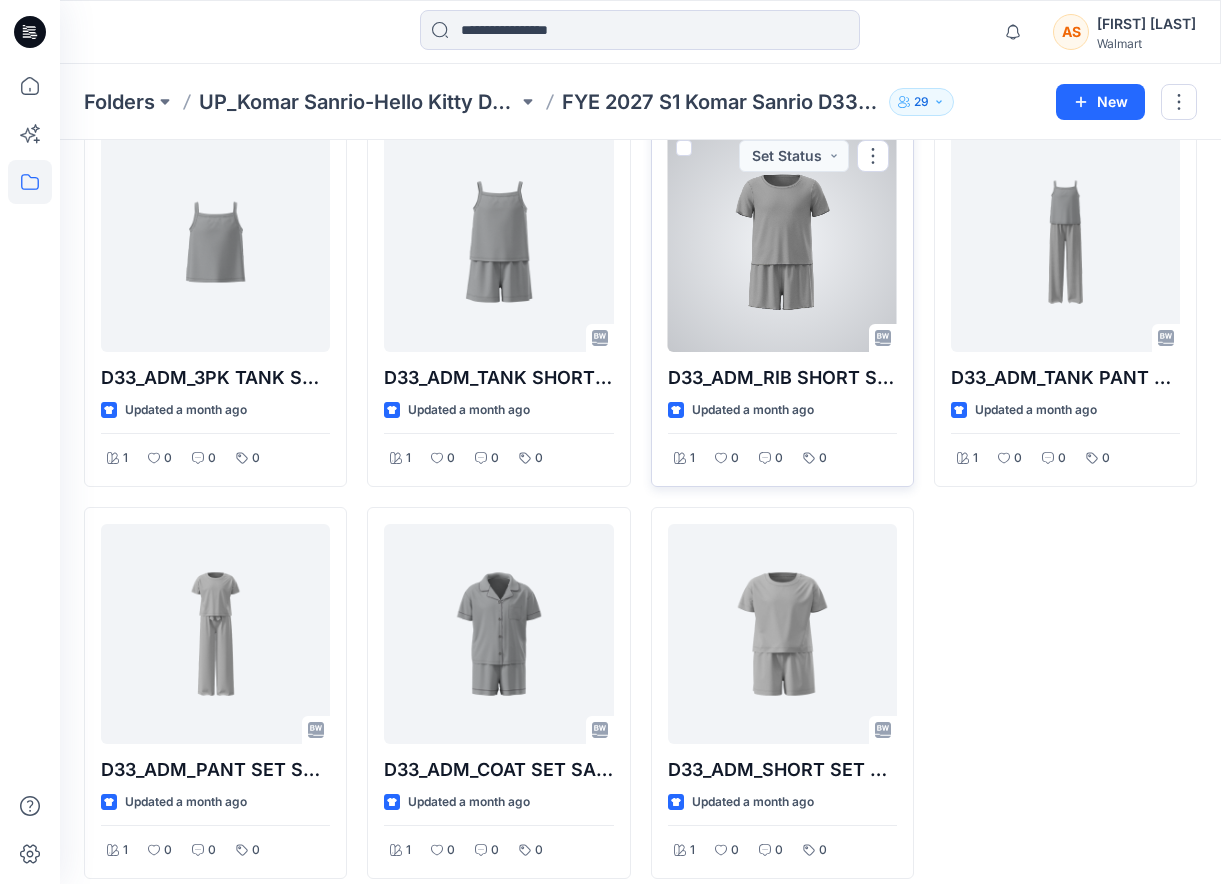 click at bounding box center [782, 242] 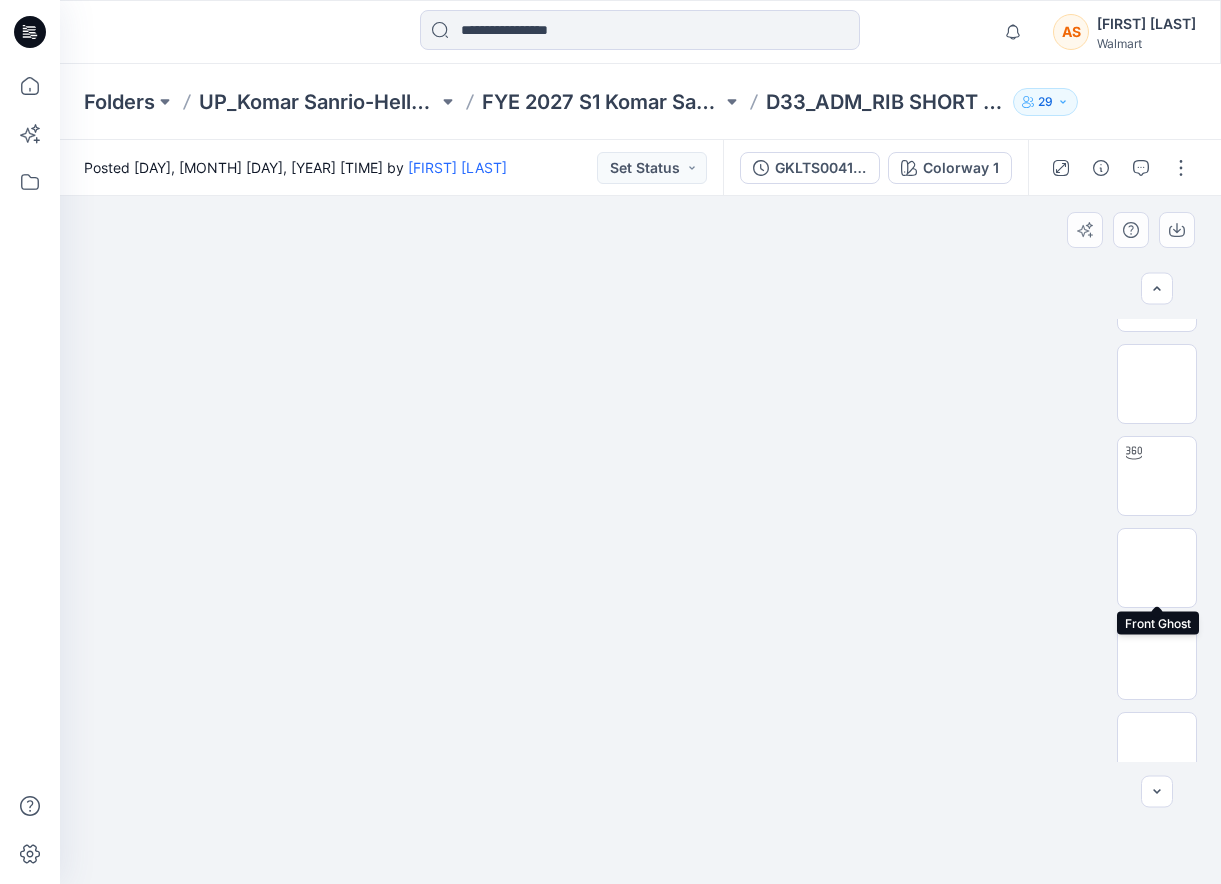 scroll, scrollTop: 441, scrollLeft: 0, axis: vertical 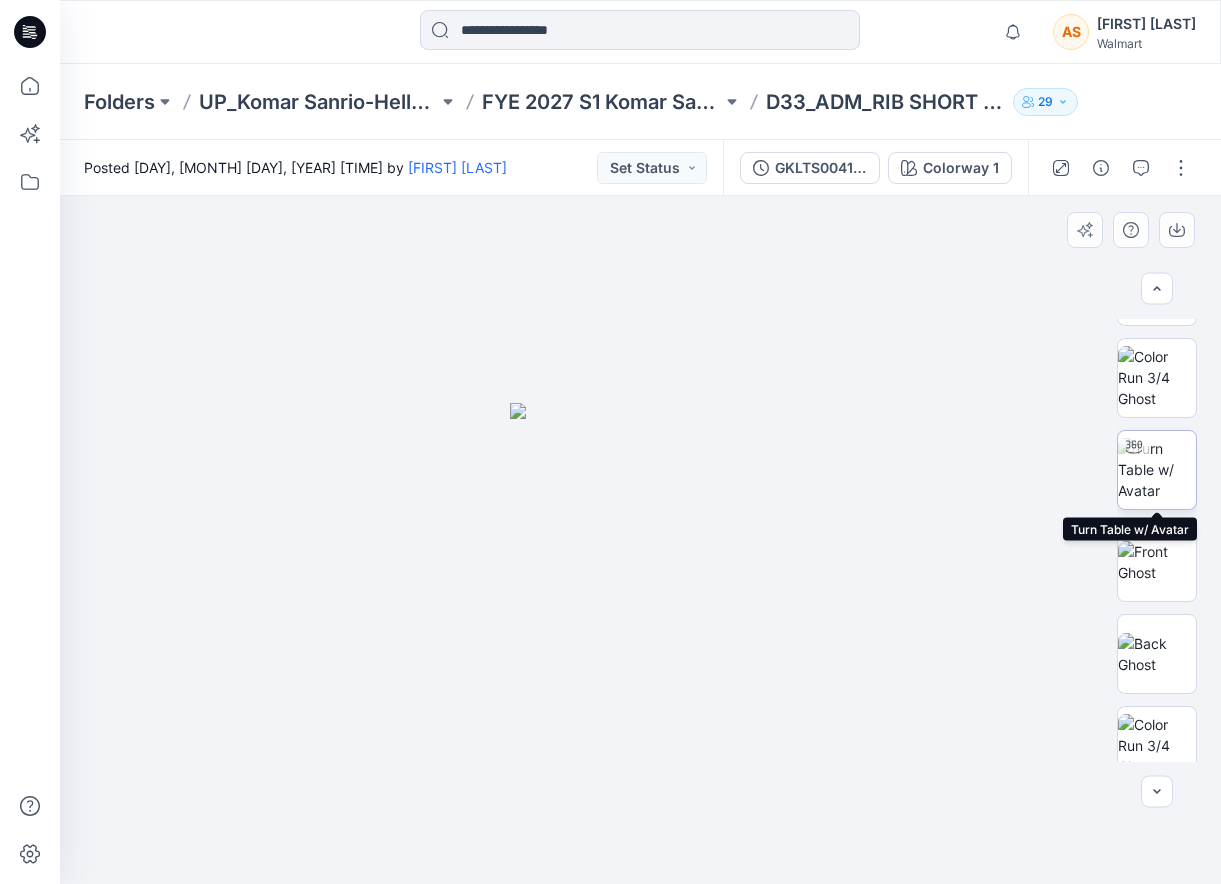 click at bounding box center [1157, 469] 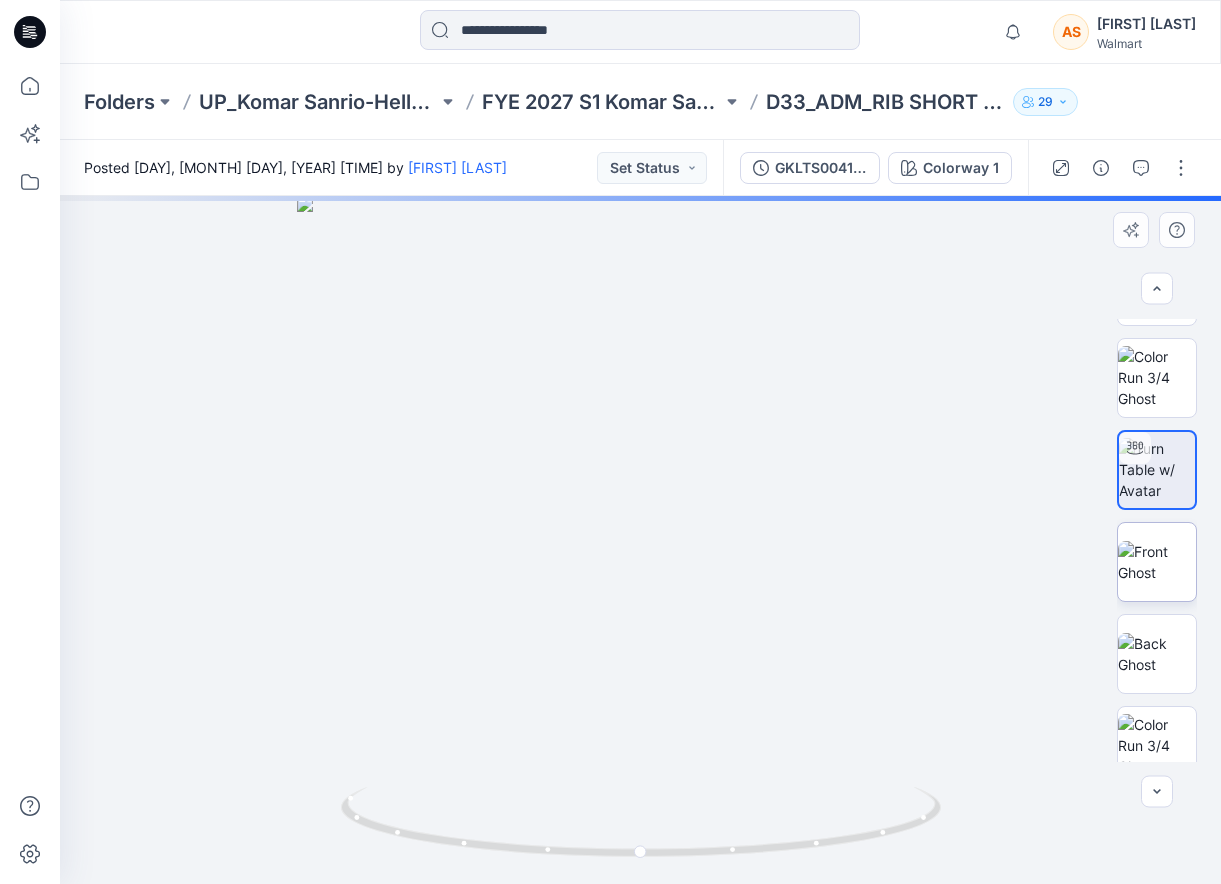 click at bounding box center [1157, 562] 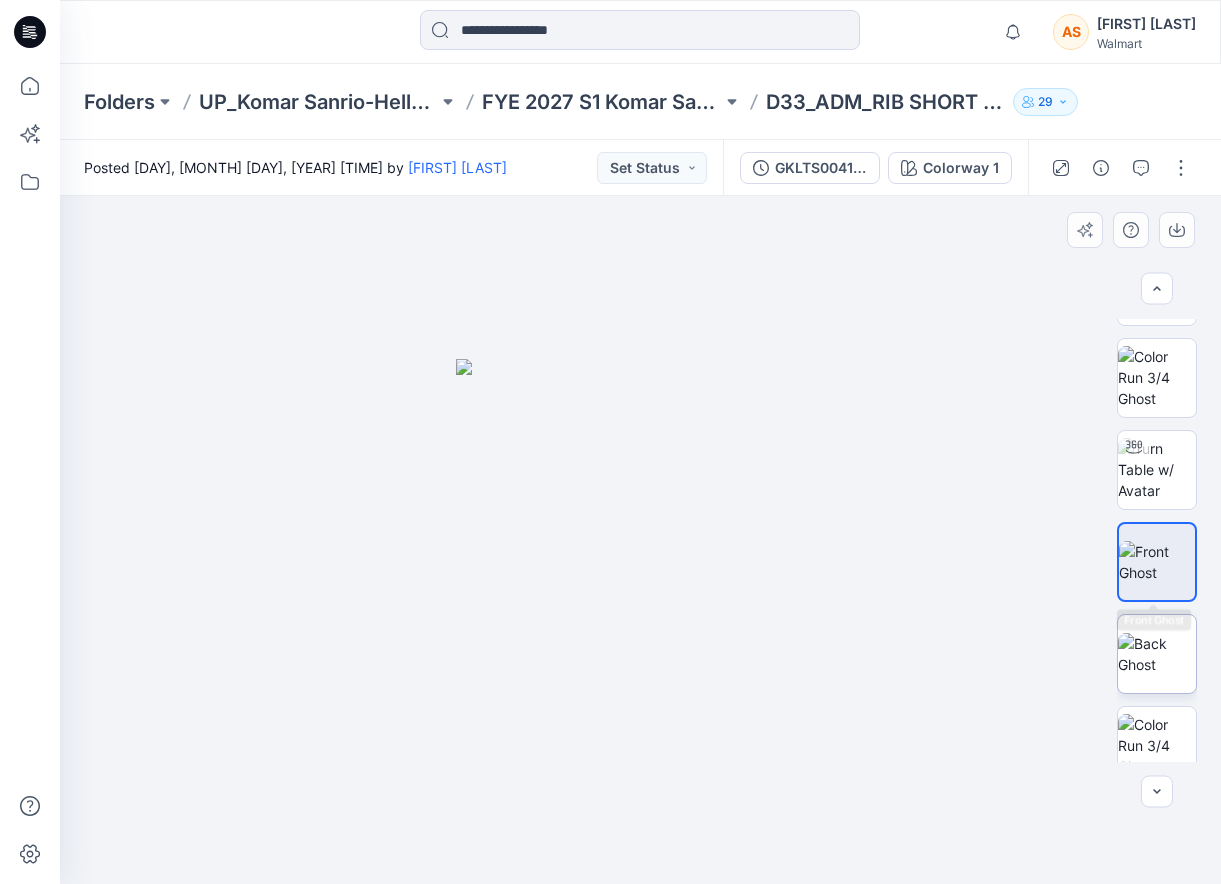 click at bounding box center [1157, 654] 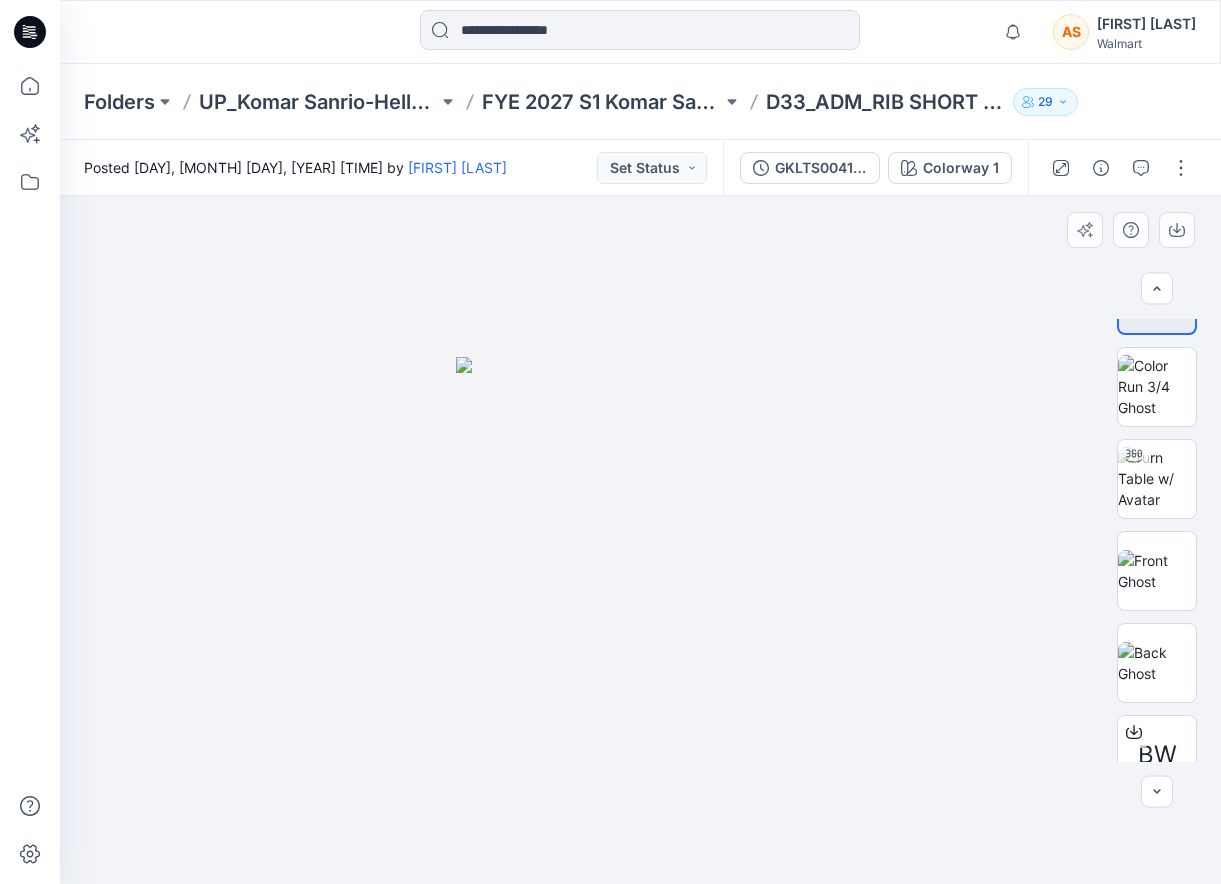 scroll, scrollTop: 855, scrollLeft: 0, axis: vertical 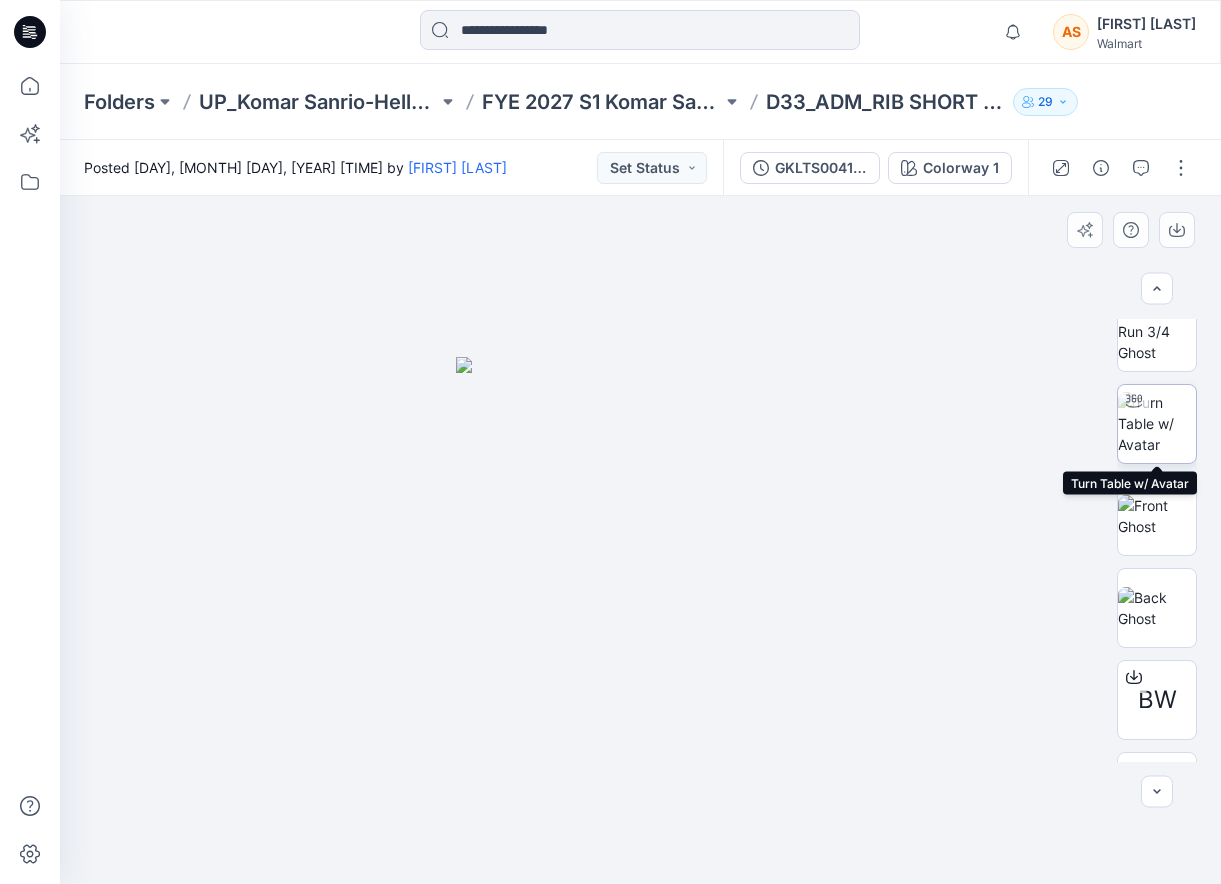 click at bounding box center [1157, 423] 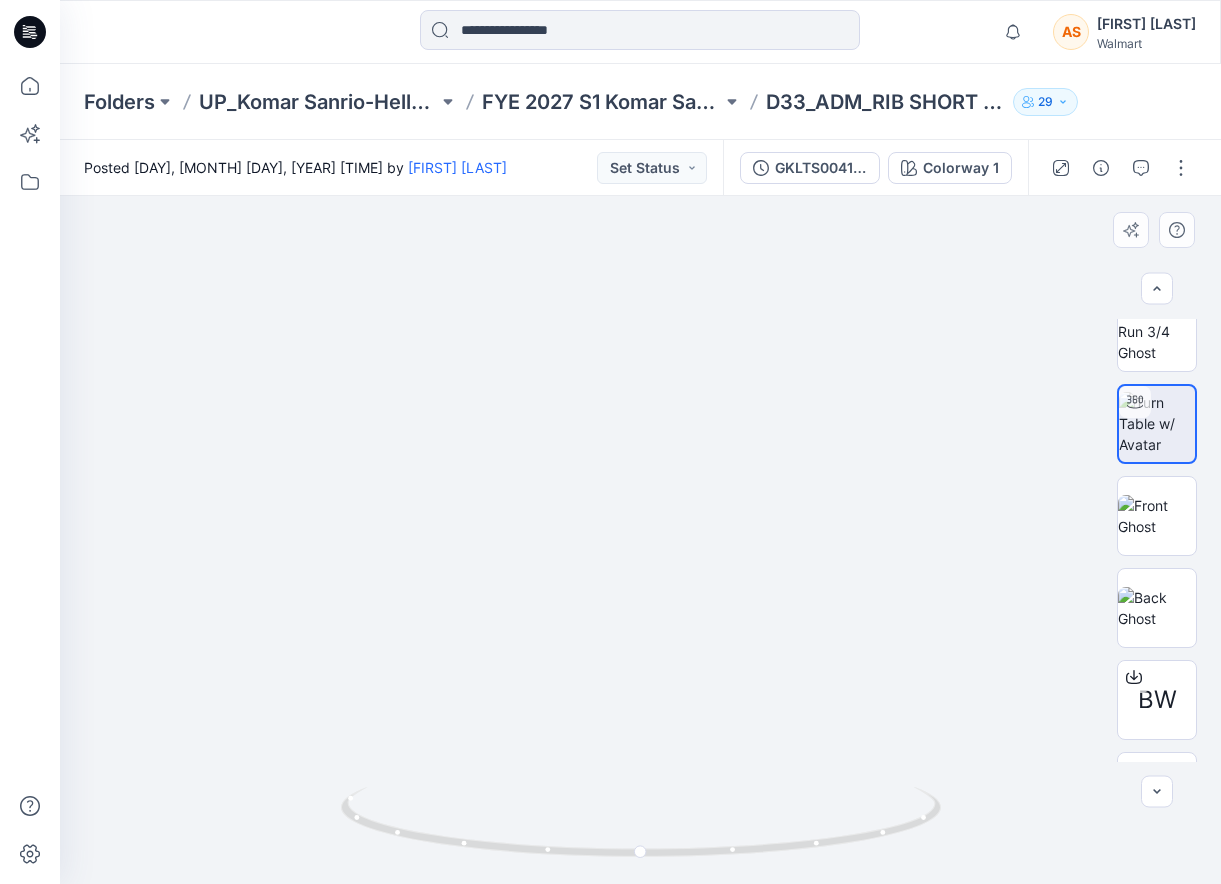 drag, startPoint x: 641, startPoint y: 719, endPoint x: 641, endPoint y: 577, distance: 142 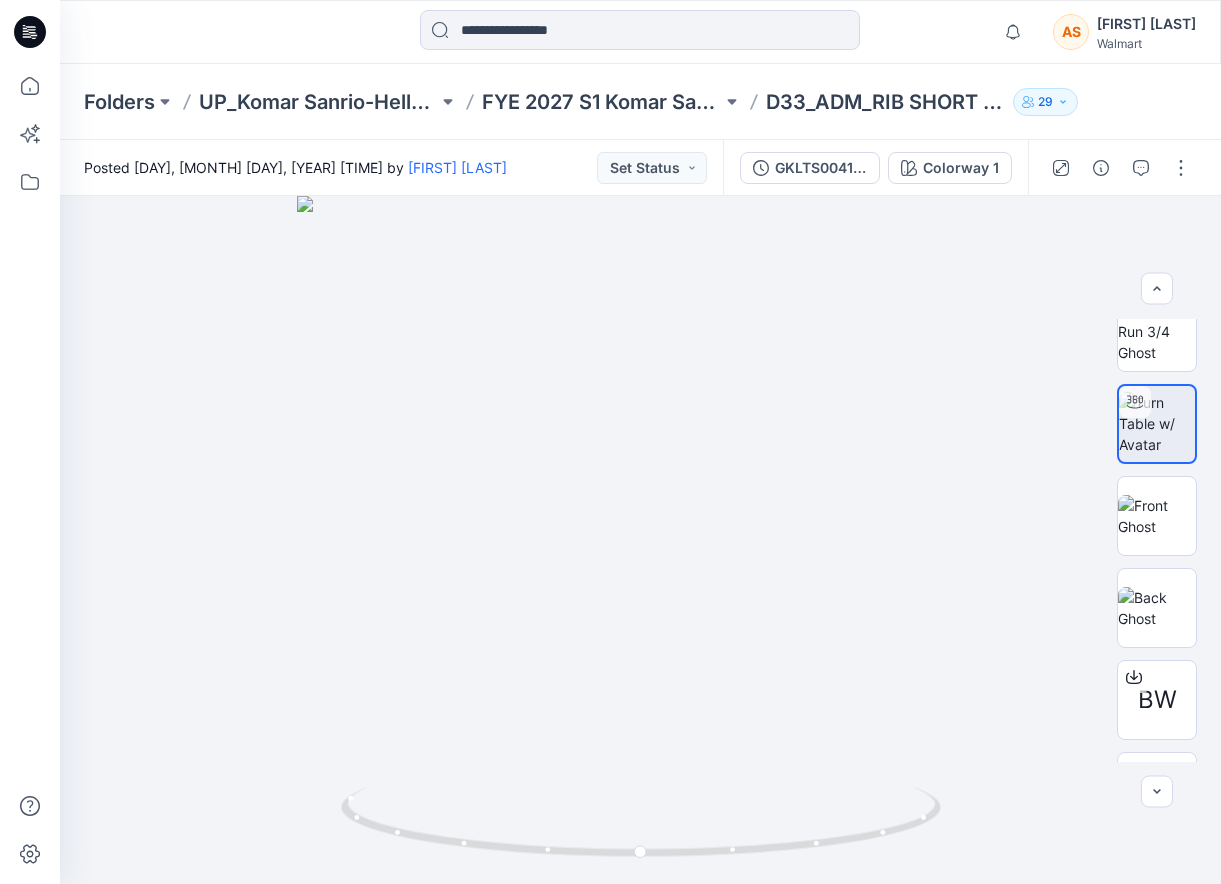 click on "Folders UP_Komar Sanrio-Hello Kitty D33 Girls Sleep FYE 2027 S1 Komar Sanrio D33 Girls Sleep Board D33_ADM_RIB SHORT SET SANRIO 29" at bounding box center [640, 102] 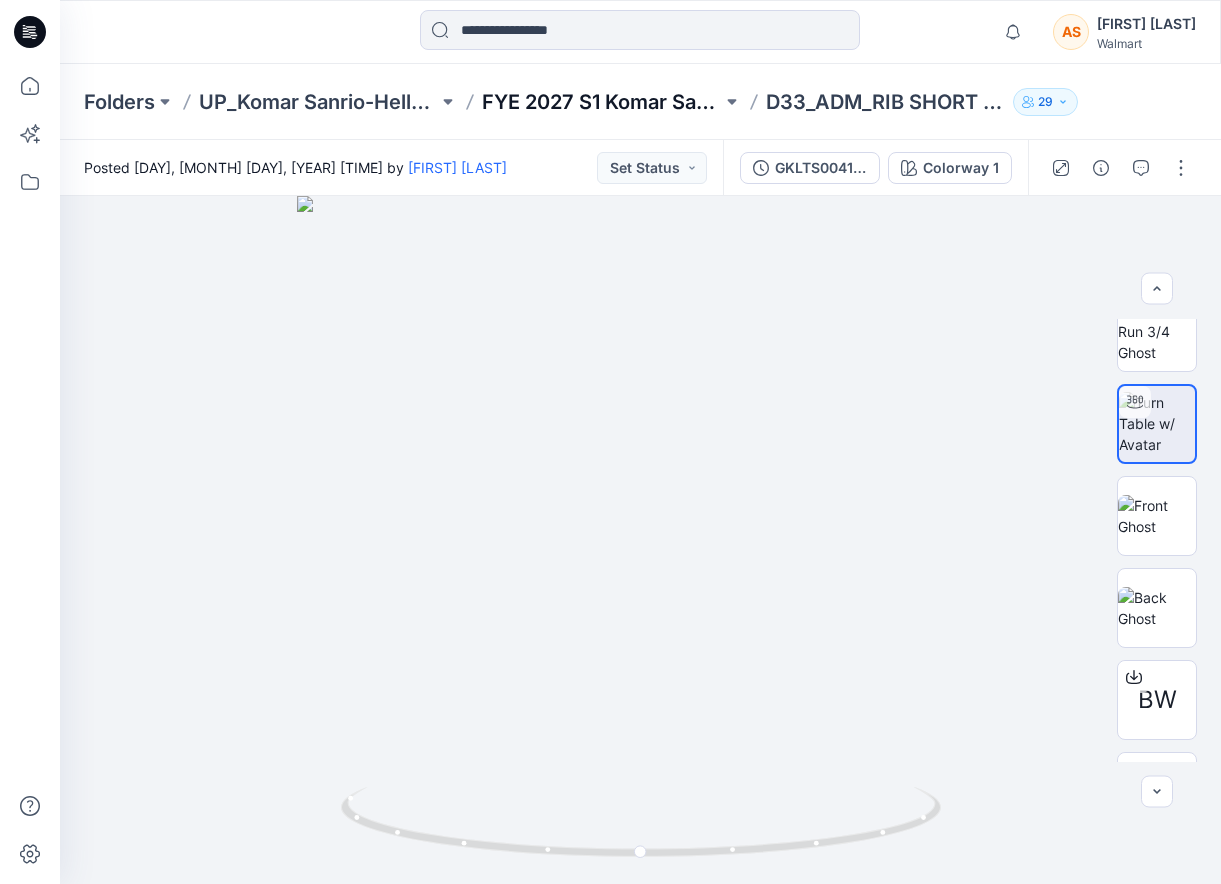 click on "FYE 2027 S1 Komar Sanrio D33 Girls Sleep Board" at bounding box center (601, 102) 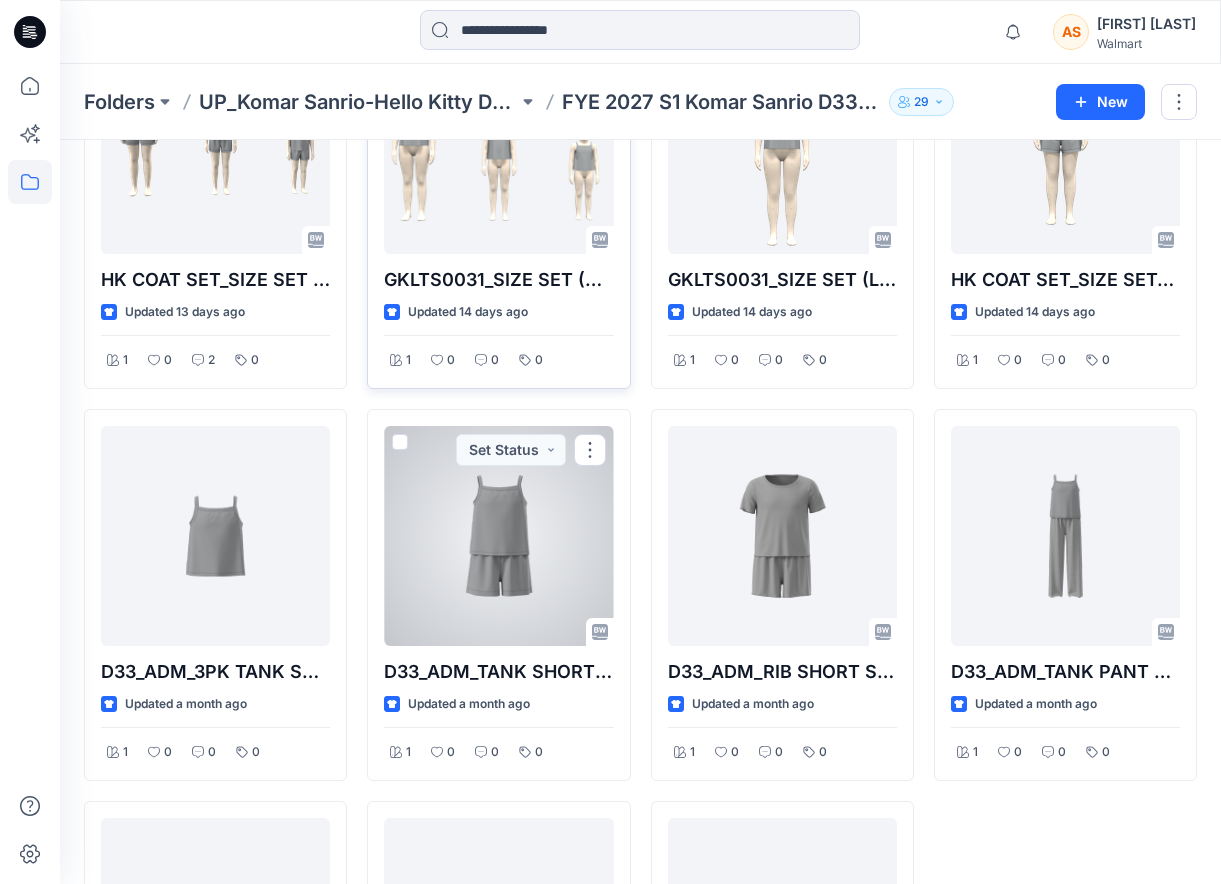 scroll, scrollTop: 0, scrollLeft: 0, axis: both 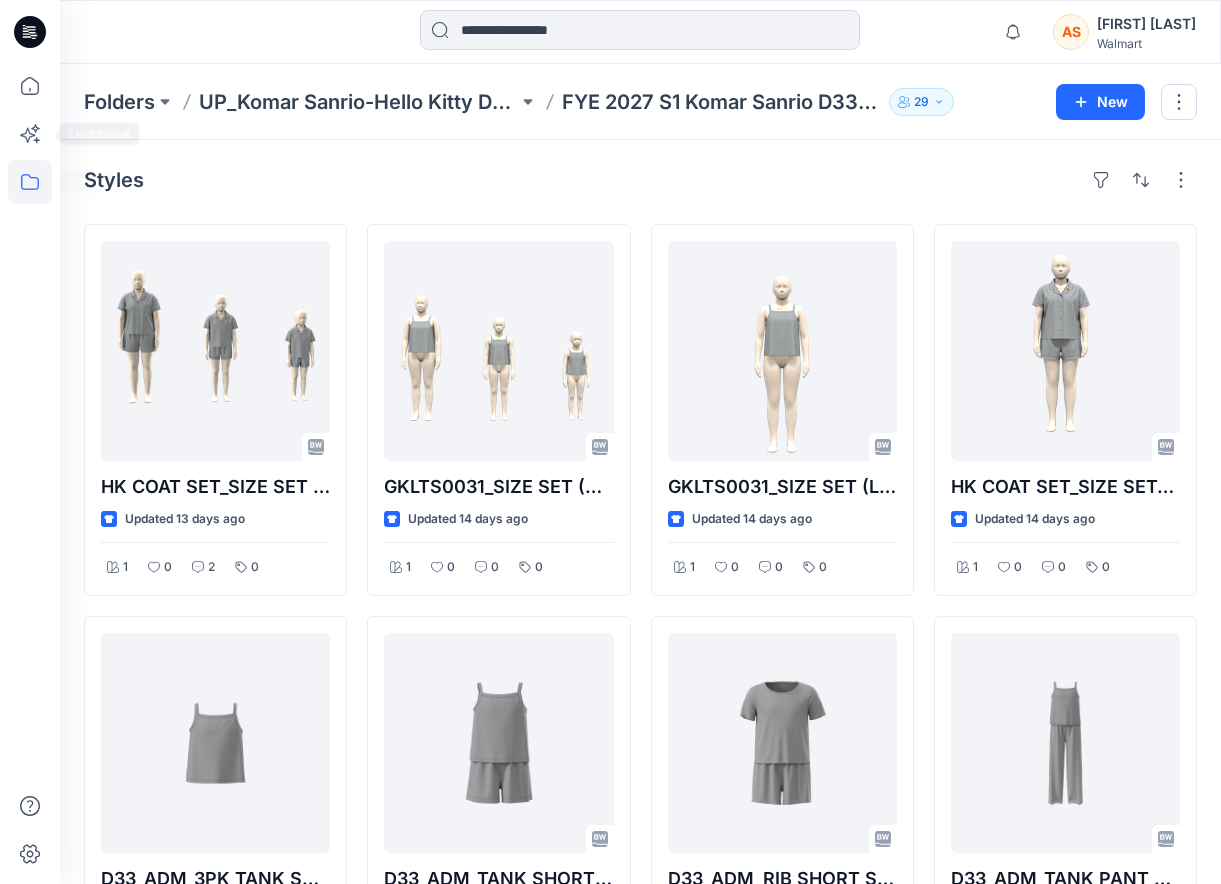 click 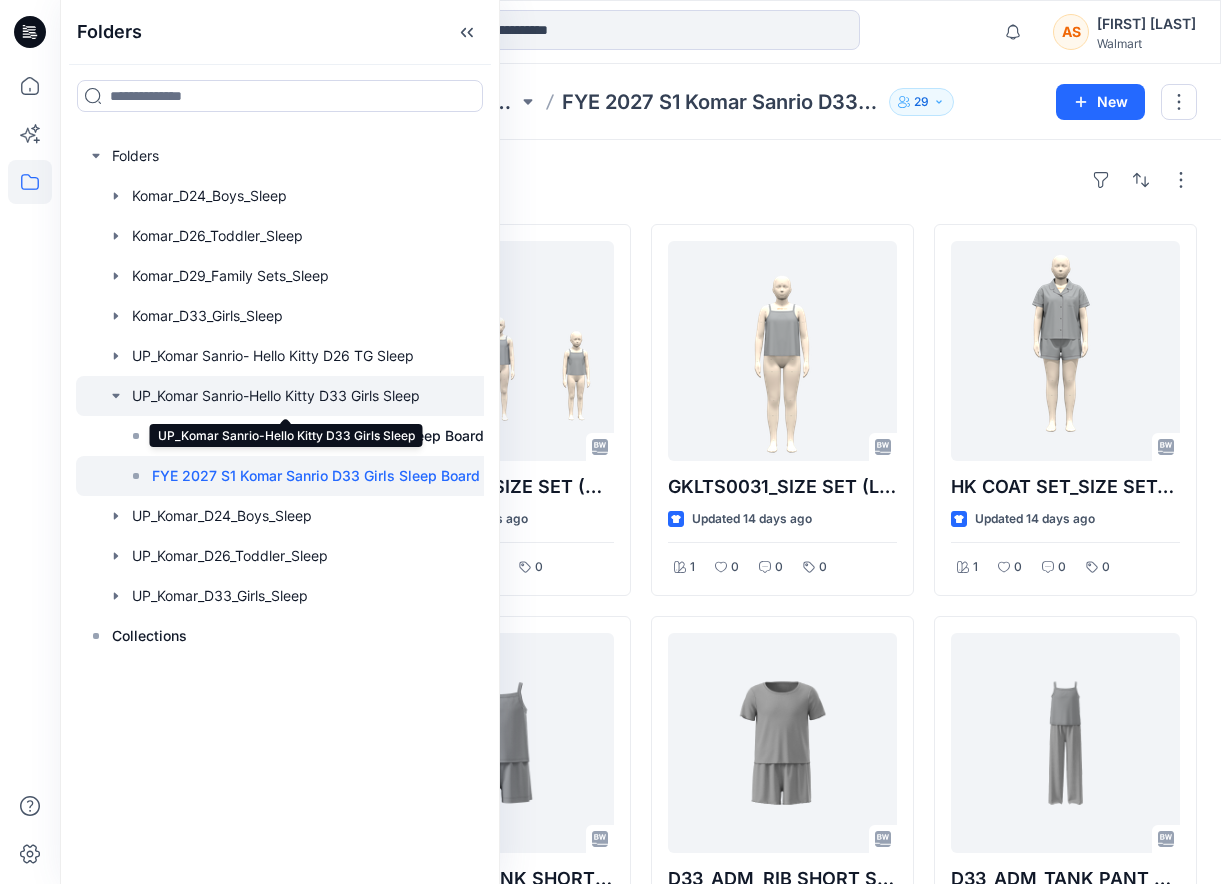 click at bounding box center (286, 396) 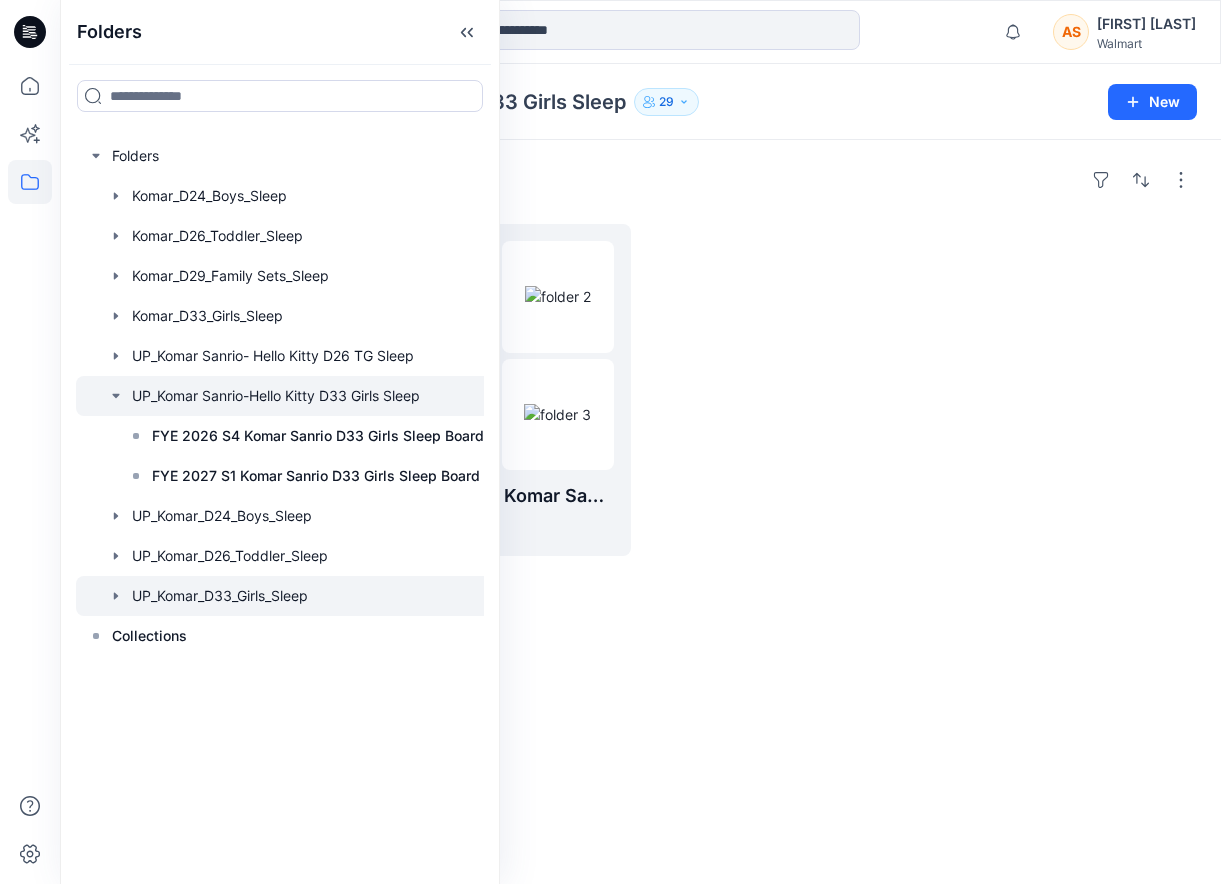 click at bounding box center [286, 596] 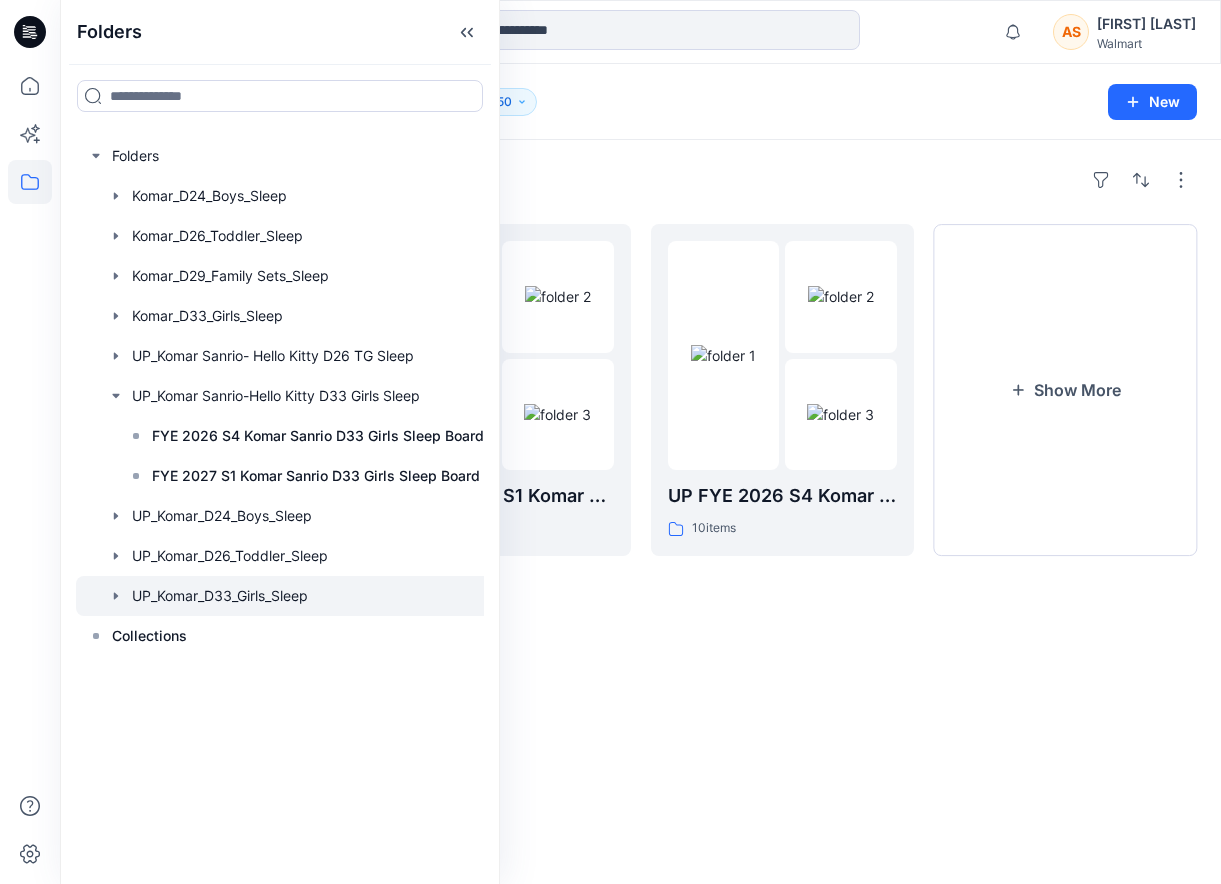 click 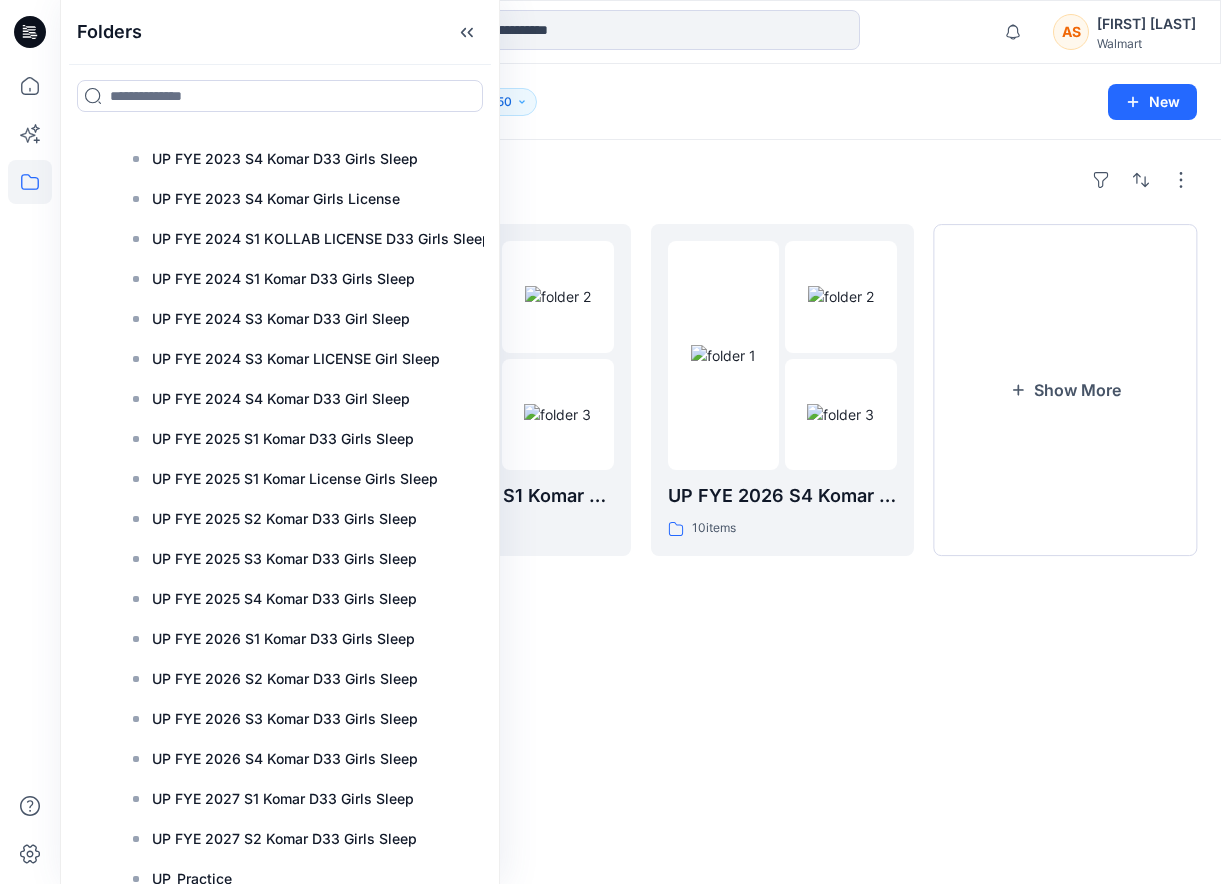 scroll, scrollTop: 696, scrollLeft: 0, axis: vertical 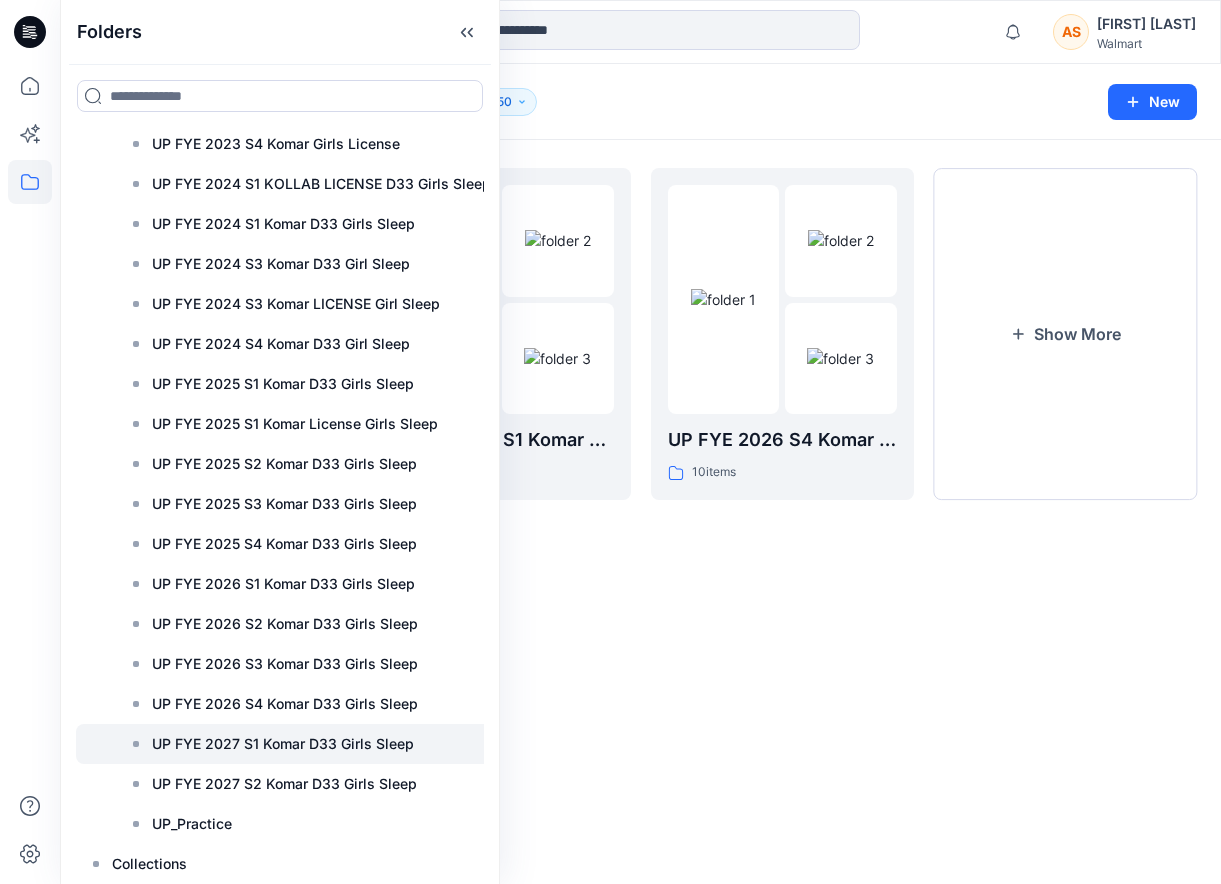 click on "UP FYE 2027 S1 Komar D33 Girls Sleep" at bounding box center (283, 744) 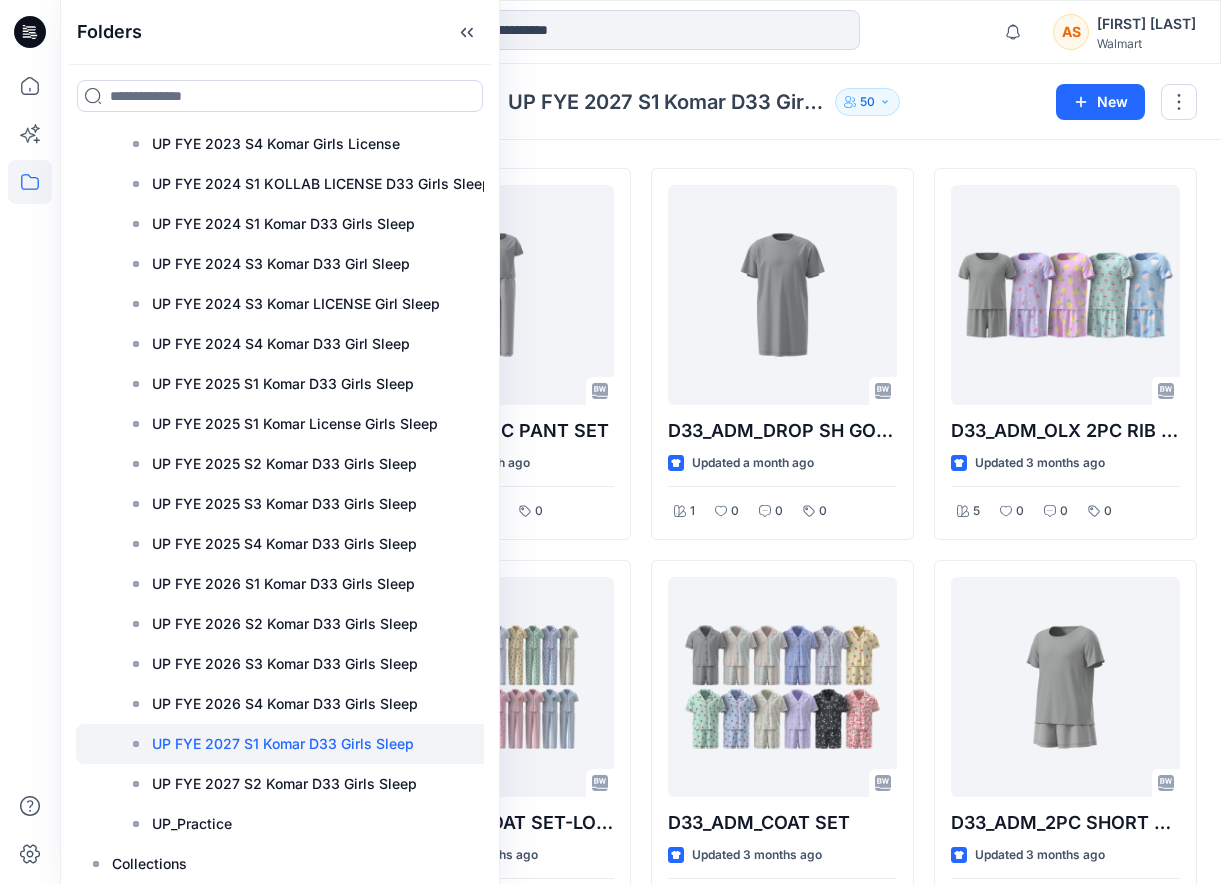 click on "D33_ADM_4PC SET Updated a month ago 1 0 0 0 D33_ADM_OLX 3PC SET Updated 3 months ago 5 0 0 0 D33_ADM_2PC PANT SET Updated a month ago 1 0 0 0 D33_ADM_COAT SET-LONG Updated 3 months ago 18 0 1 0 D33_ADM_DROP SH GOWN Updated a month ago 1 0 0 0 D33_ADM_COAT SET Updated 3 months ago 18 0 2 0 D33_ADM_OLX 2PC RIB SET Updated 3 months ago 5 0 0 0 D33_ADM_2PC SHORT SET Updated 3 months ago 1 0 1 0" at bounding box center (640, 550) 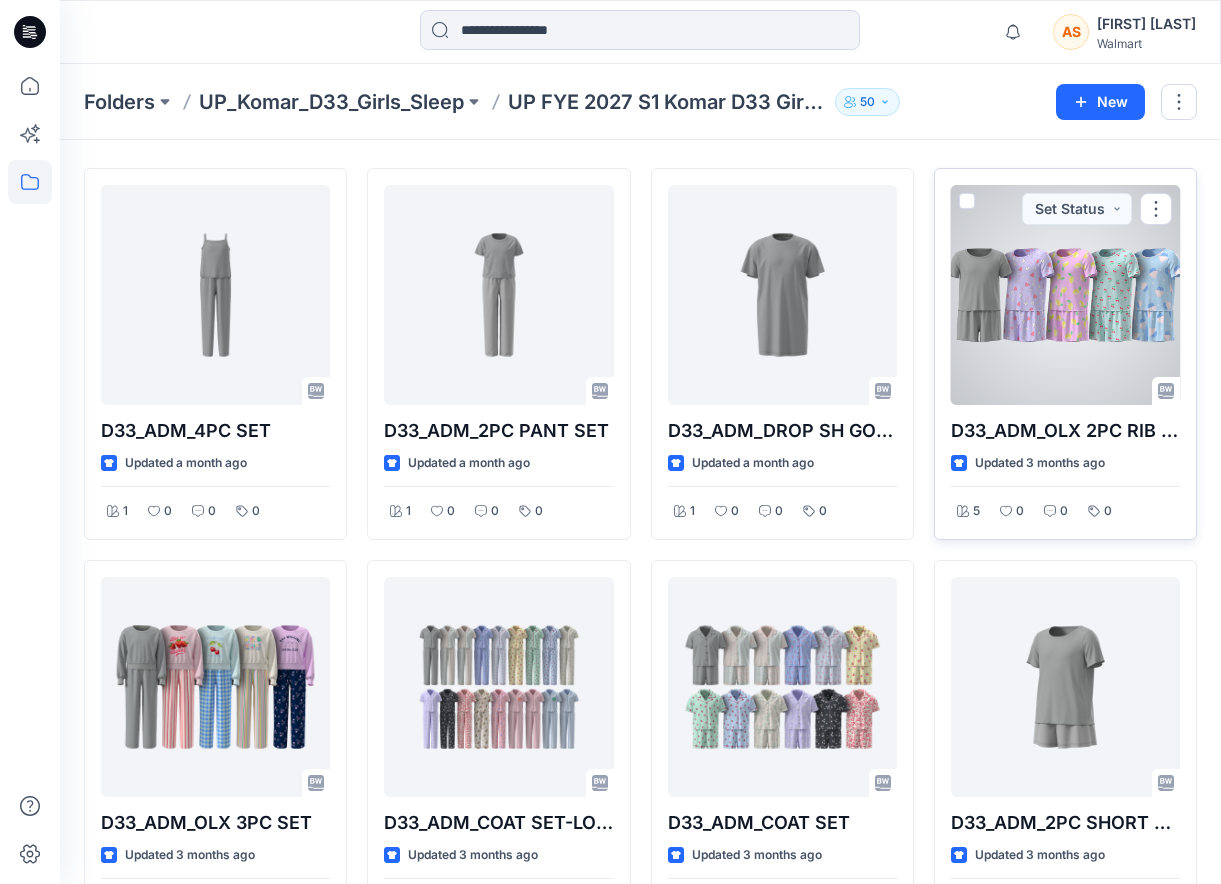 click at bounding box center (1065, 295) 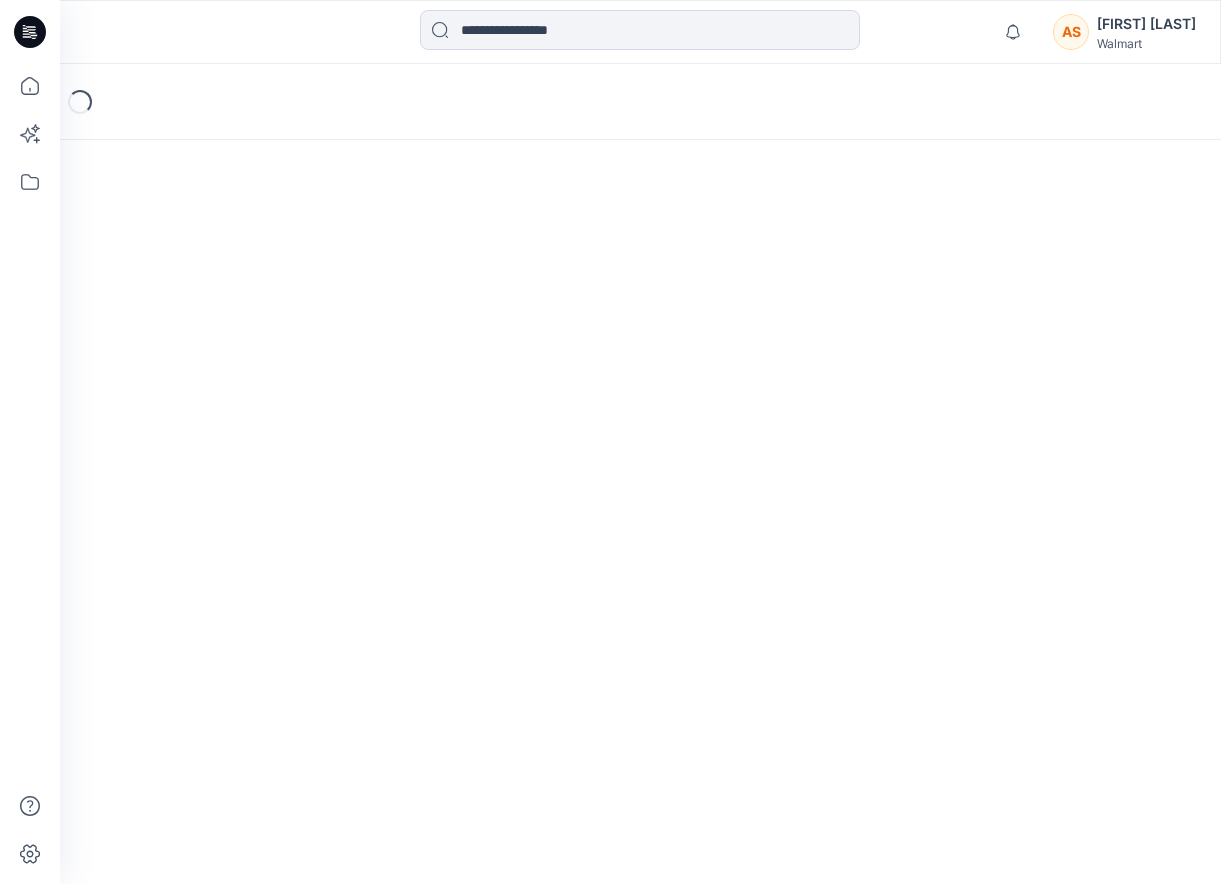 scroll, scrollTop: 0, scrollLeft: 0, axis: both 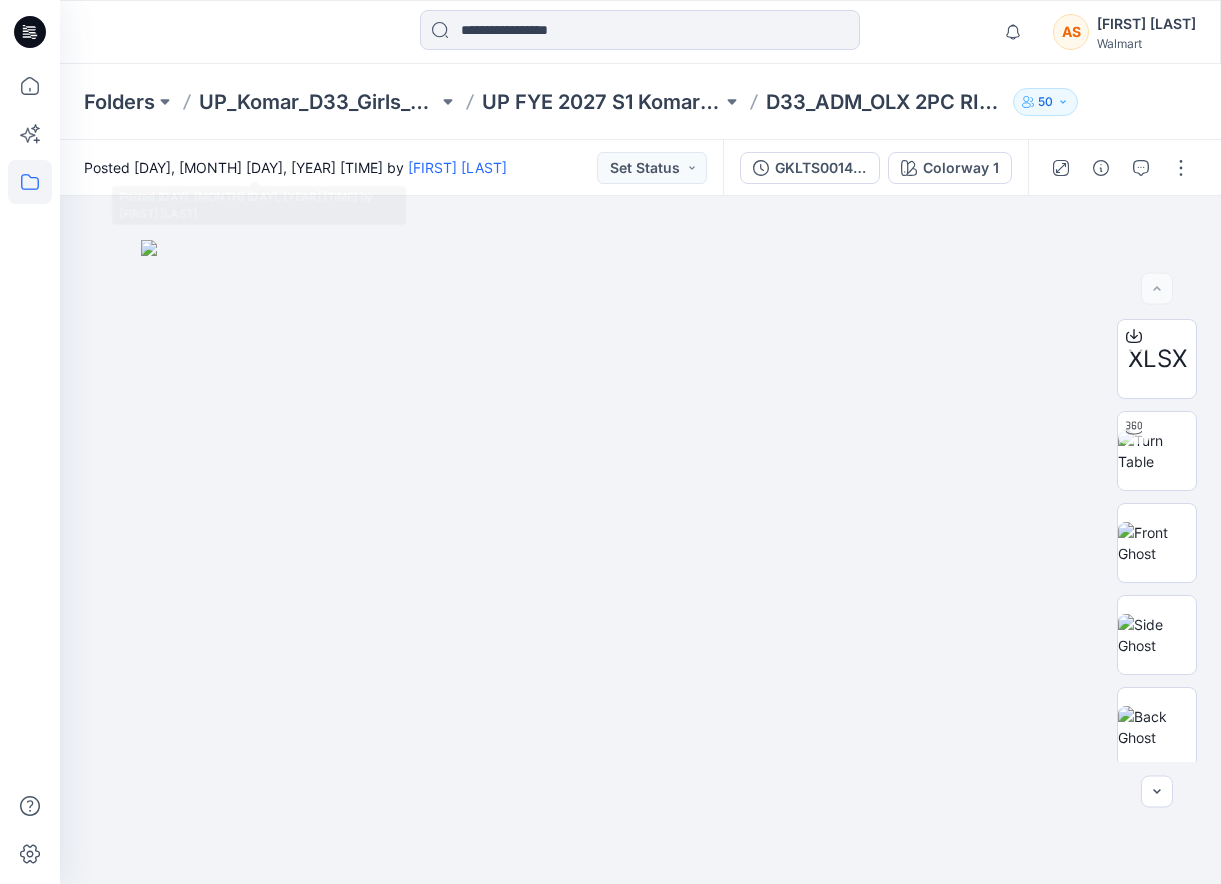 click 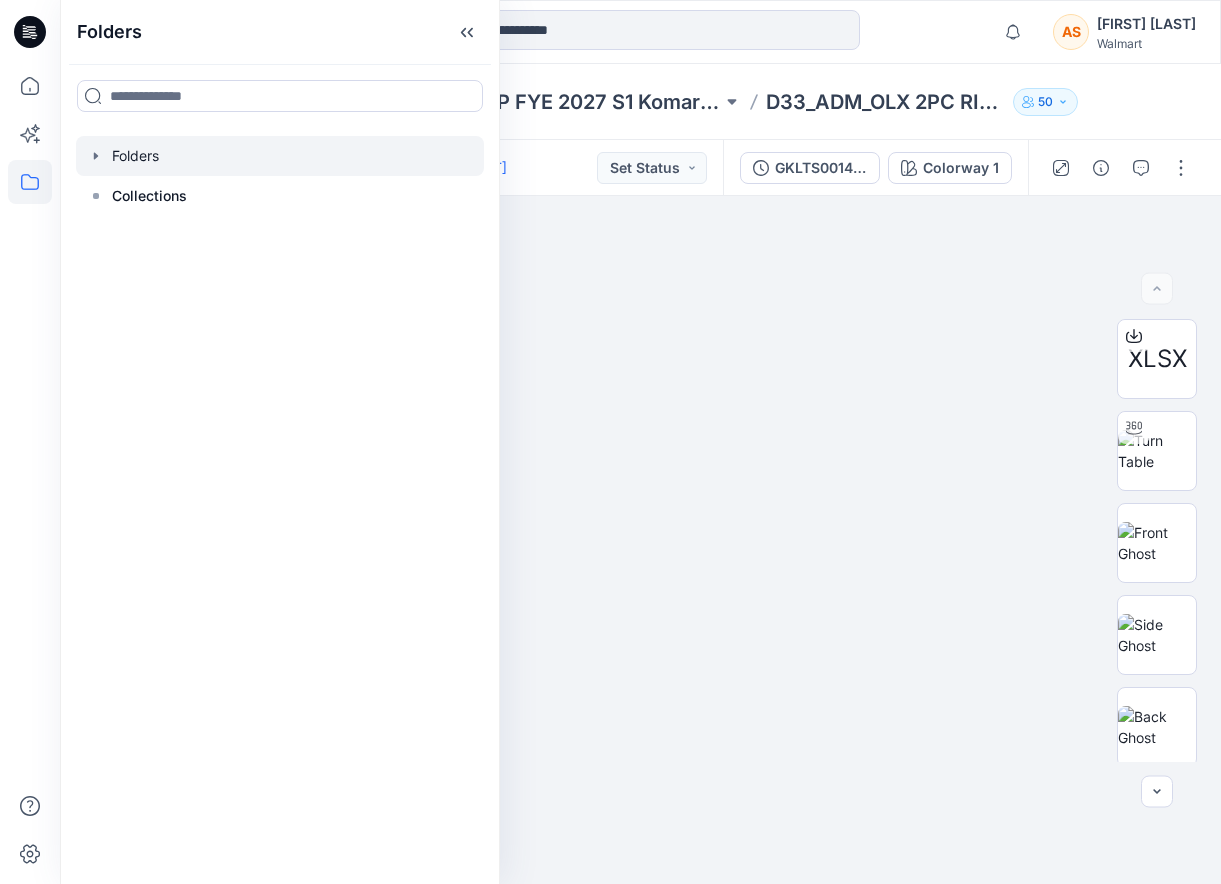 click 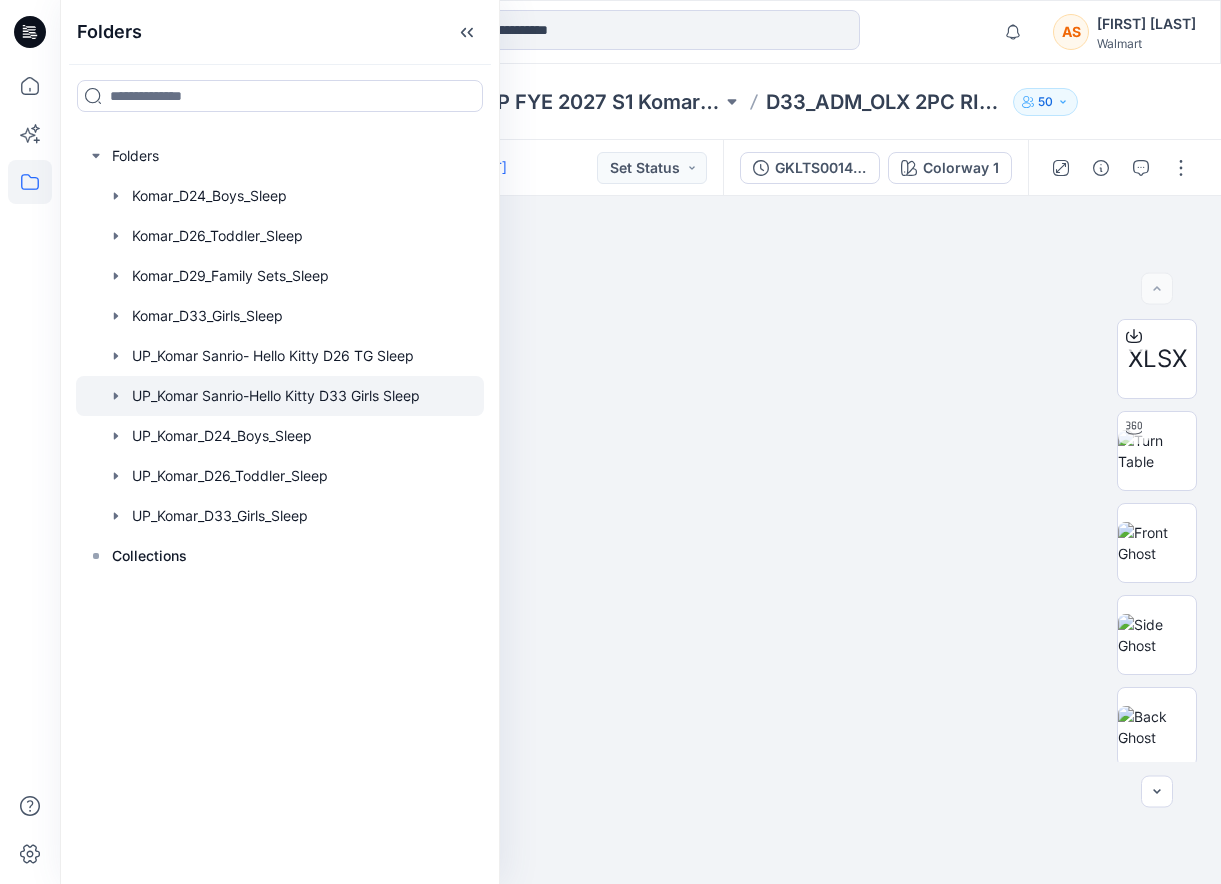 click at bounding box center (280, 396) 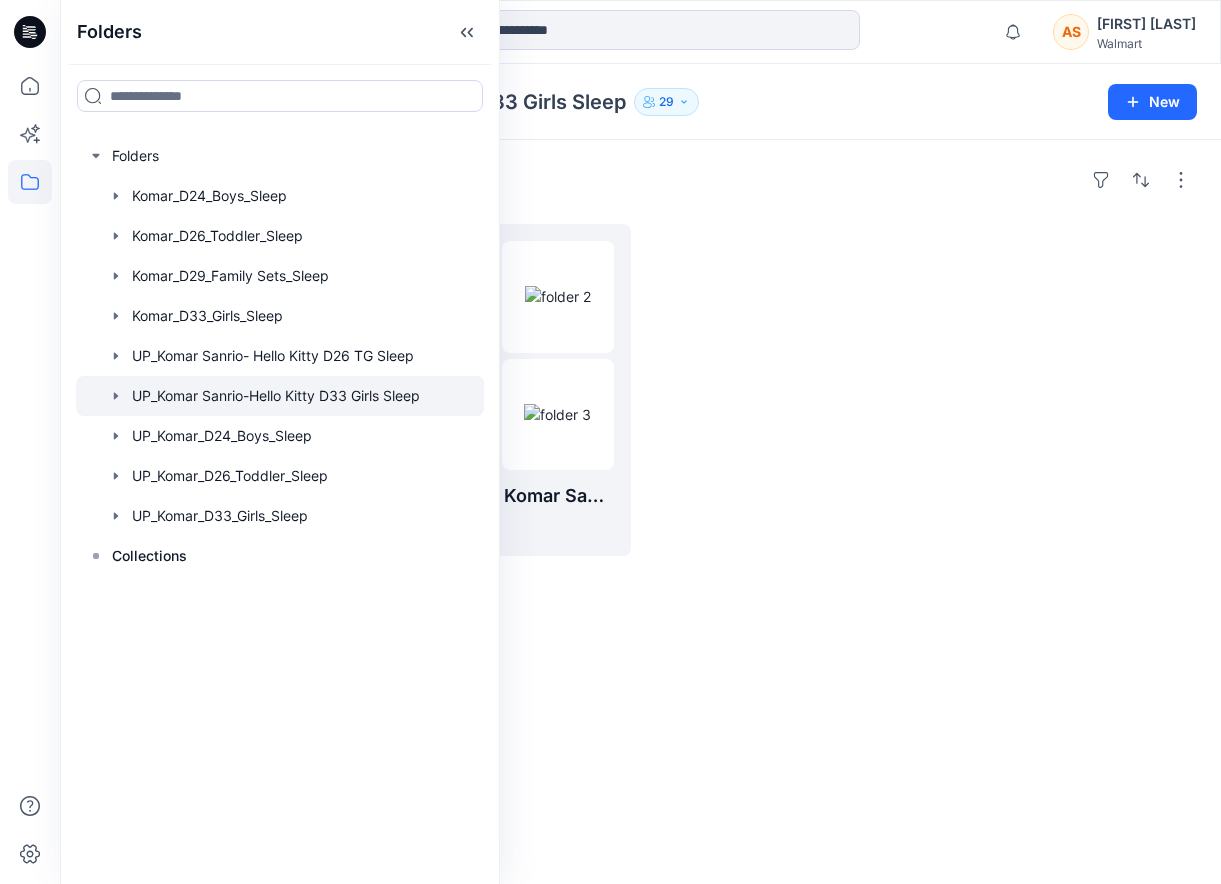 click at bounding box center (782, 390) 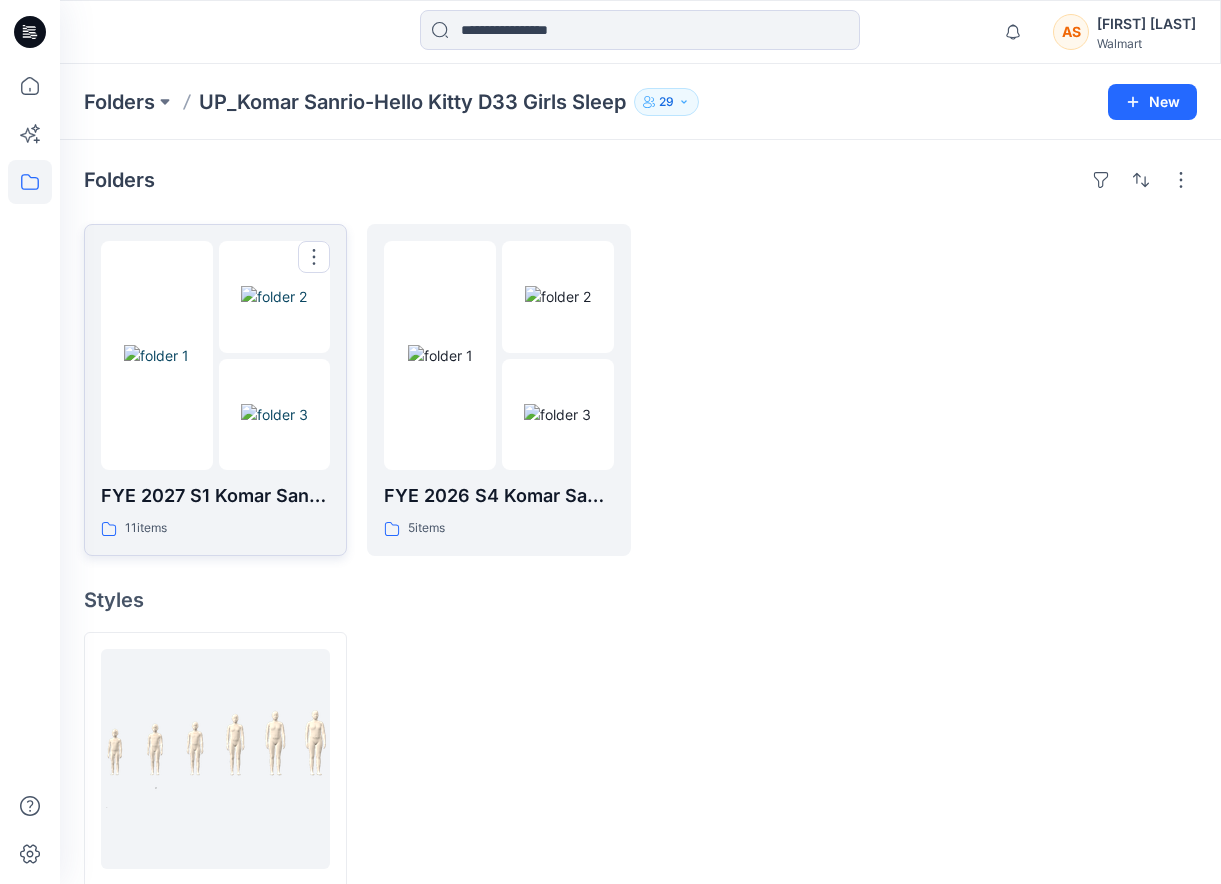 click at bounding box center (274, 414) 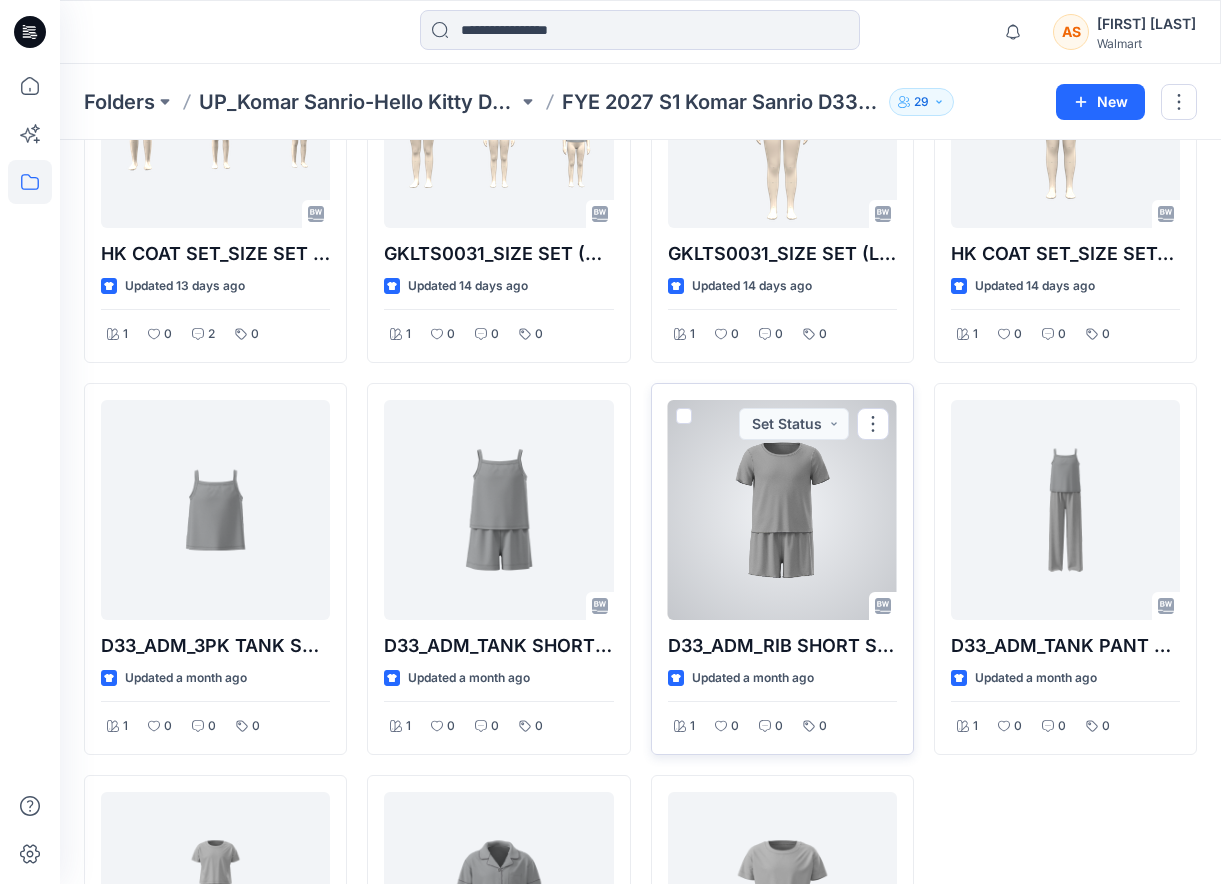 scroll, scrollTop: 235, scrollLeft: 0, axis: vertical 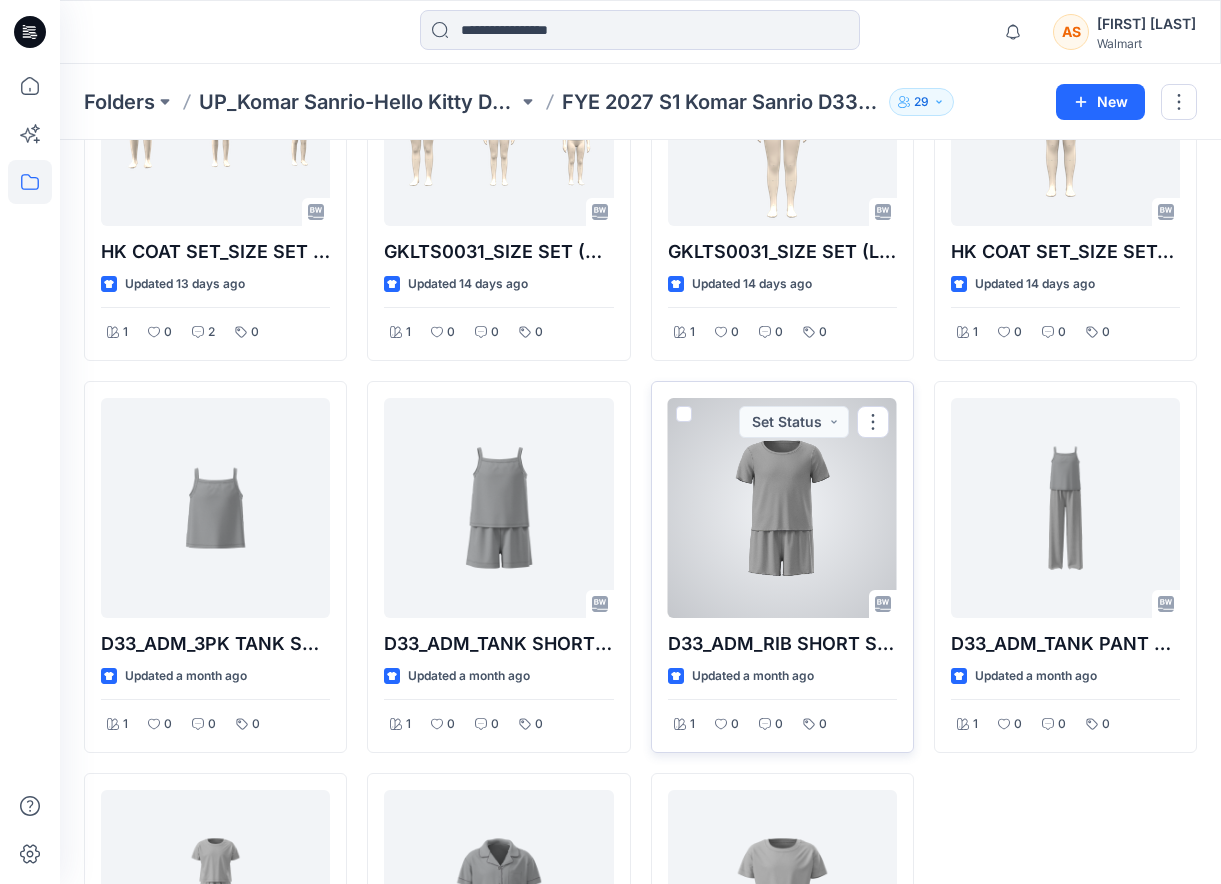 click at bounding box center (782, 508) 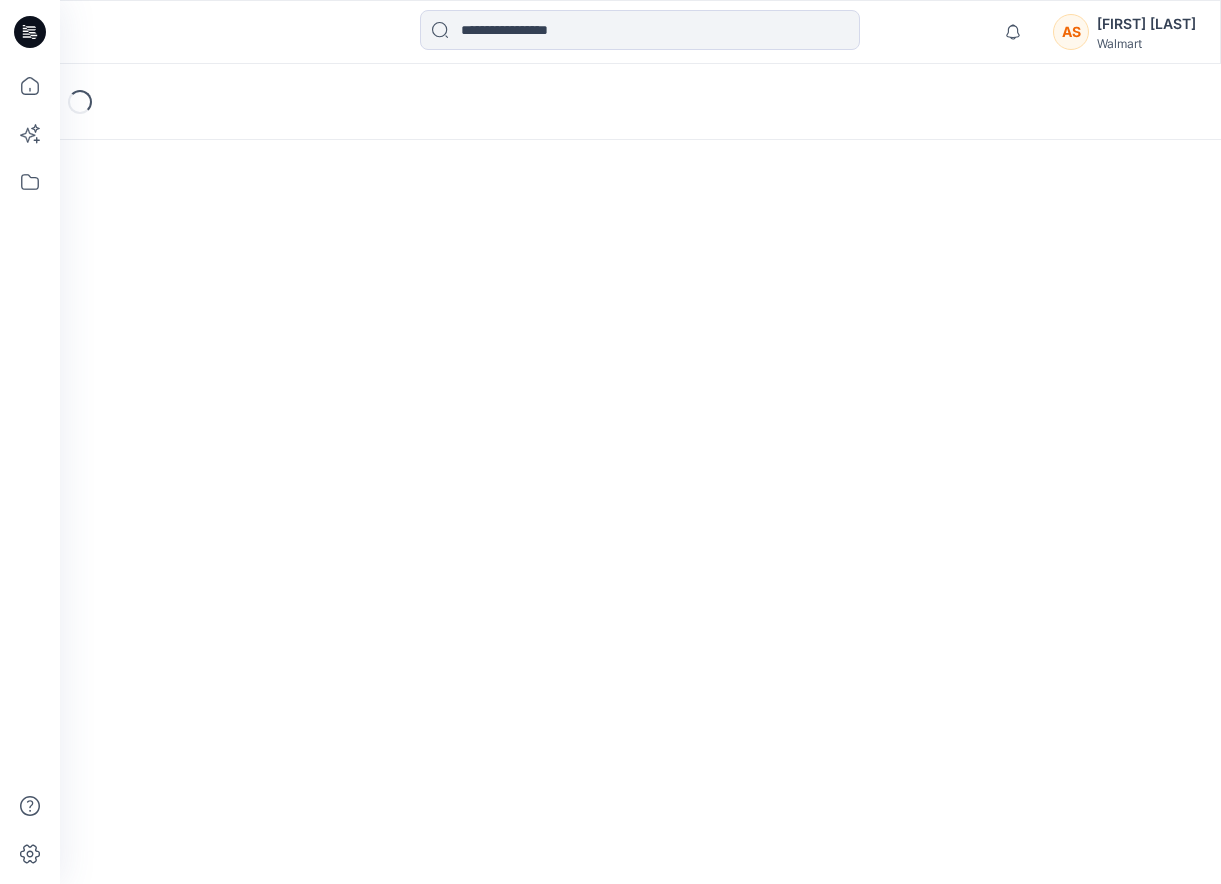 scroll, scrollTop: 0, scrollLeft: 0, axis: both 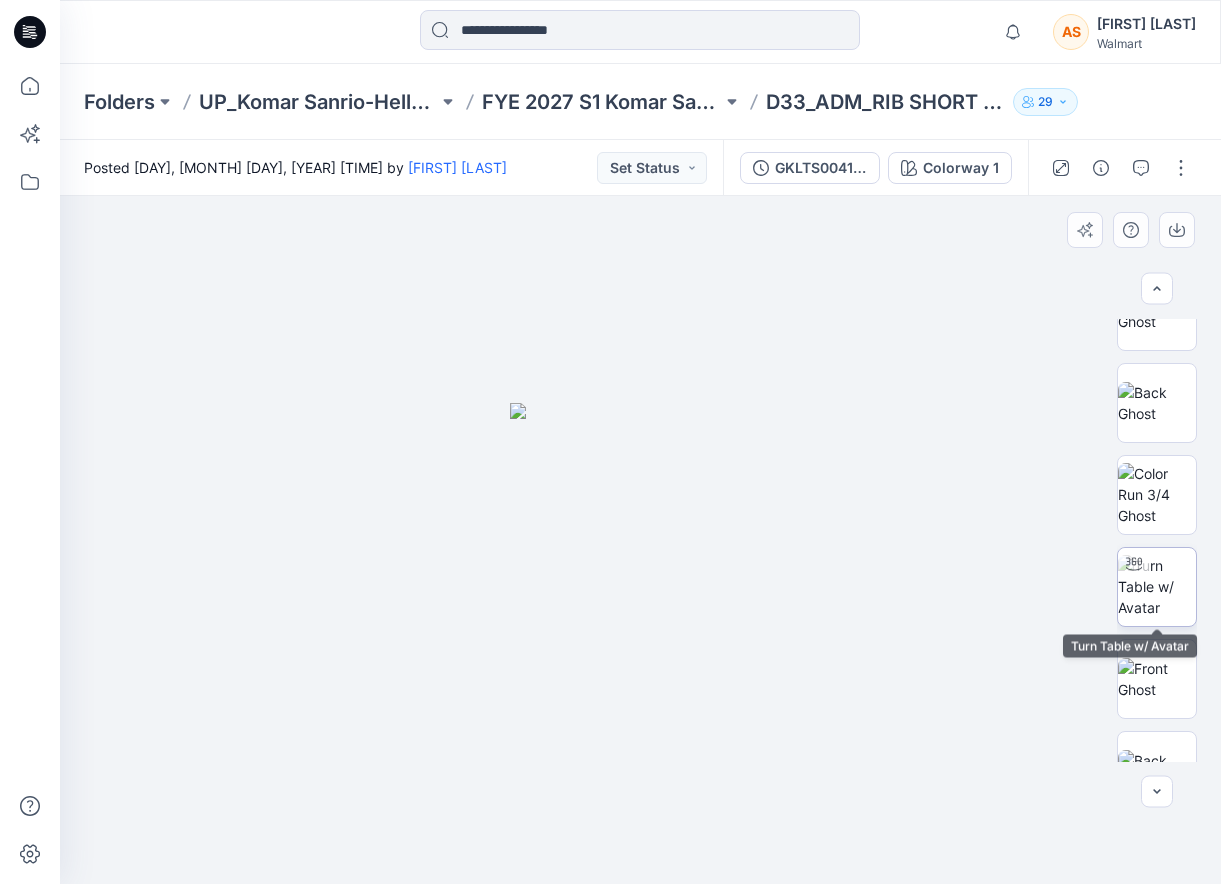click at bounding box center [1157, 586] 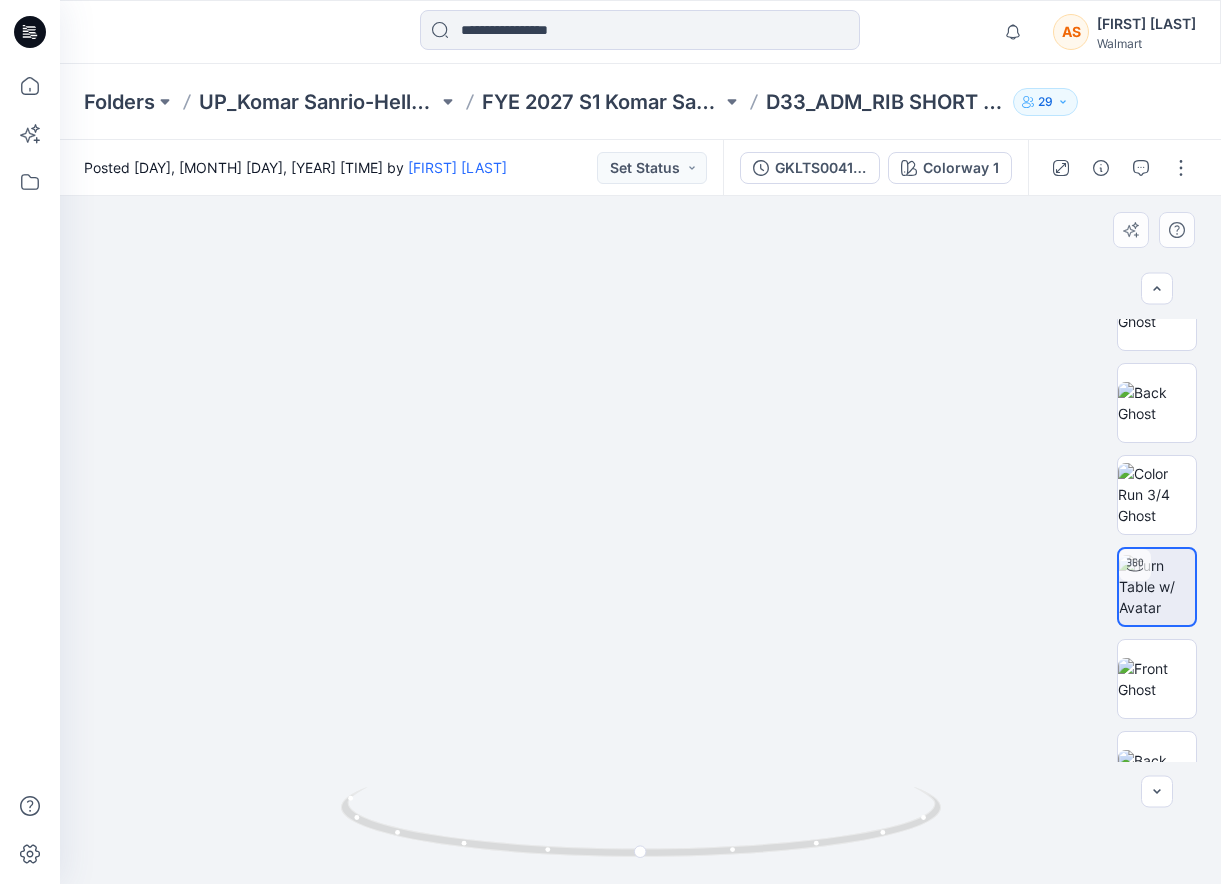 drag, startPoint x: 655, startPoint y: 678, endPoint x: 655, endPoint y: 658, distance: 20 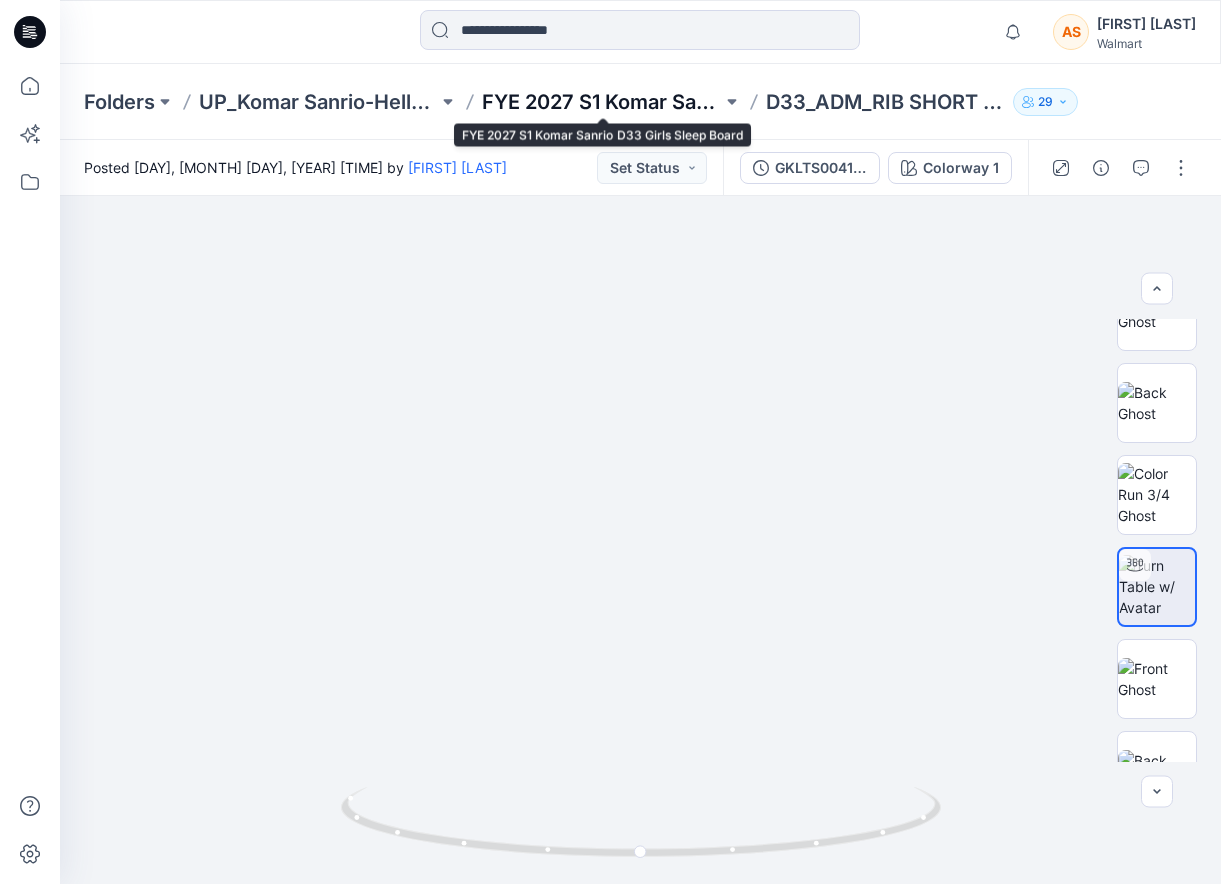 click on "FYE 2027 S1 Komar Sanrio D33 Girls Sleep Board" at bounding box center [601, 102] 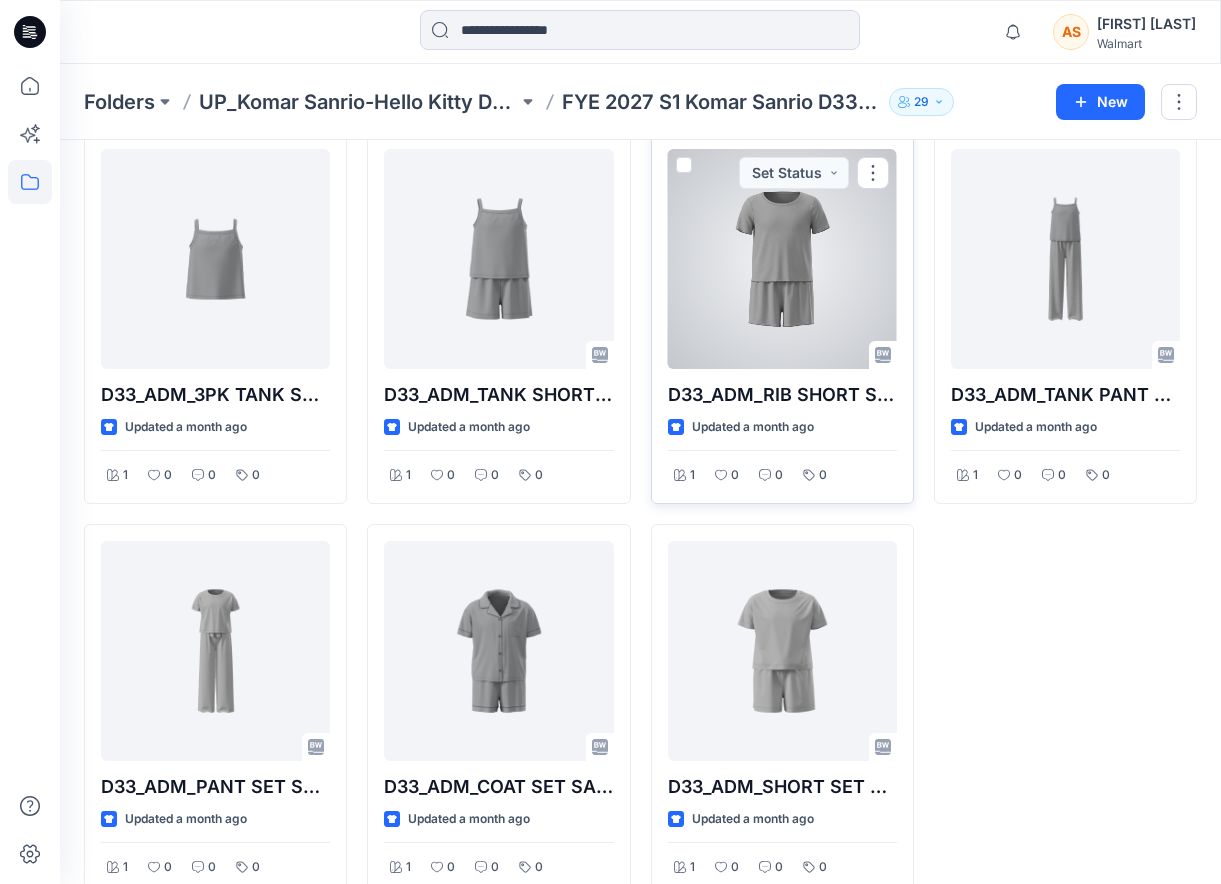 scroll, scrollTop: 486, scrollLeft: 0, axis: vertical 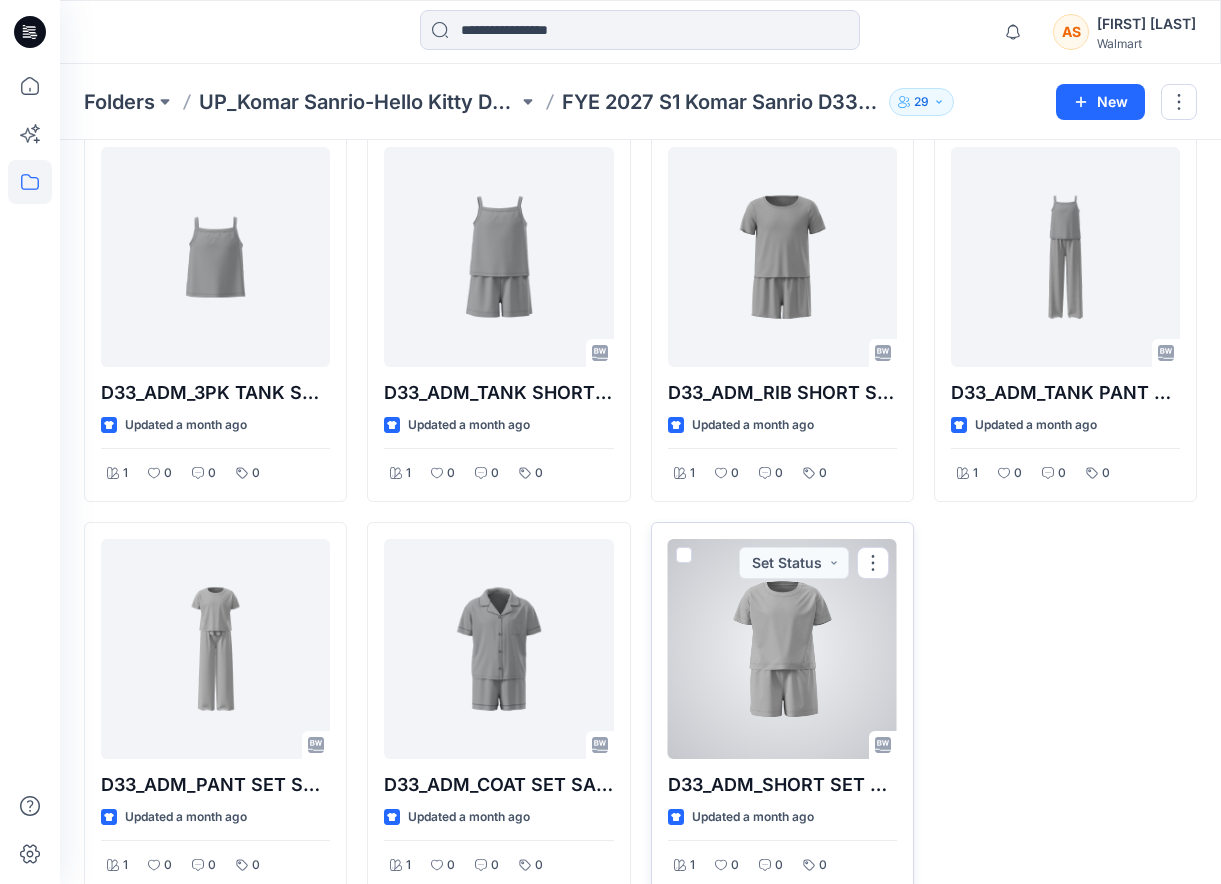 click at bounding box center (782, 649) 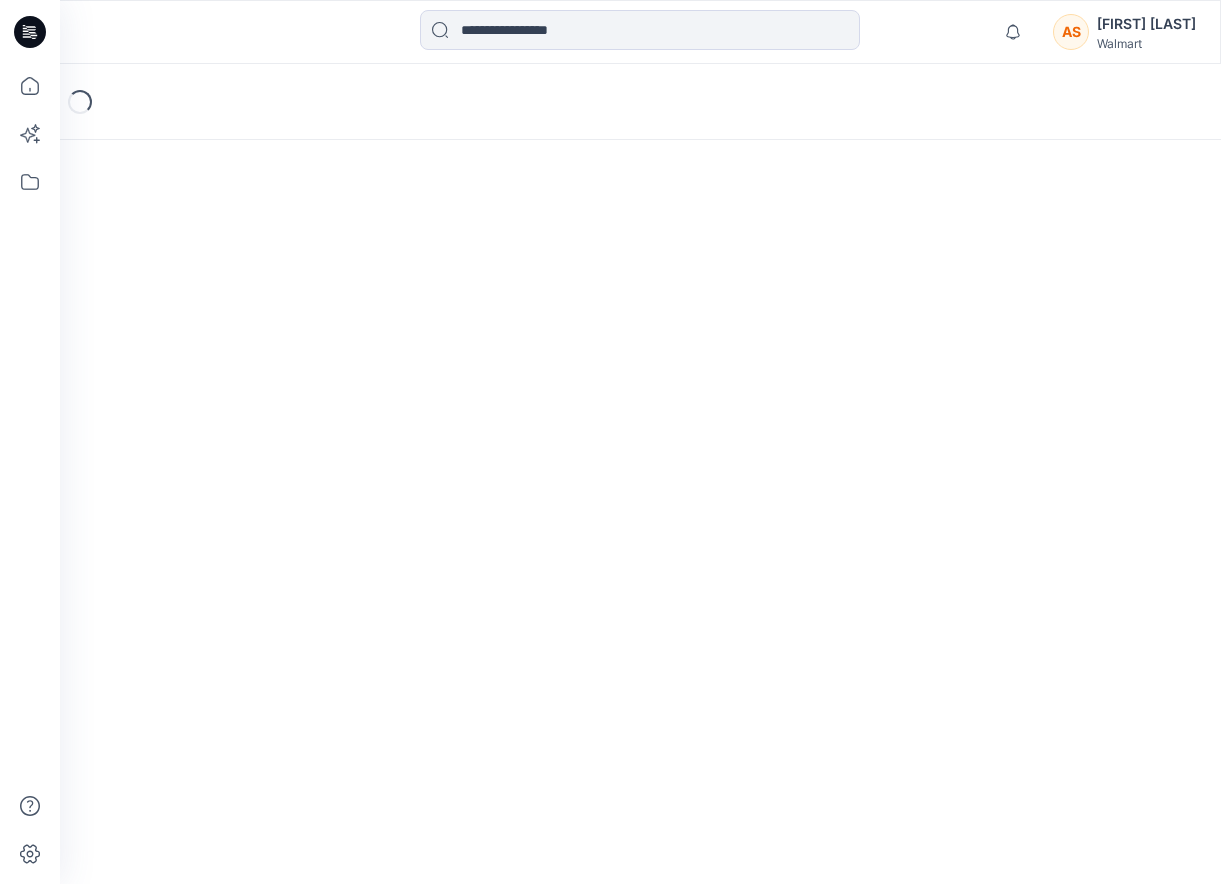 scroll, scrollTop: 0, scrollLeft: 0, axis: both 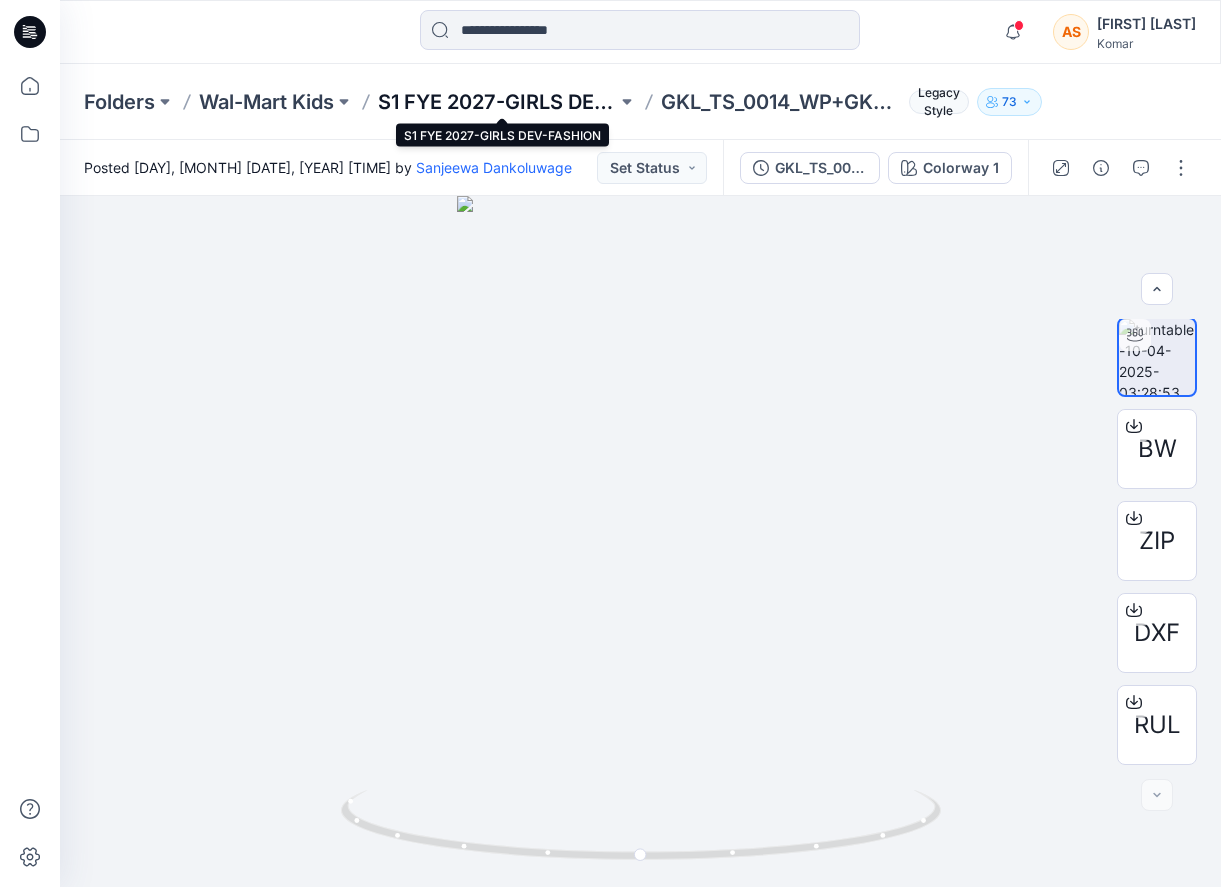click on "S1 FYE 2027-GIRLS DEV-FASHION" at bounding box center [497, 102] 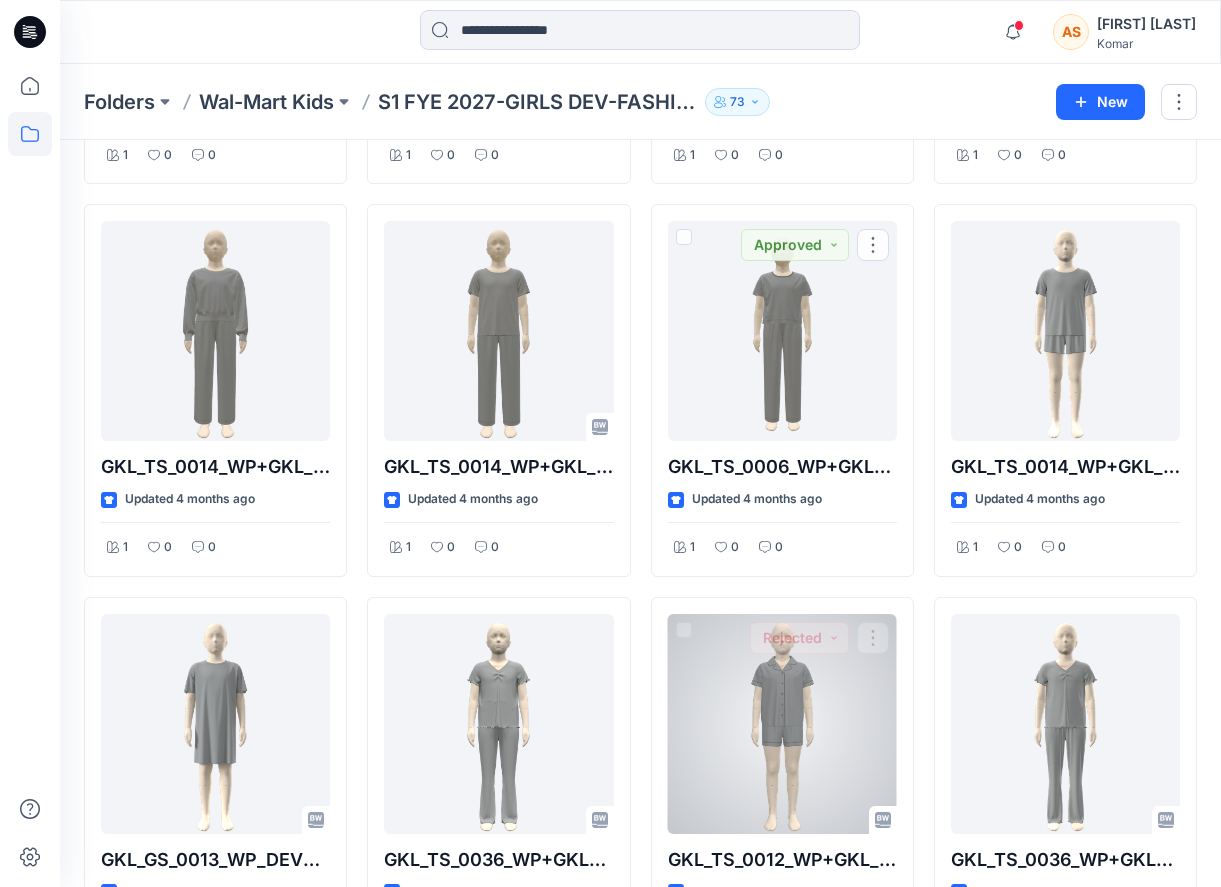 scroll, scrollTop: 2086, scrollLeft: 0, axis: vertical 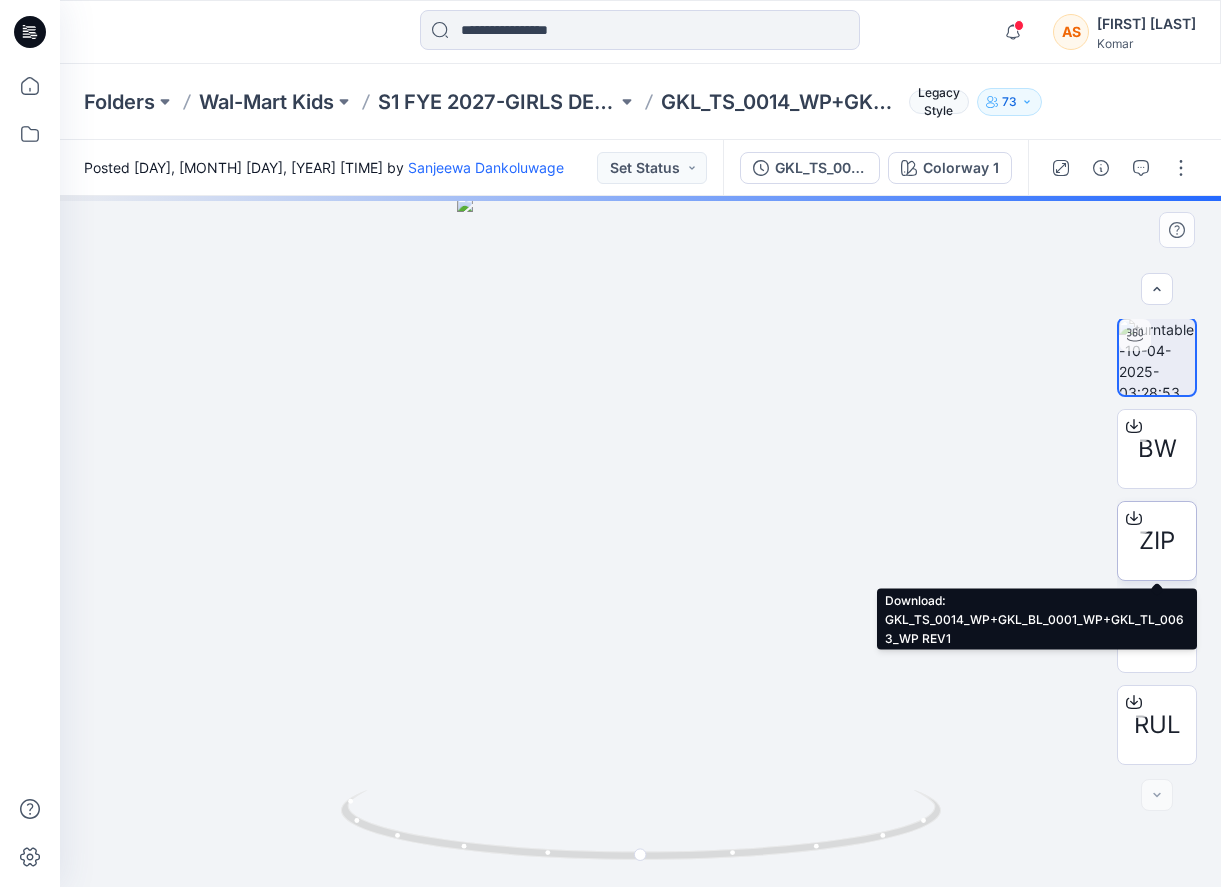 click on "ZIP" at bounding box center (1157, 541) 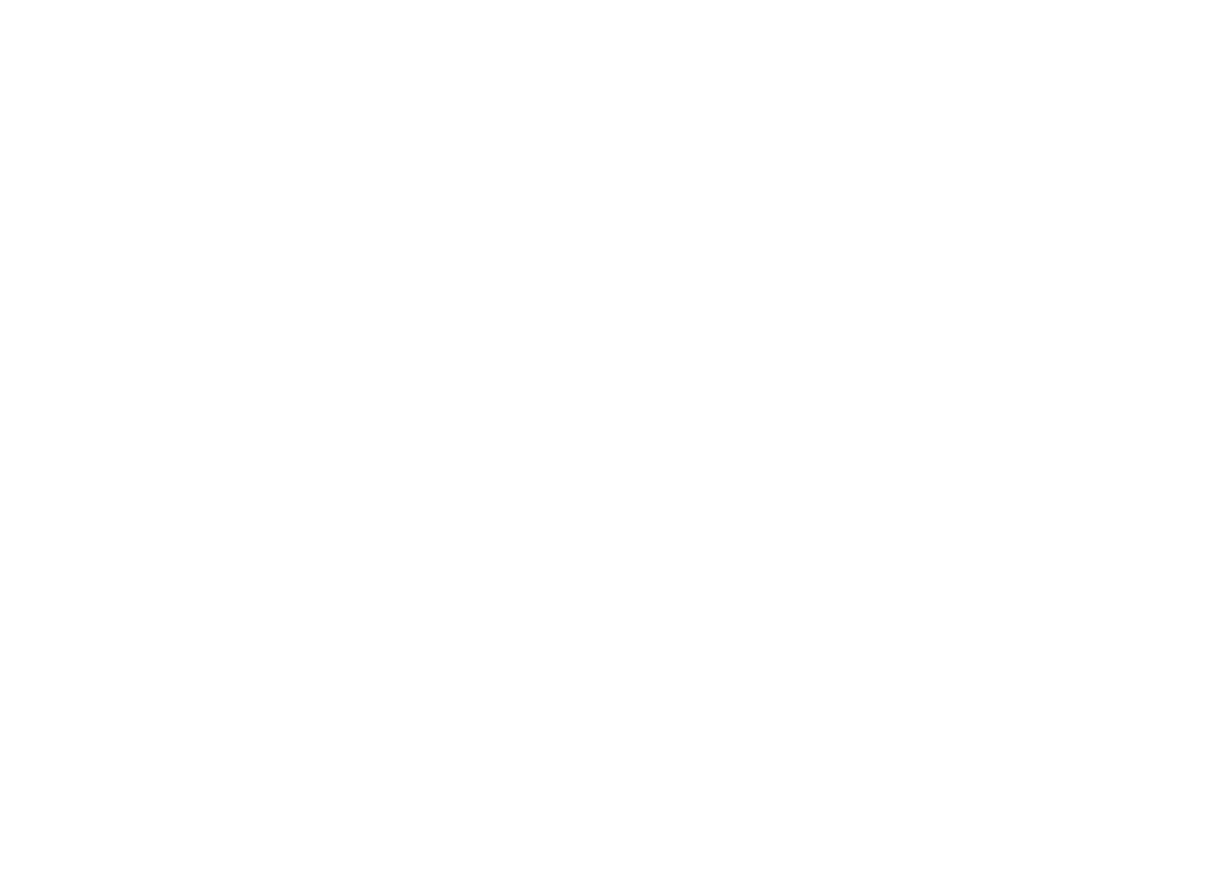 scroll, scrollTop: 0, scrollLeft: 0, axis: both 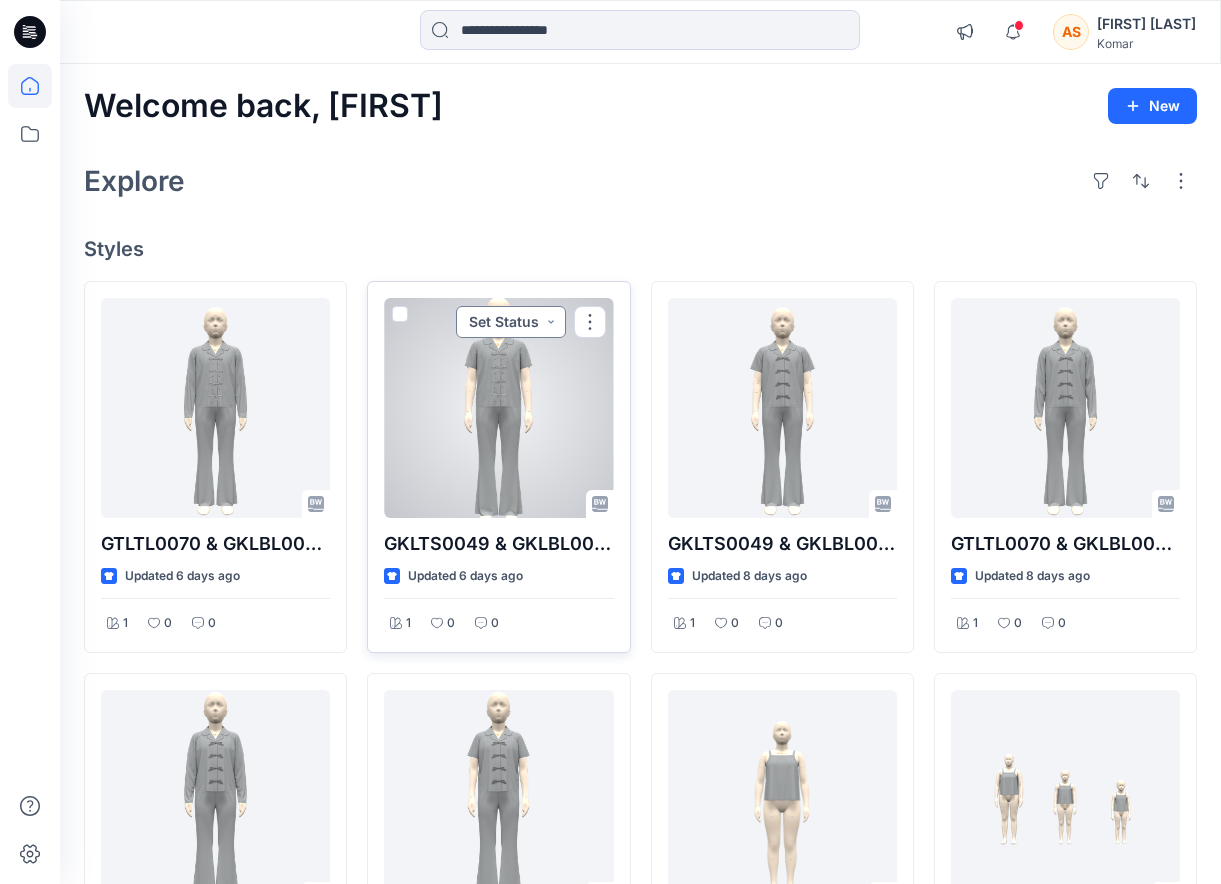 click on "Set Status" at bounding box center [511, 322] 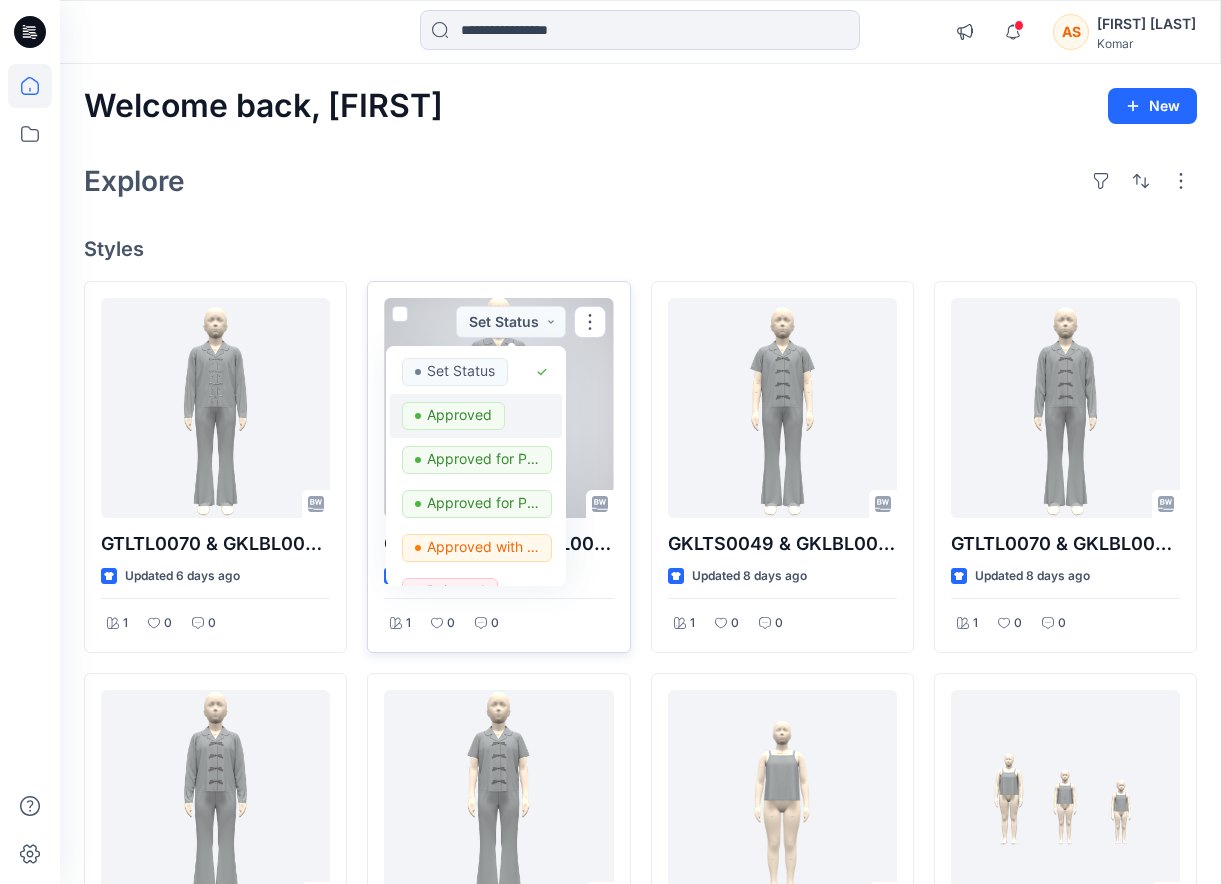 click on "Approved" at bounding box center (459, 415) 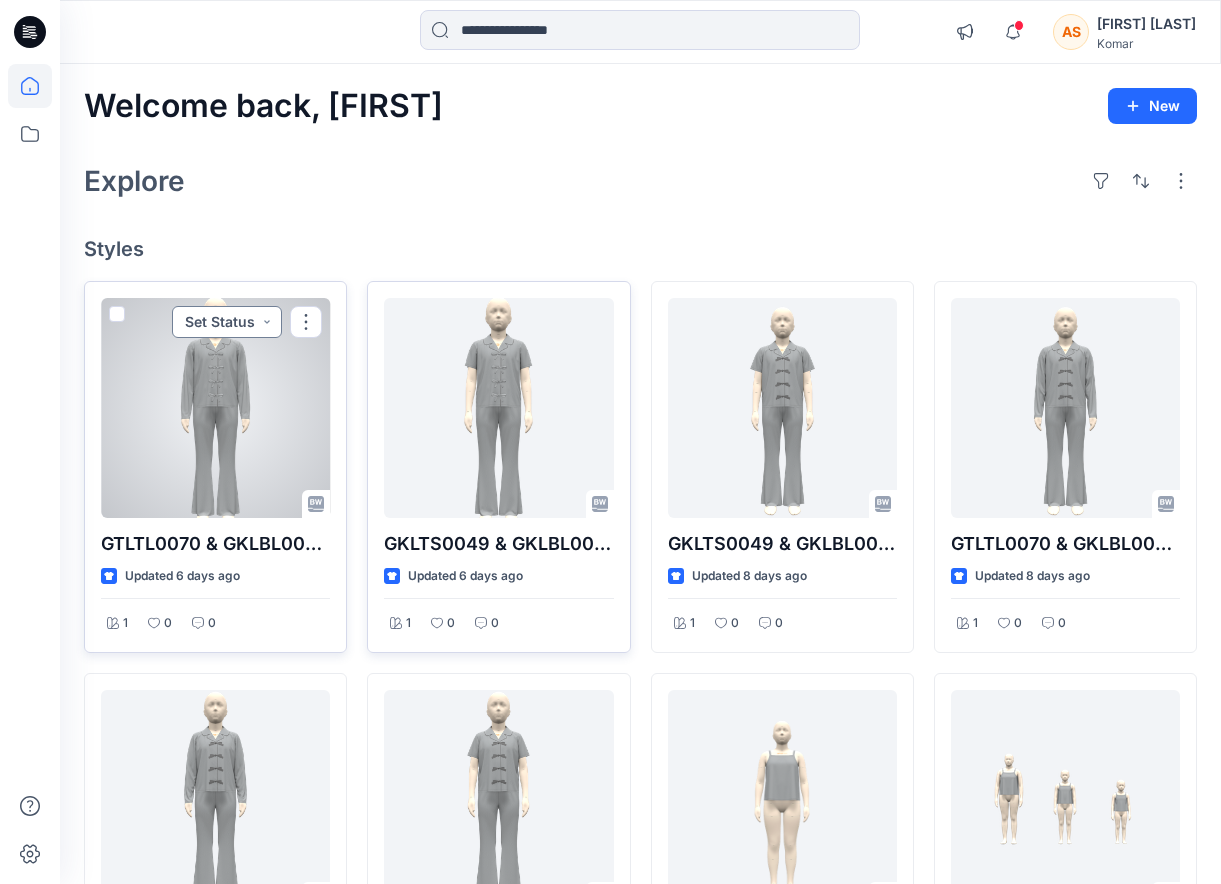 click on "Set Status" at bounding box center (227, 322) 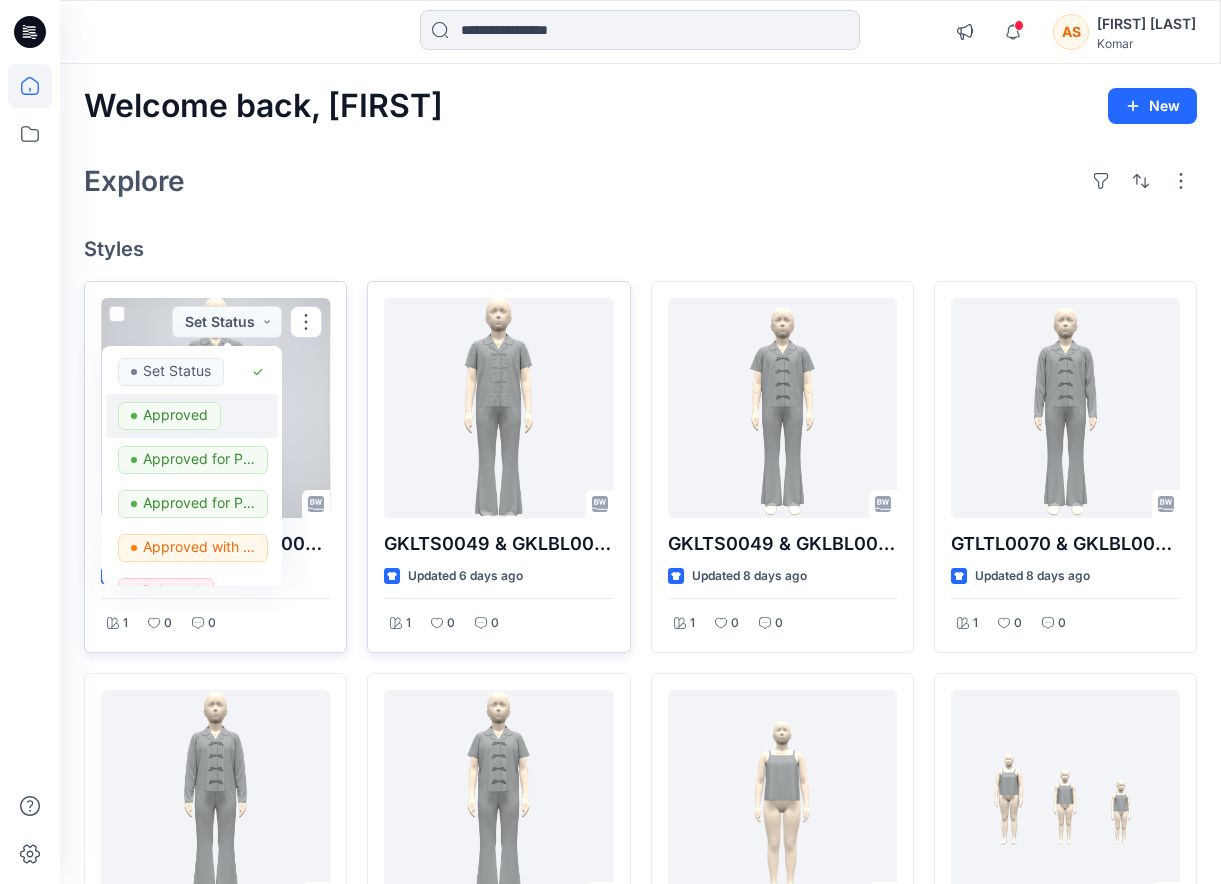 click on "Approved" at bounding box center [169, 416] 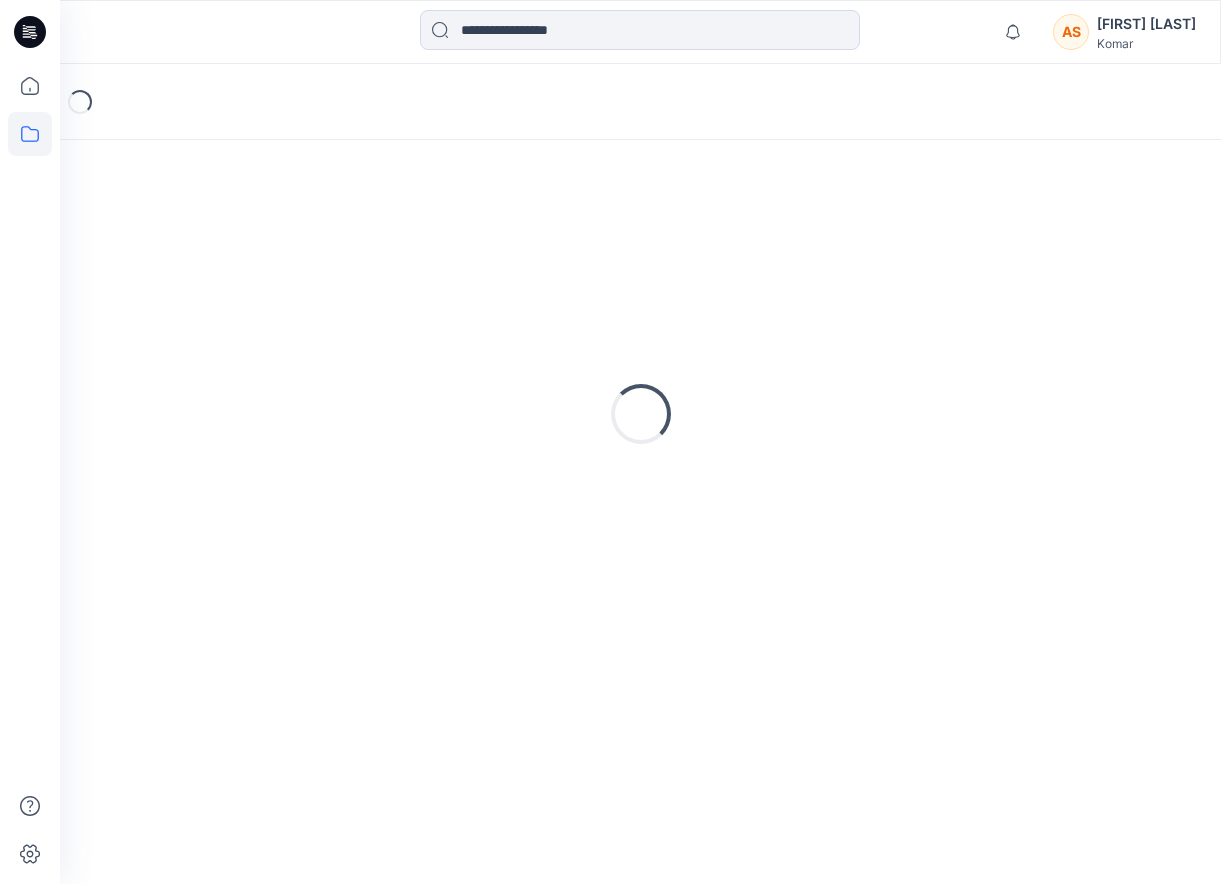 scroll, scrollTop: 0, scrollLeft: 0, axis: both 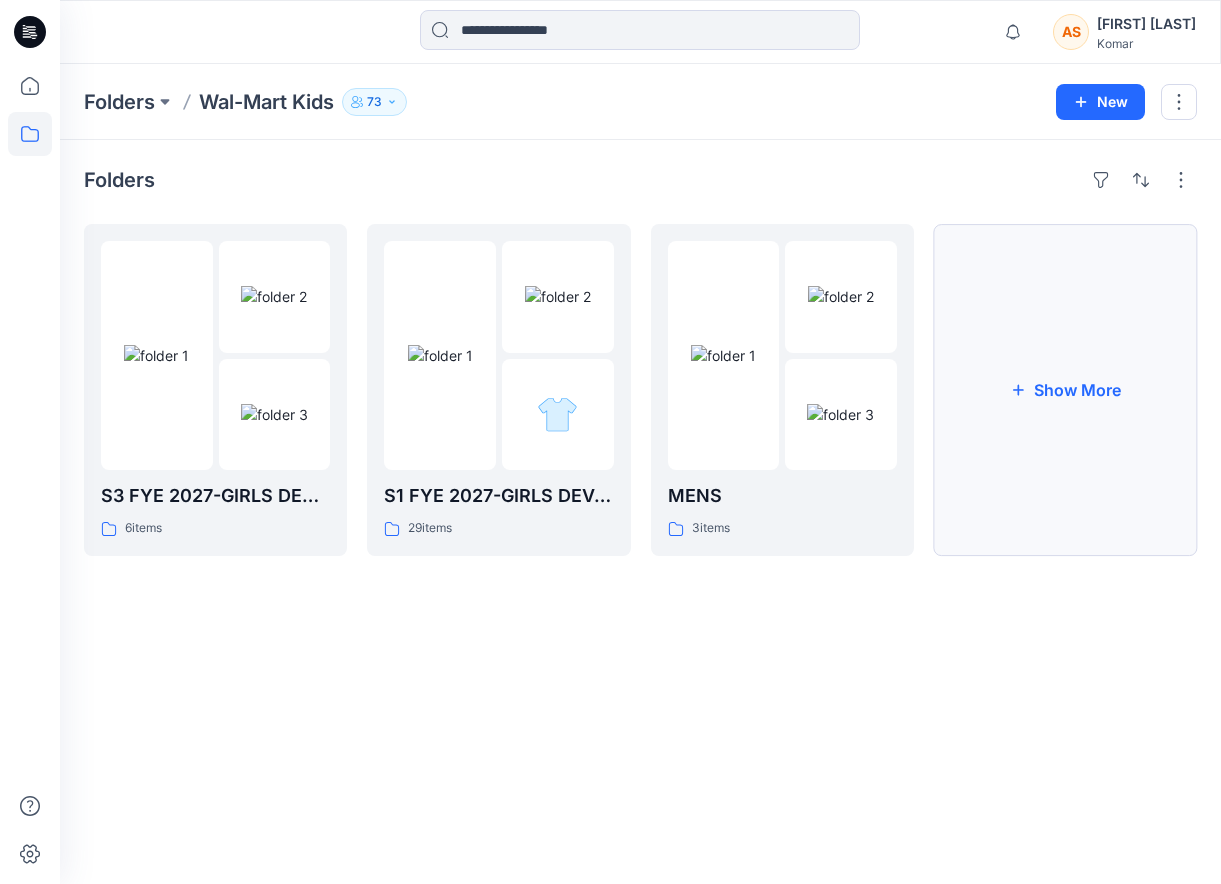 click on "Show More" at bounding box center (1065, 390) 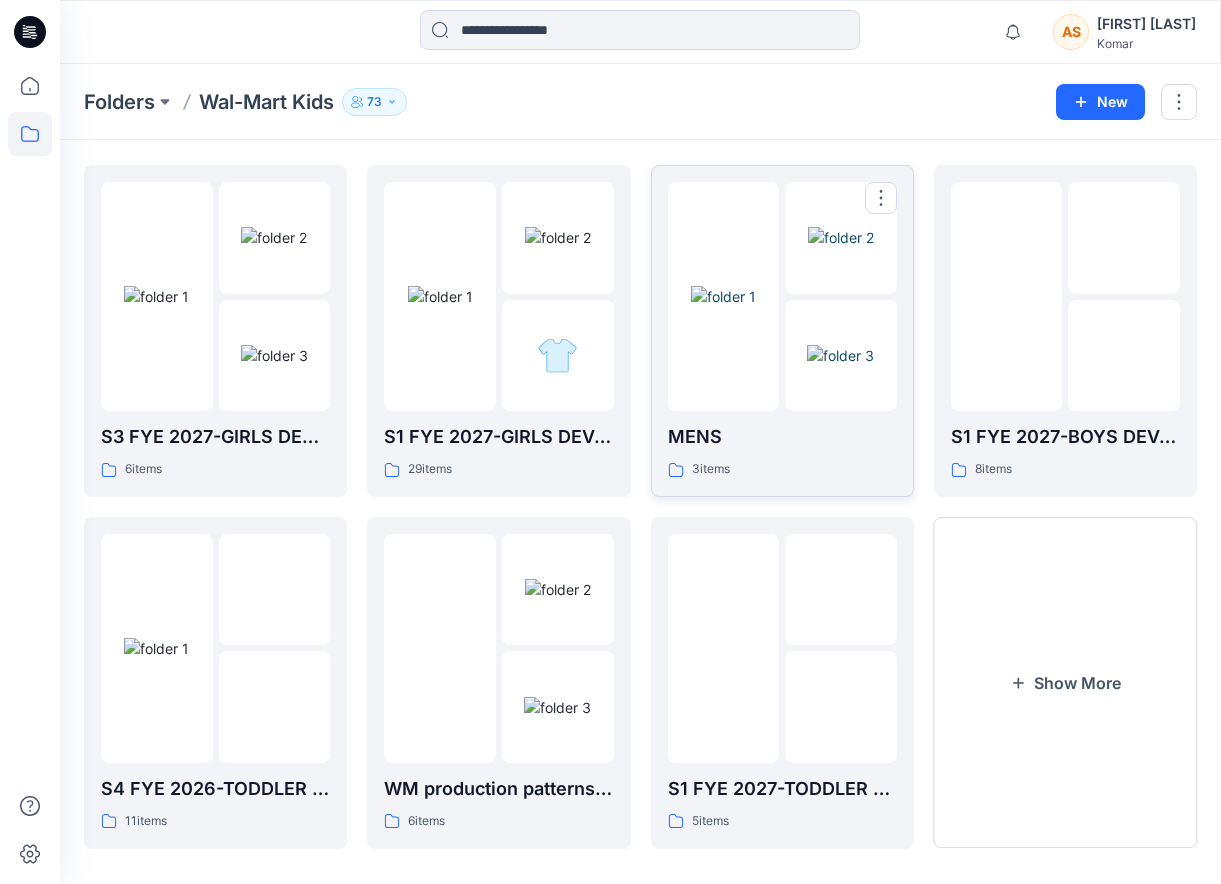 scroll, scrollTop: 65, scrollLeft: 0, axis: vertical 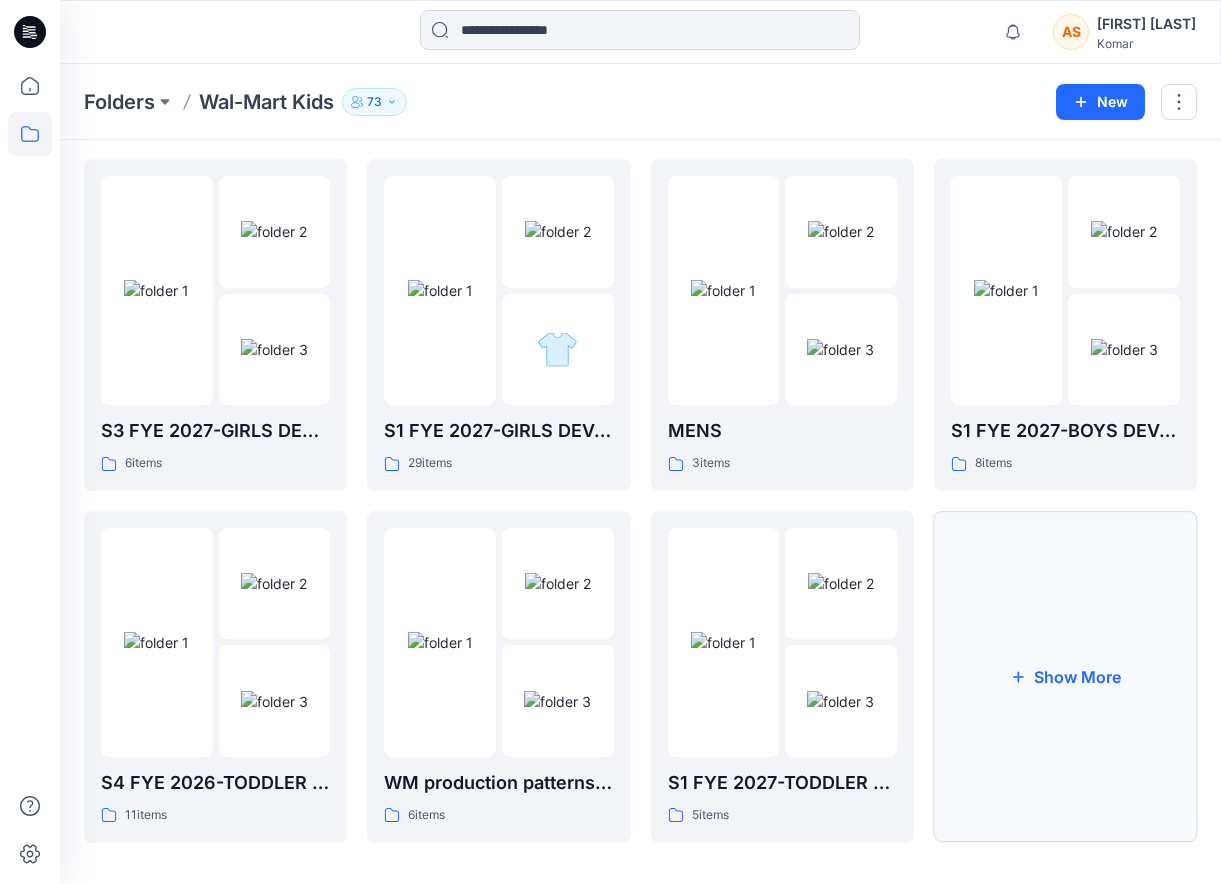 click on "Show More" at bounding box center (1065, 677) 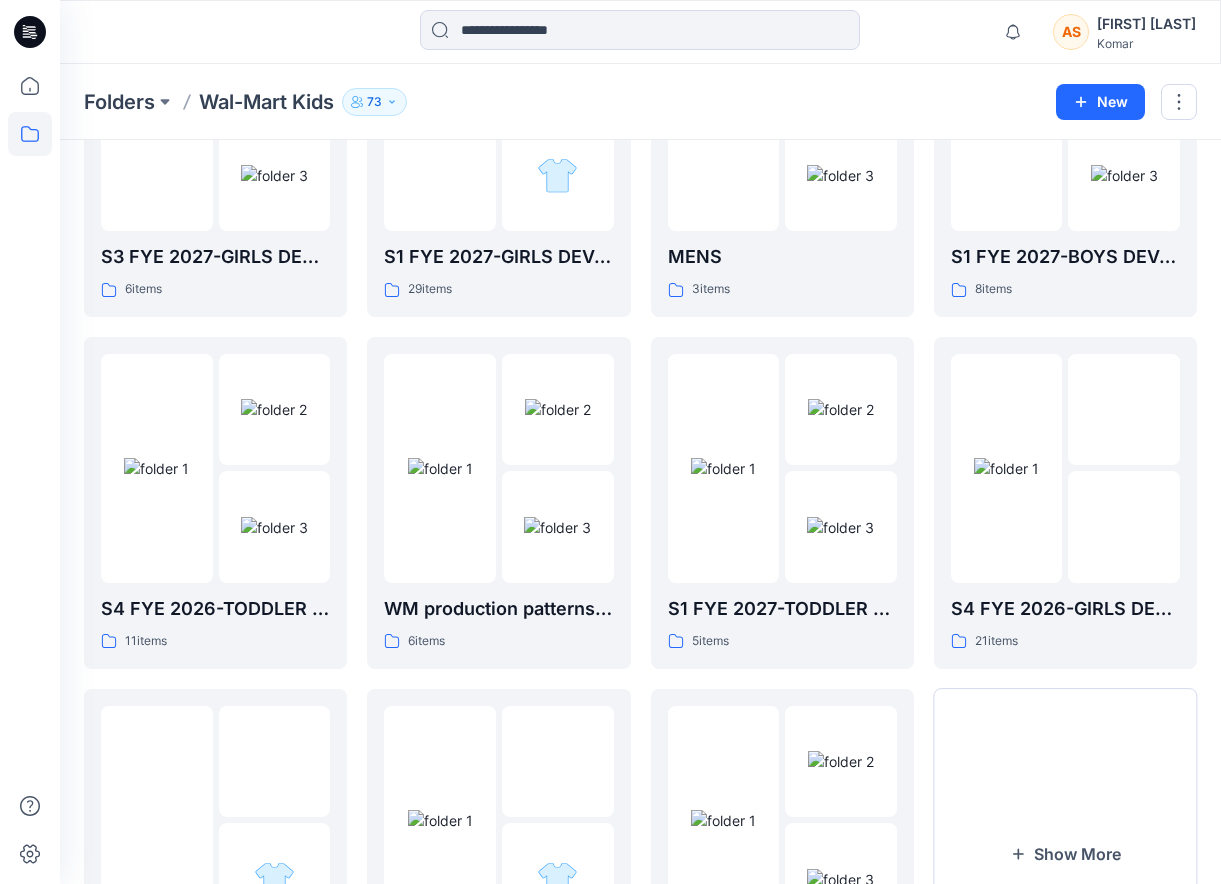 scroll, scrollTop: 0, scrollLeft: 0, axis: both 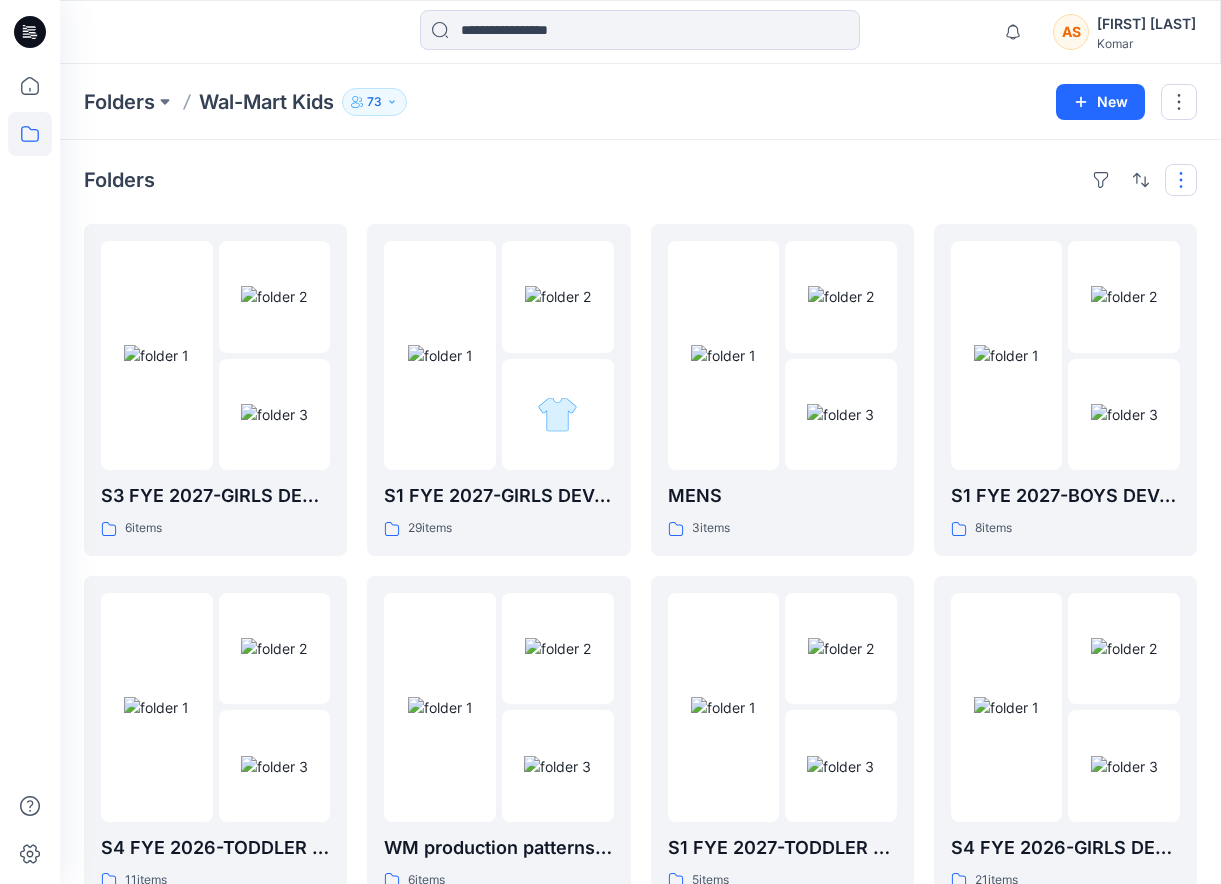 click at bounding box center [1181, 180] 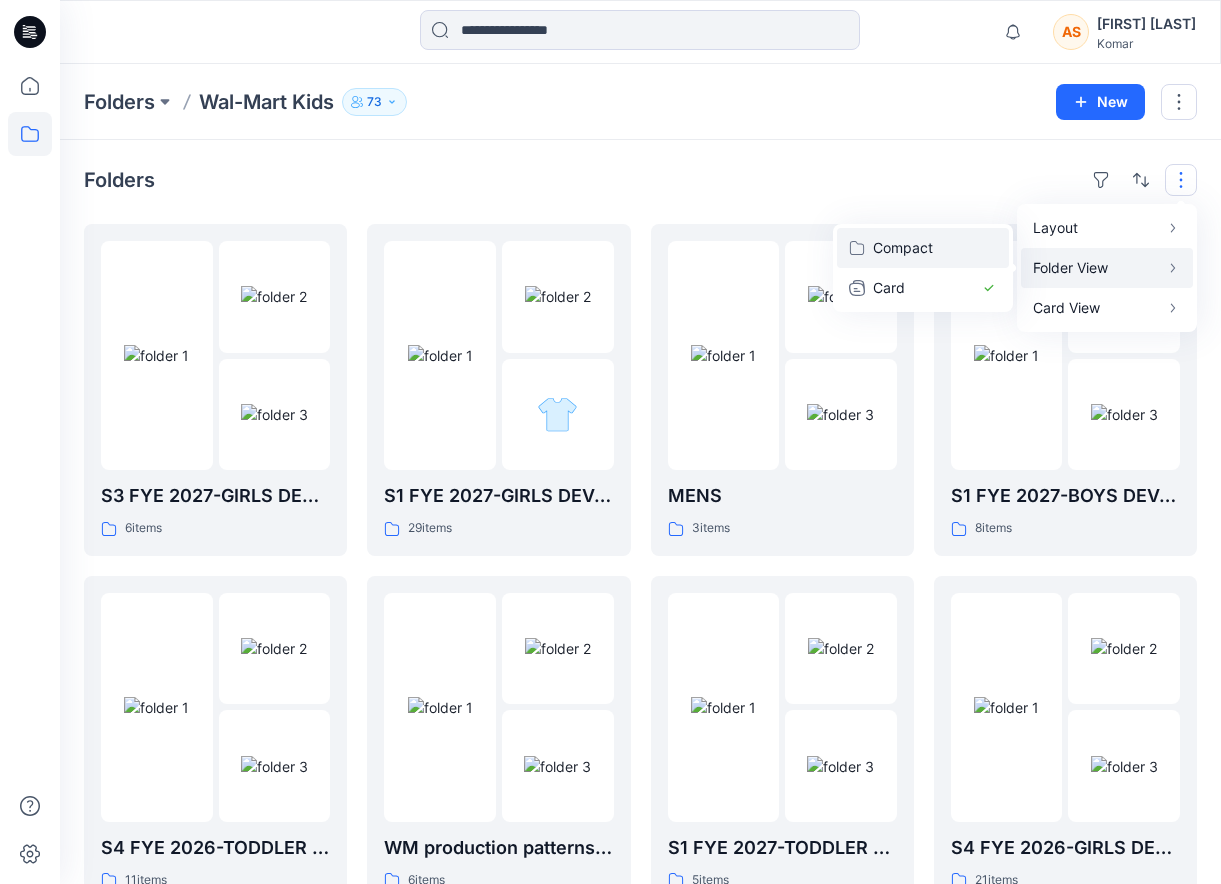 click on "Compact" at bounding box center [923, 248] 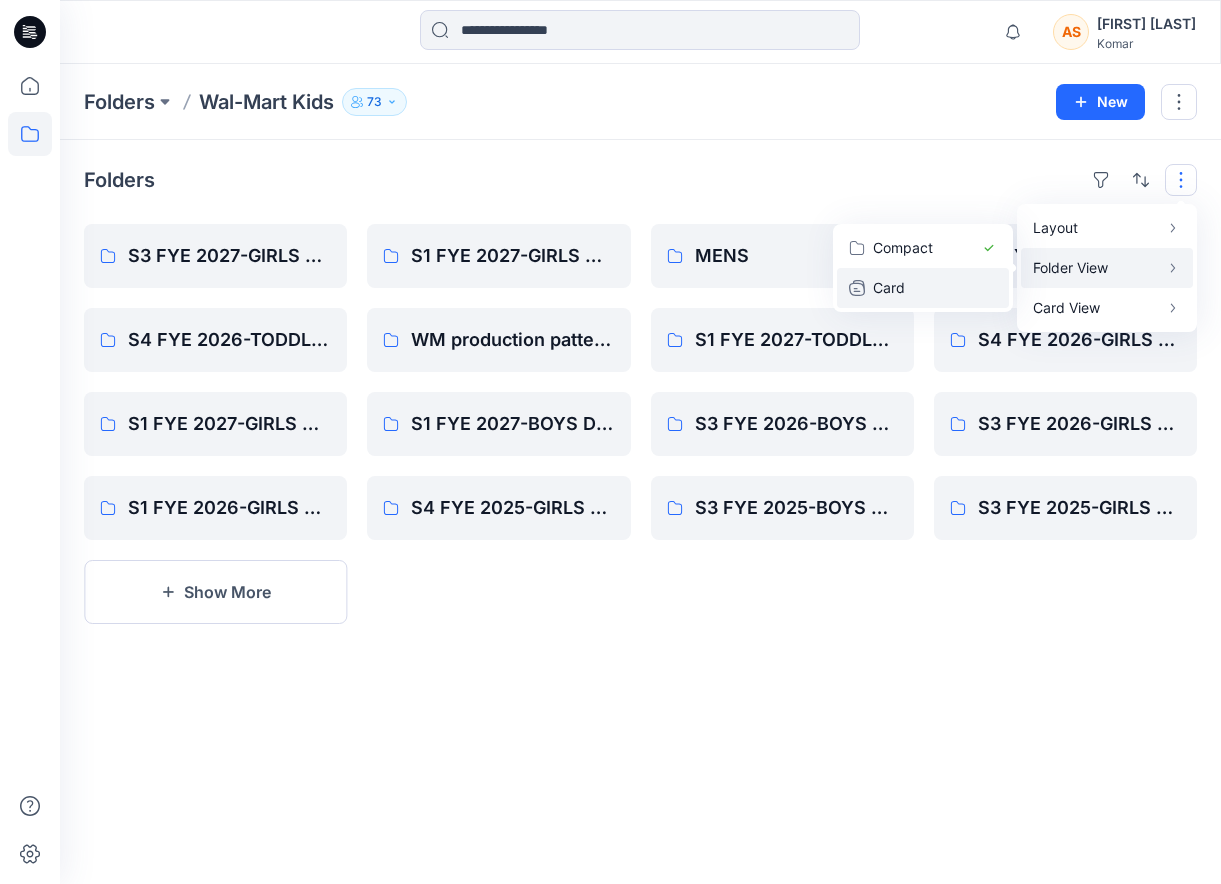 click on "Card" at bounding box center (923, 288) 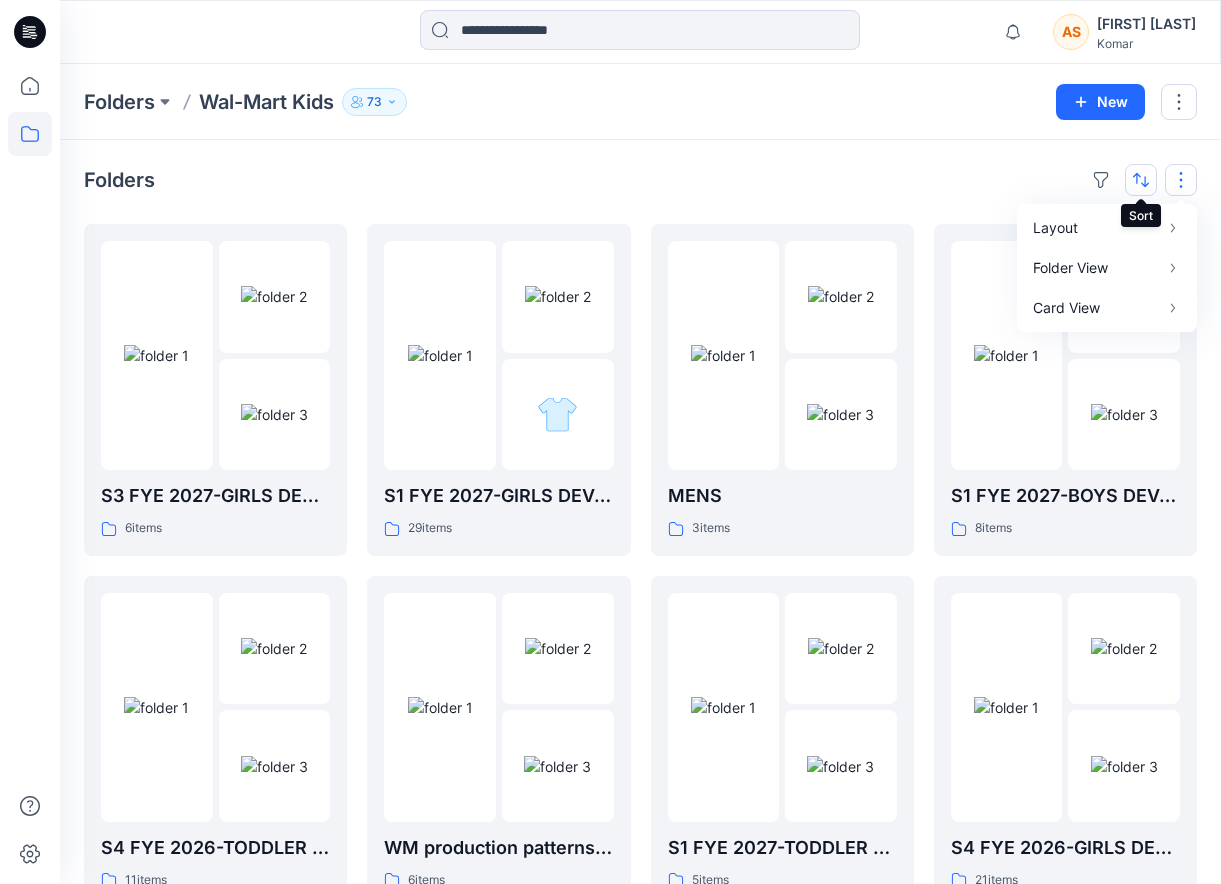 click at bounding box center [1141, 180] 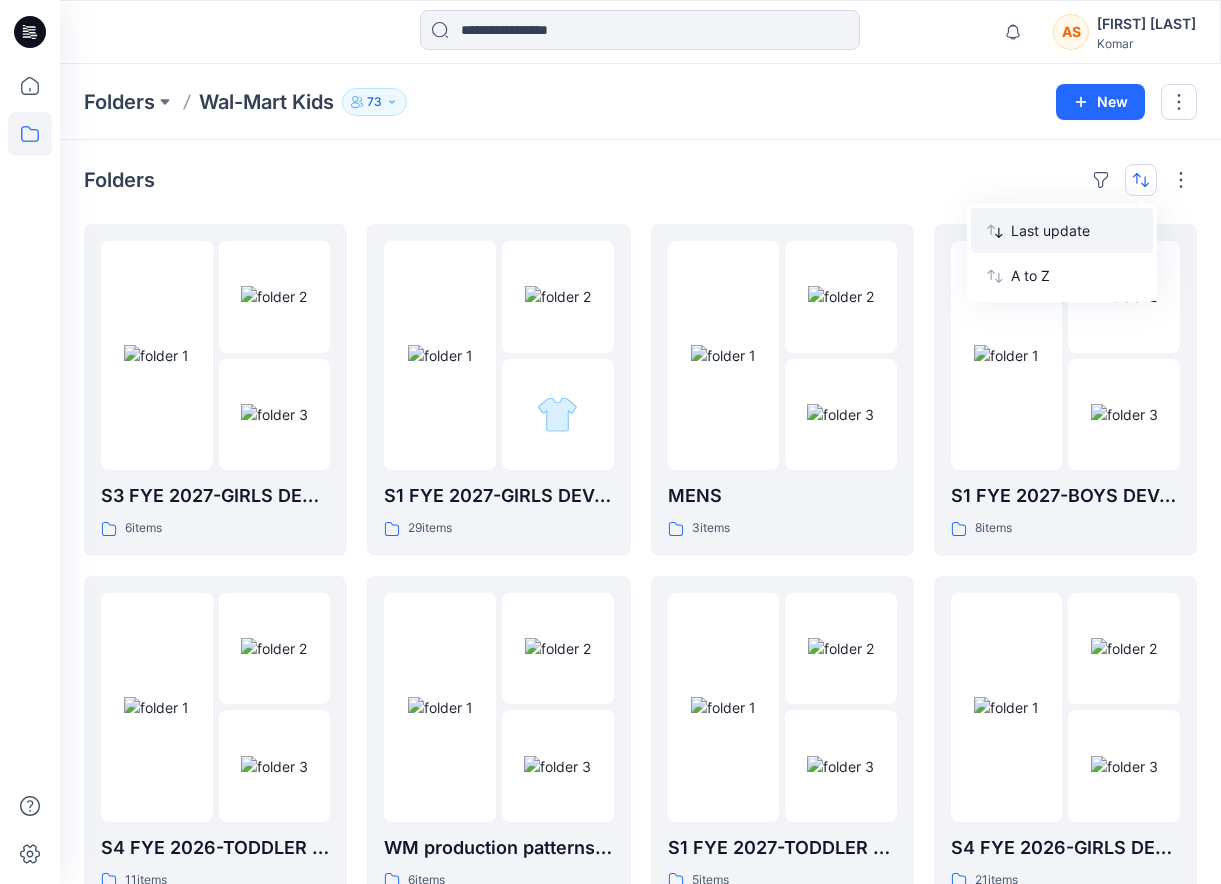 click on "Last update" at bounding box center (1074, 230) 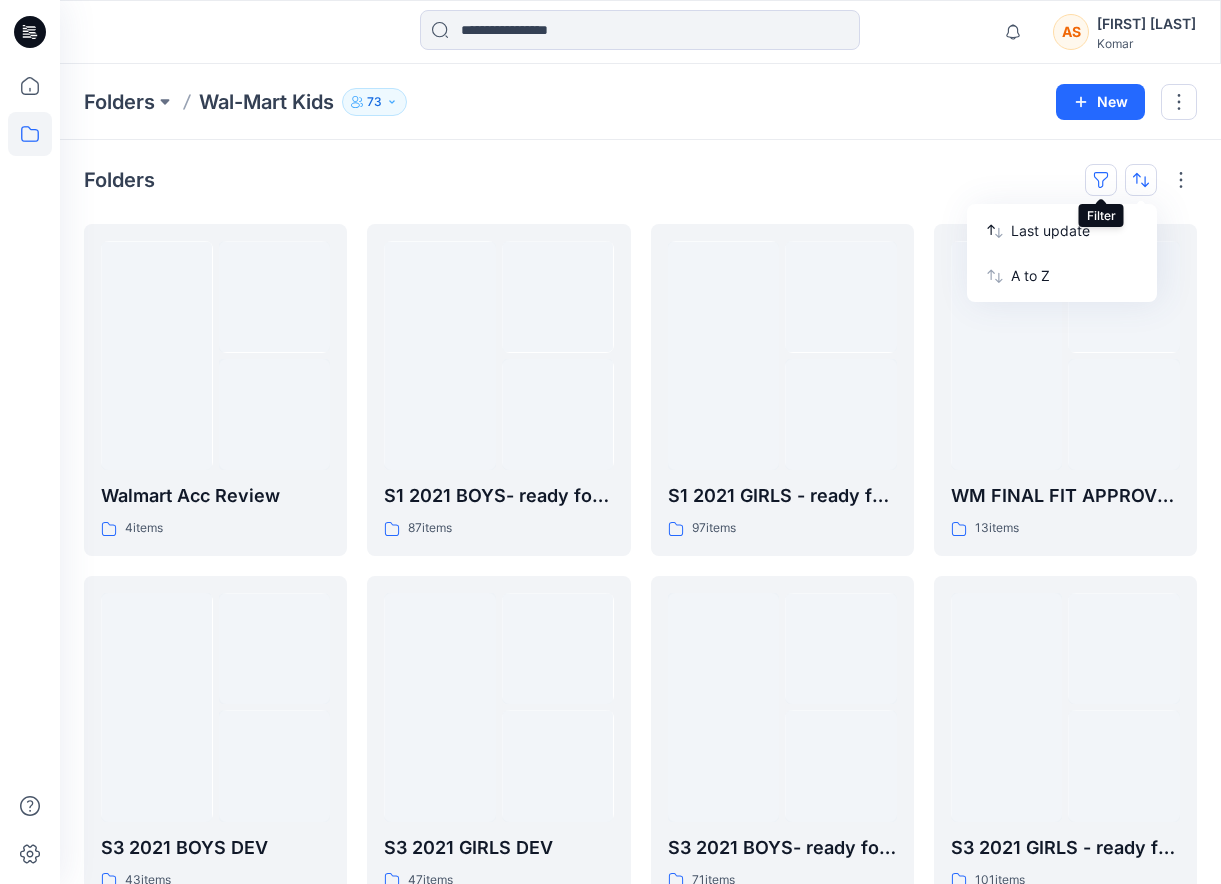 click at bounding box center [1101, 180] 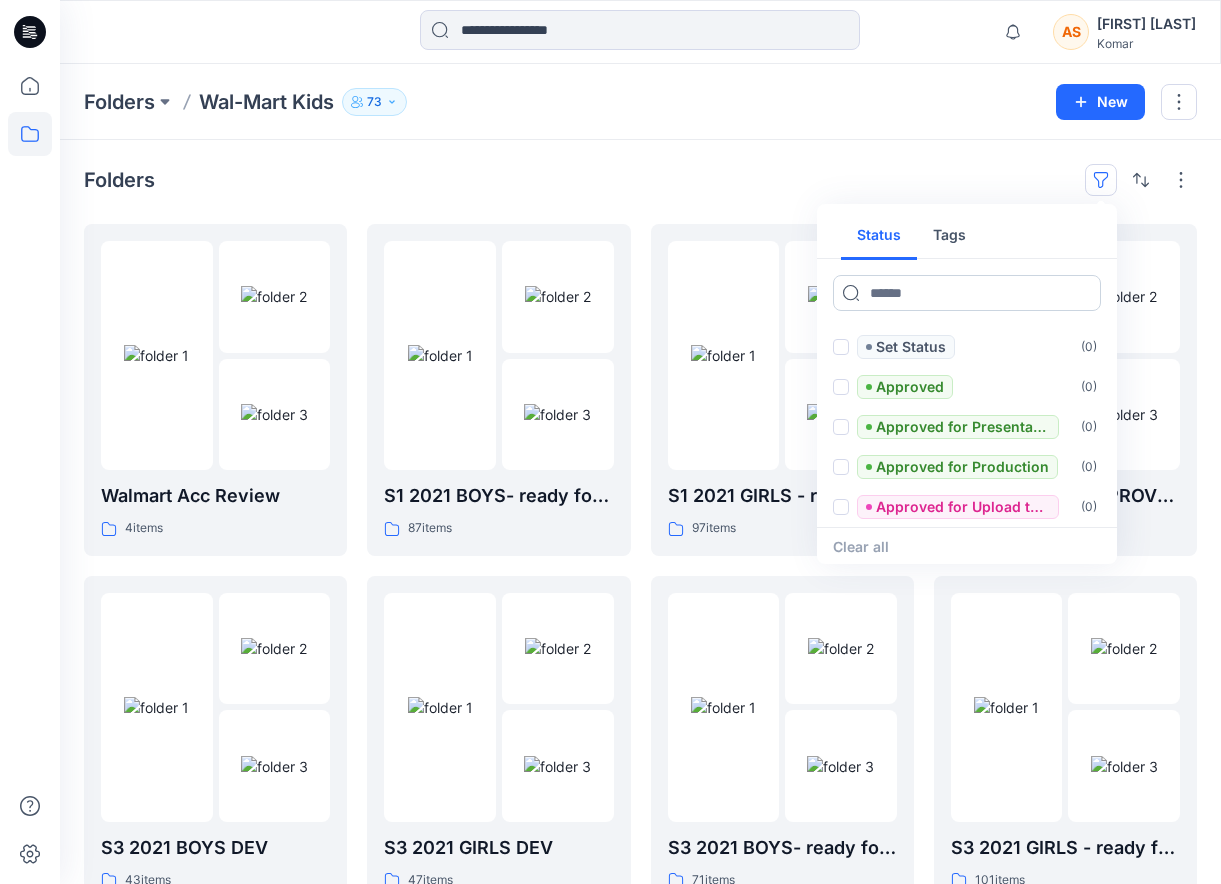 click at bounding box center (967, 293) 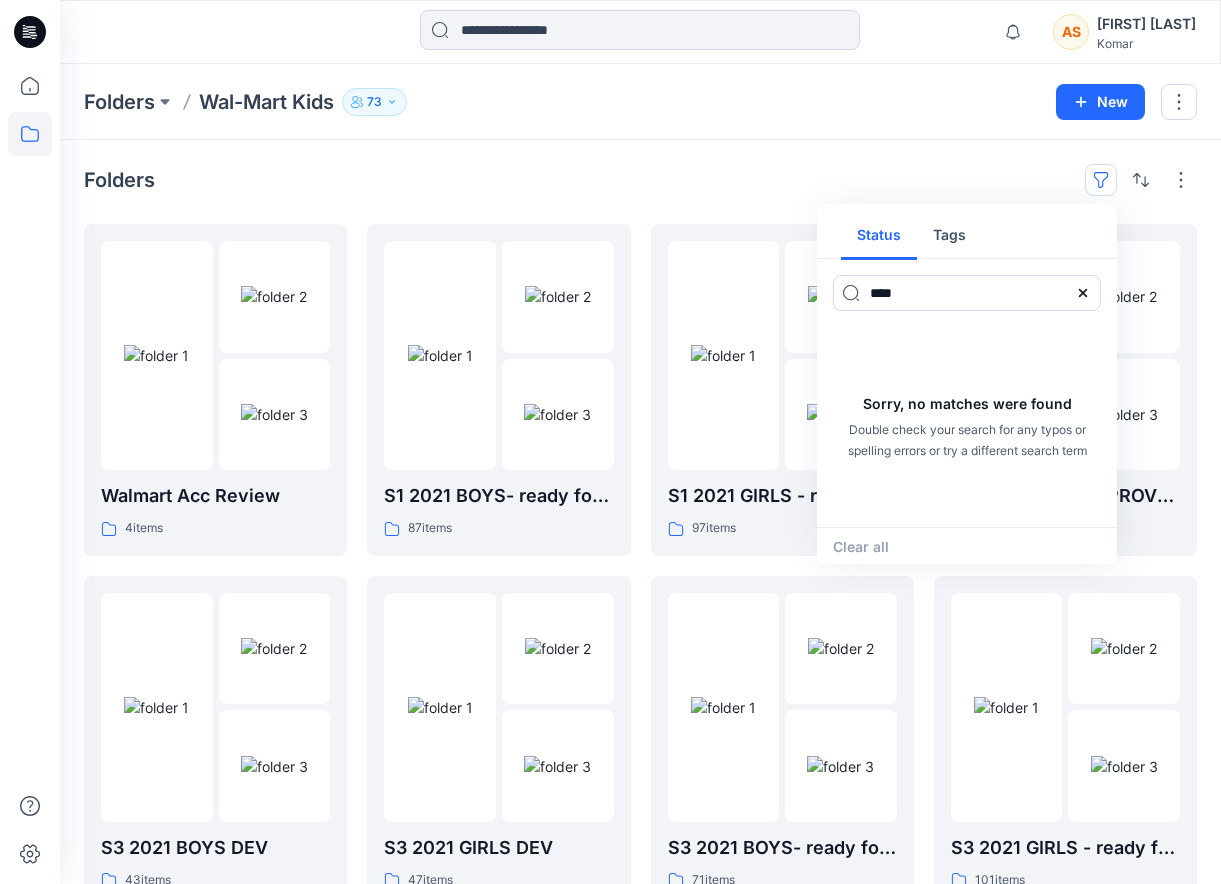 type on "****" 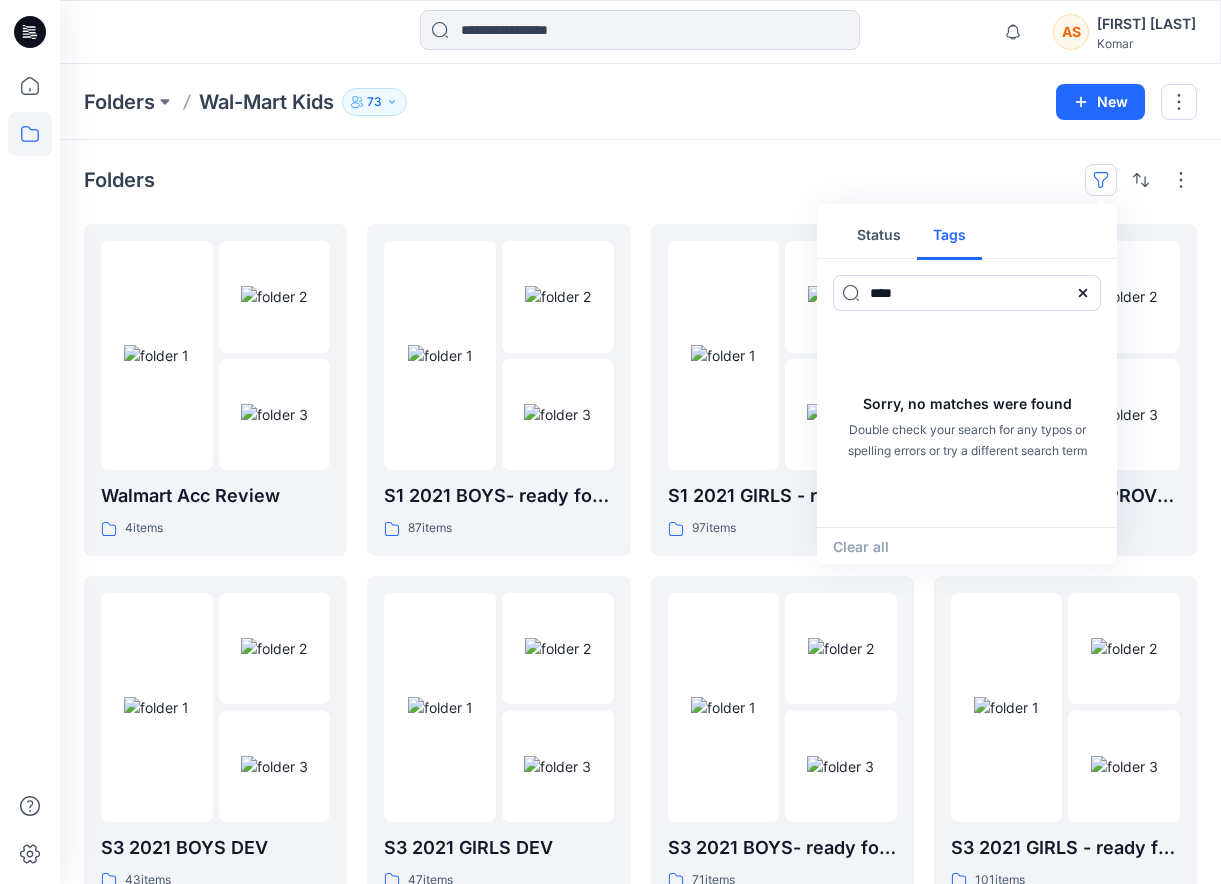 click on "Tags" at bounding box center [949, 236] 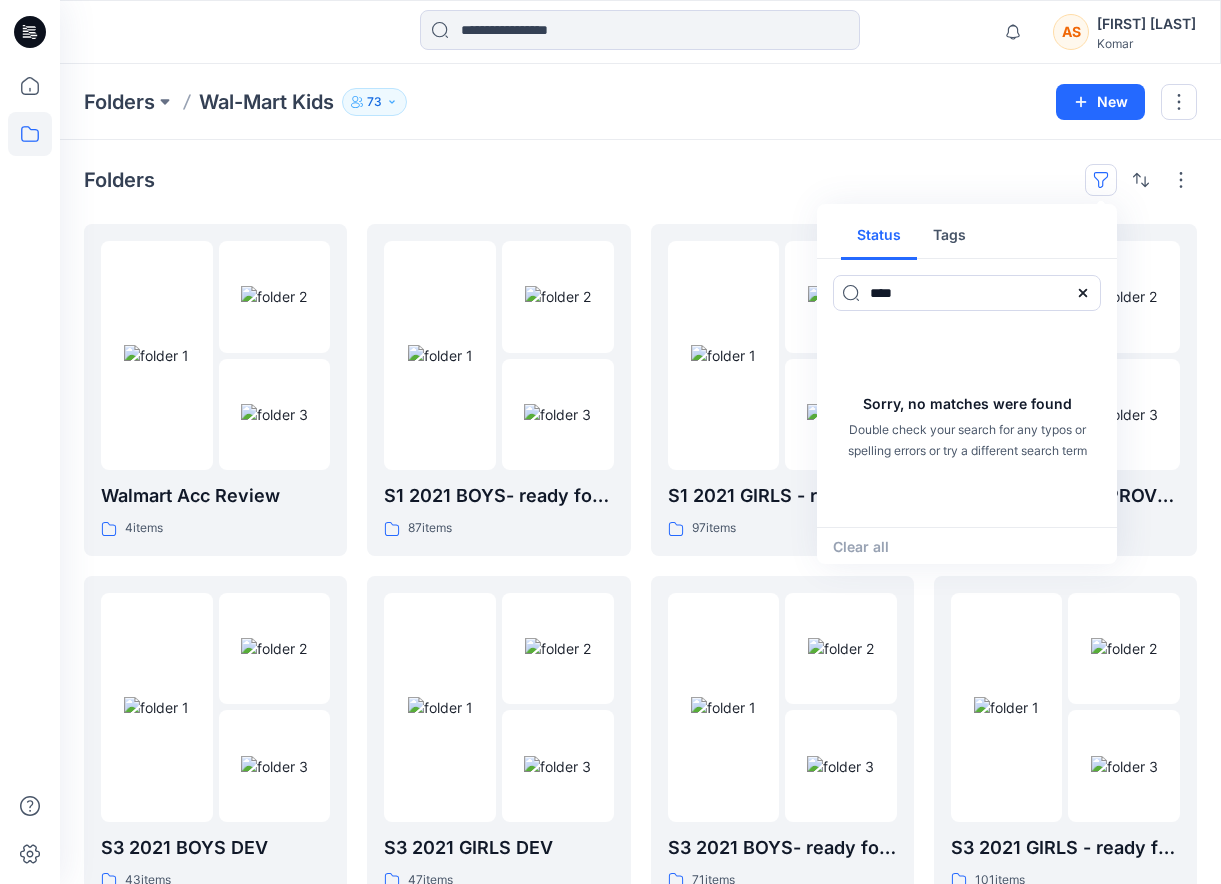 click 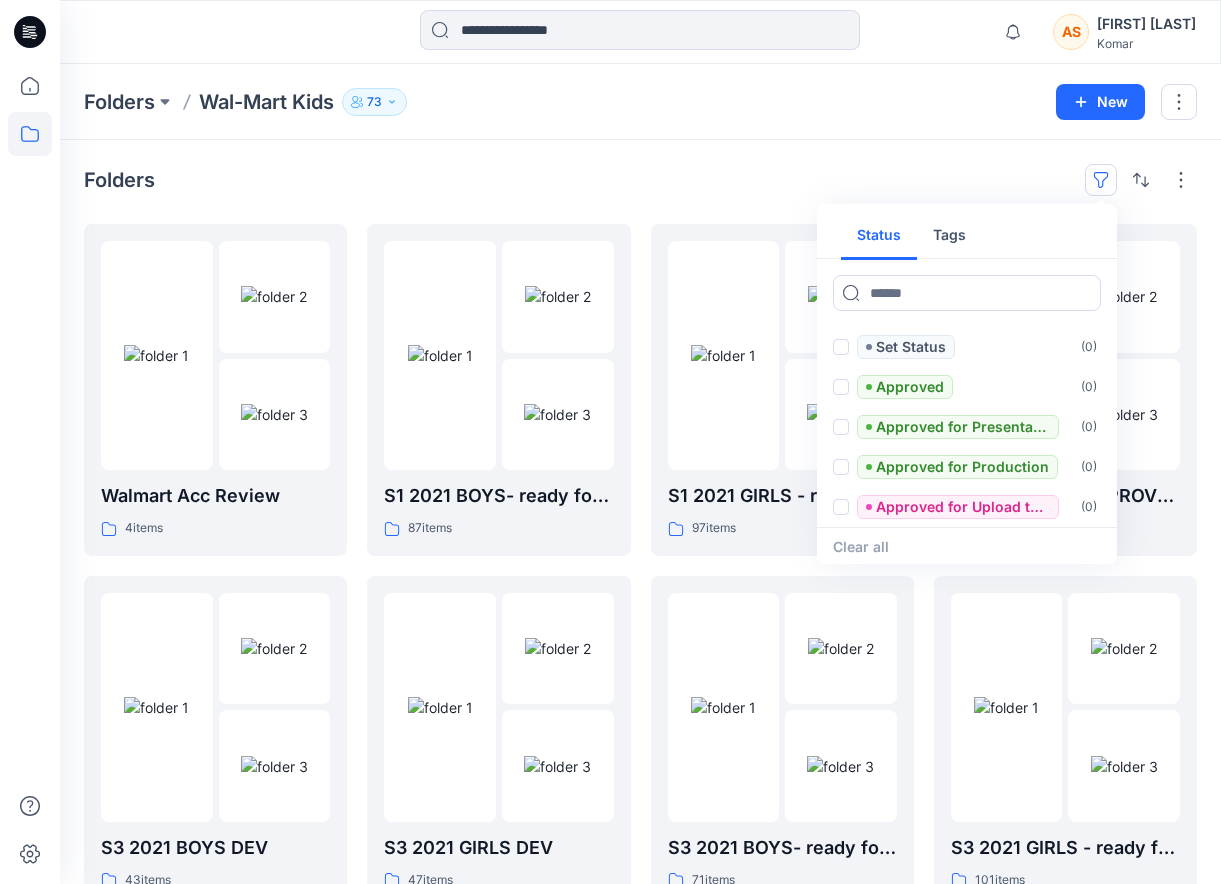 click on "Tags" at bounding box center (949, 236) 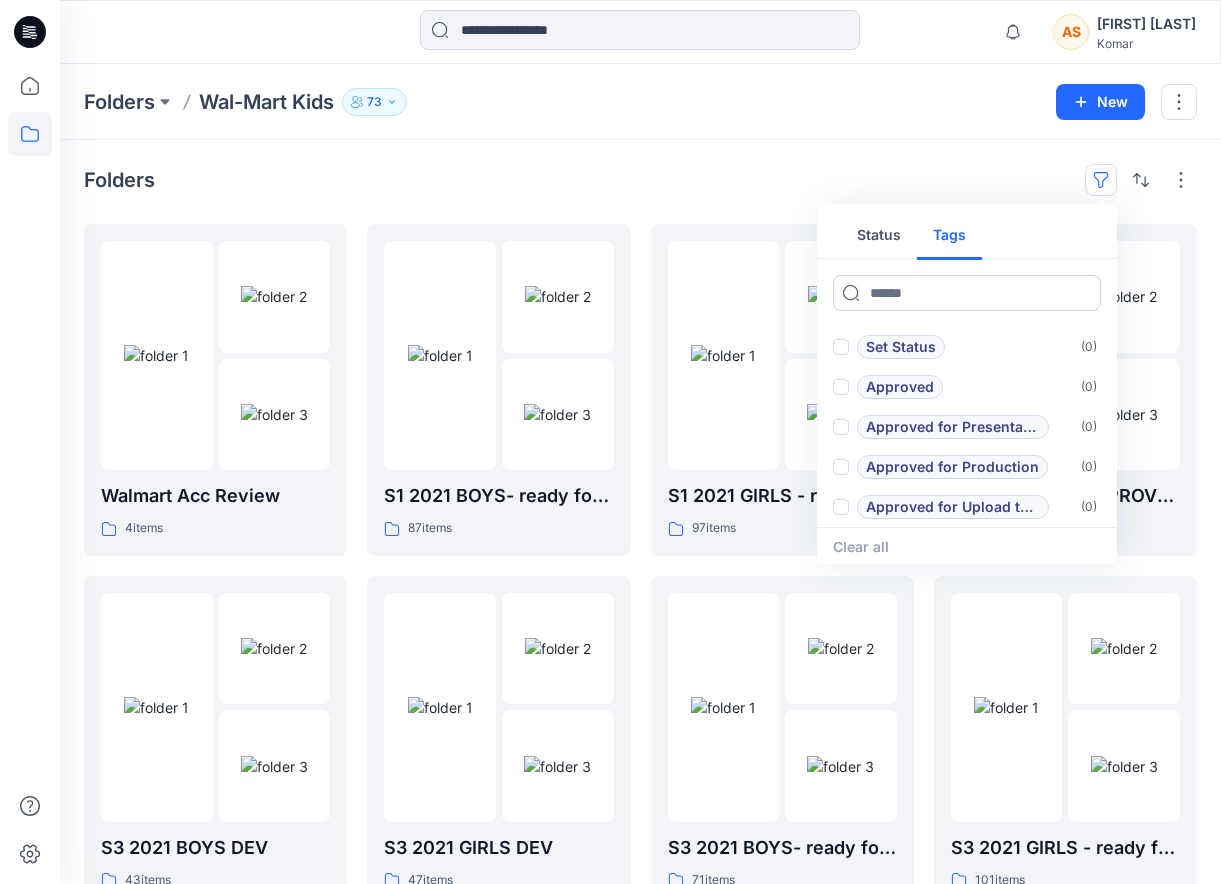 click at bounding box center (967, 293) 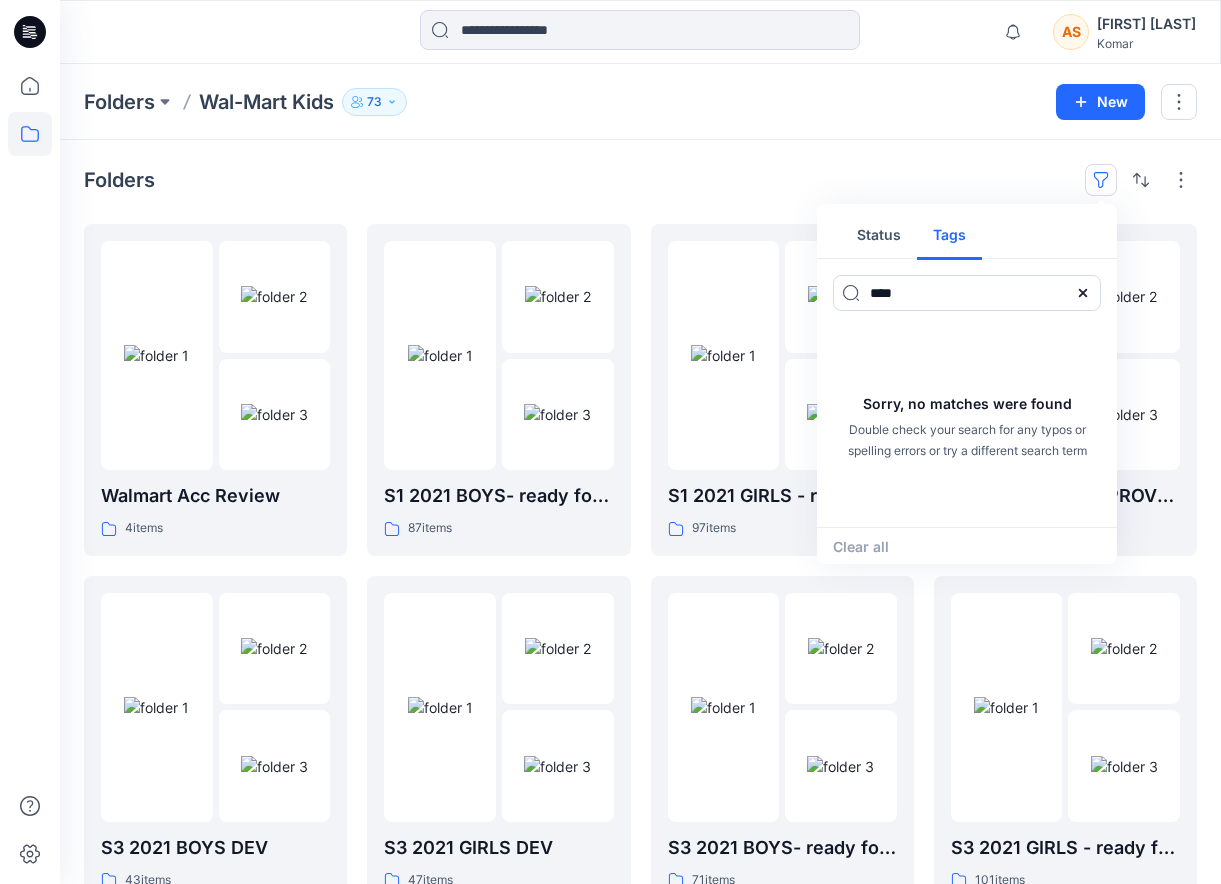 type on "****" 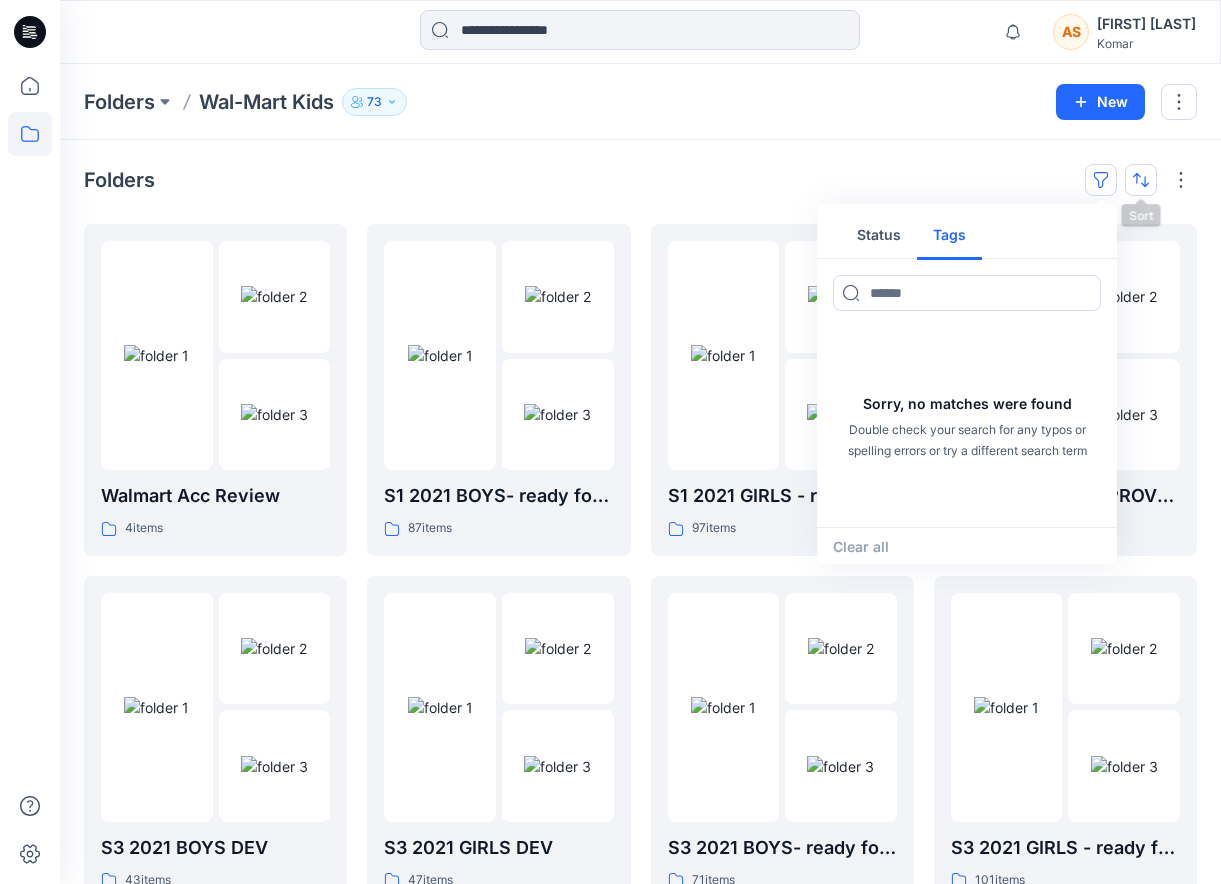 click at bounding box center [1141, 180] 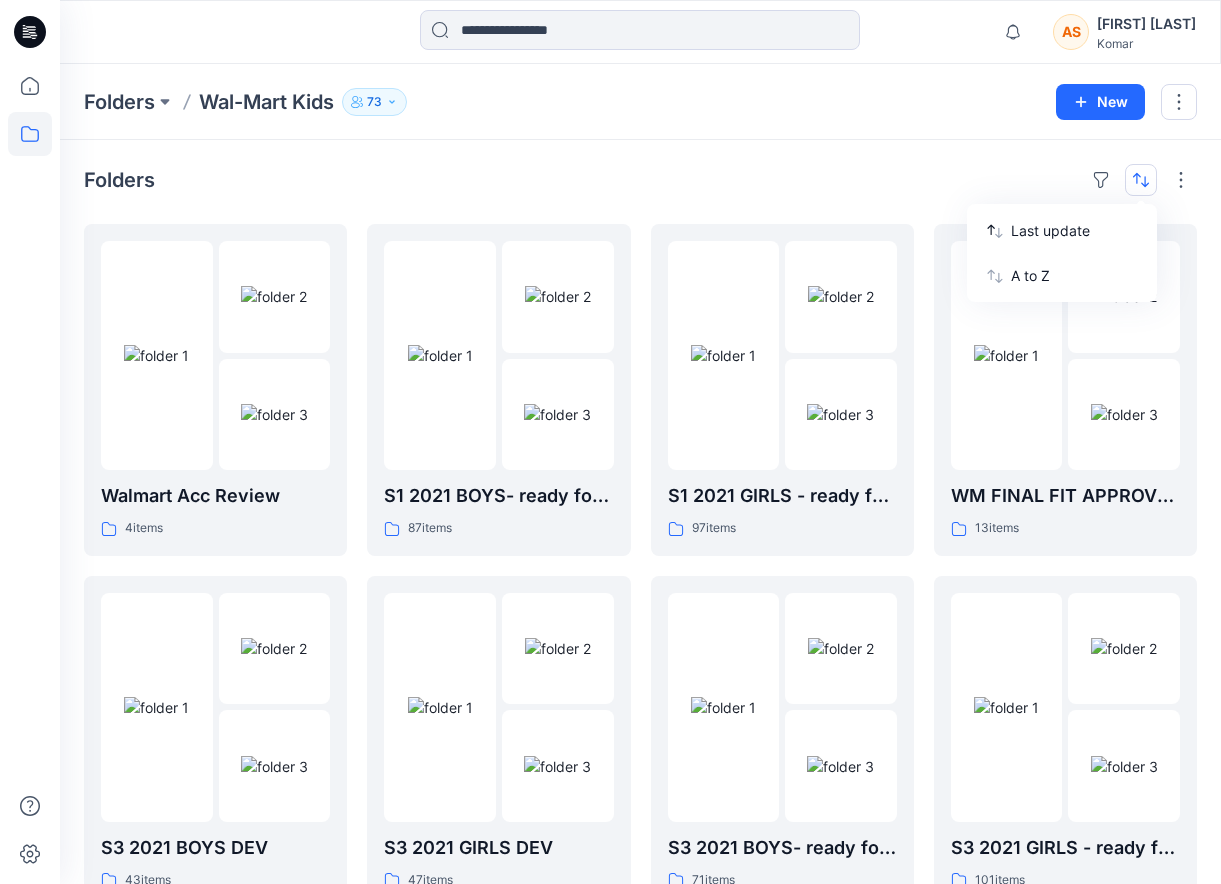click on "Folders Last update A to Z" at bounding box center (640, 180) 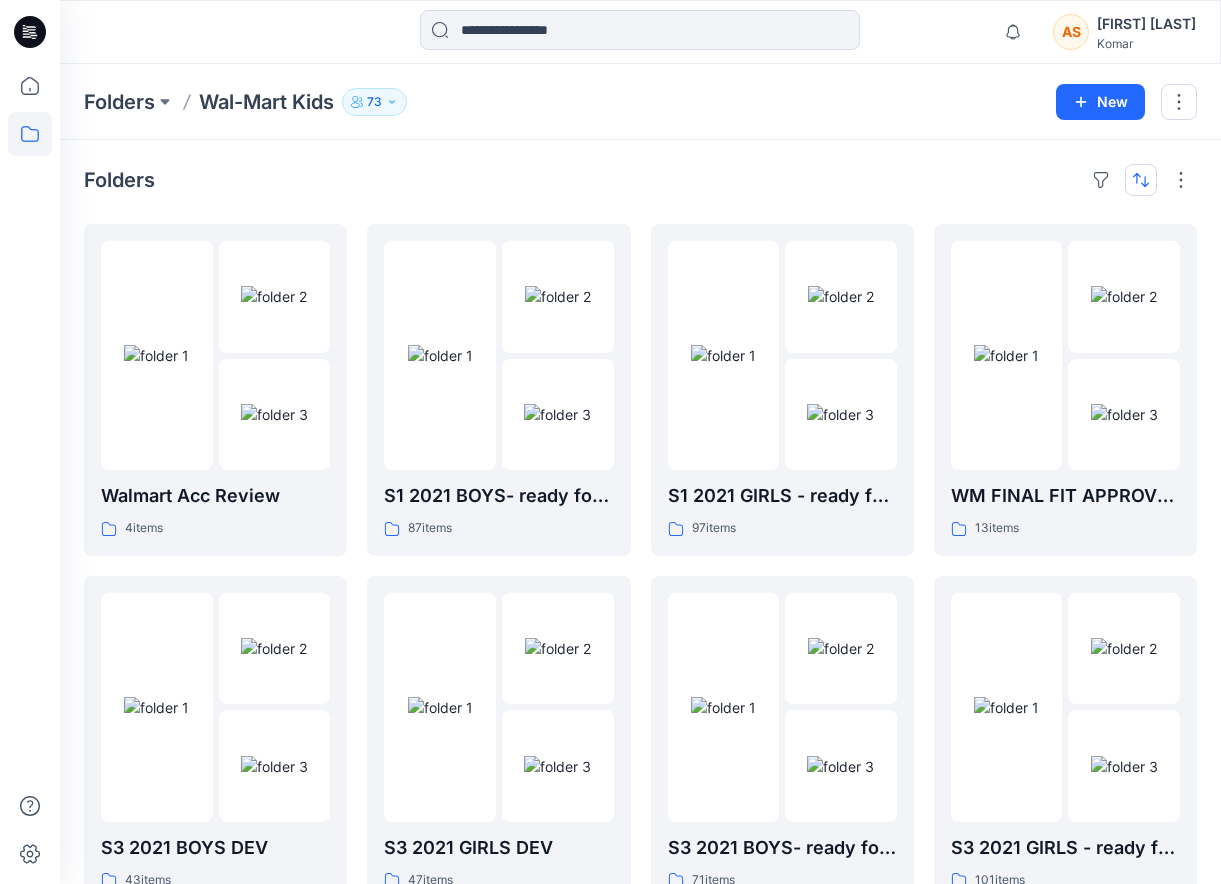 click at bounding box center [1141, 180] 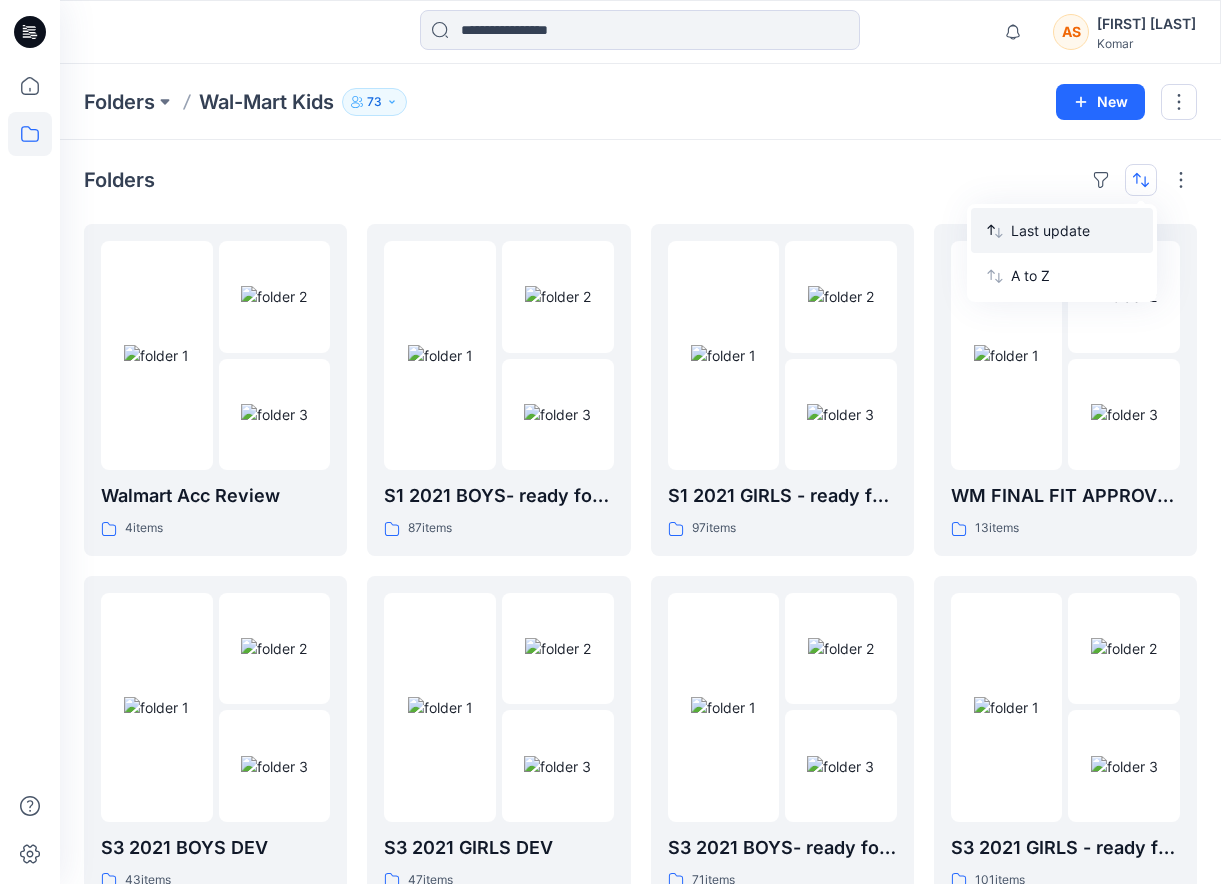 click on "Last update" at bounding box center (1074, 230) 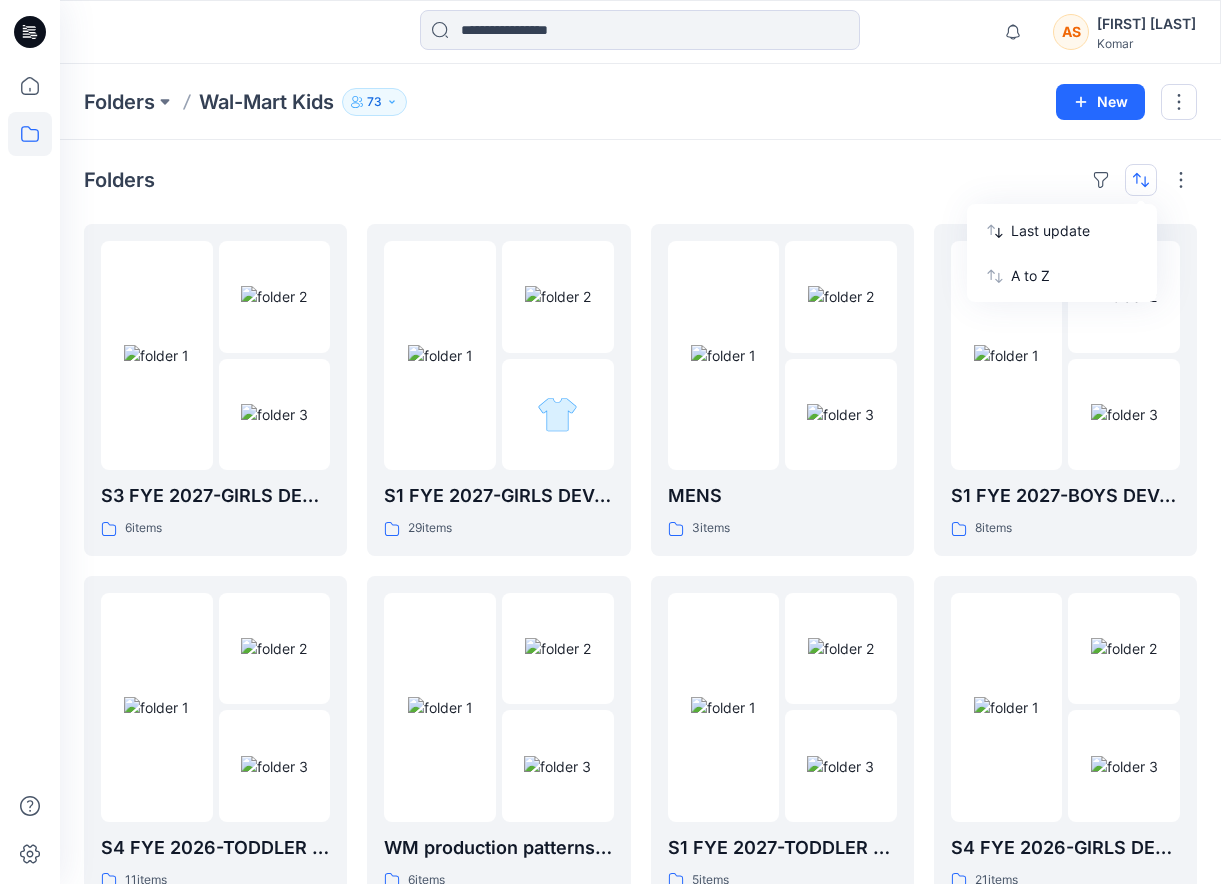 click on "Folders Last update A to Z" at bounding box center (640, 180) 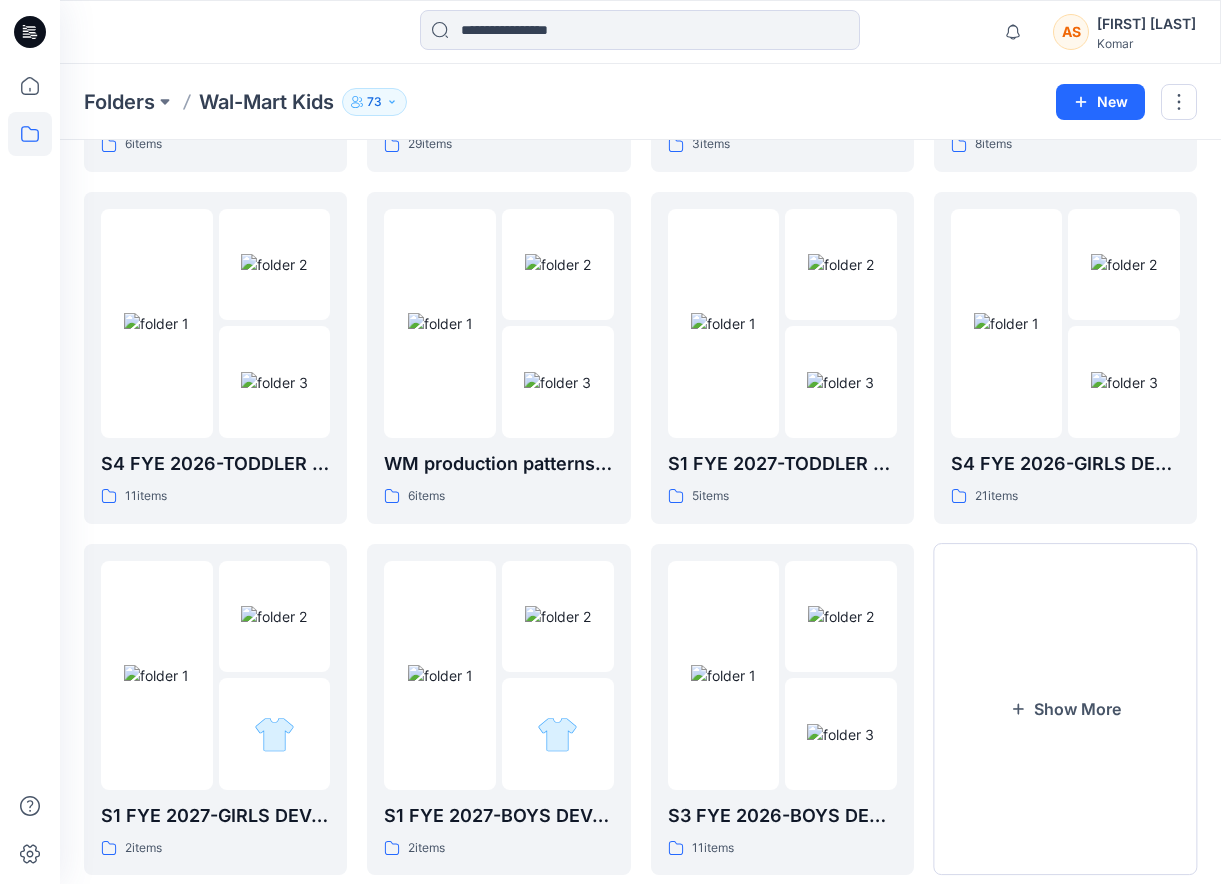 scroll, scrollTop: 393, scrollLeft: 0, axis: vertical 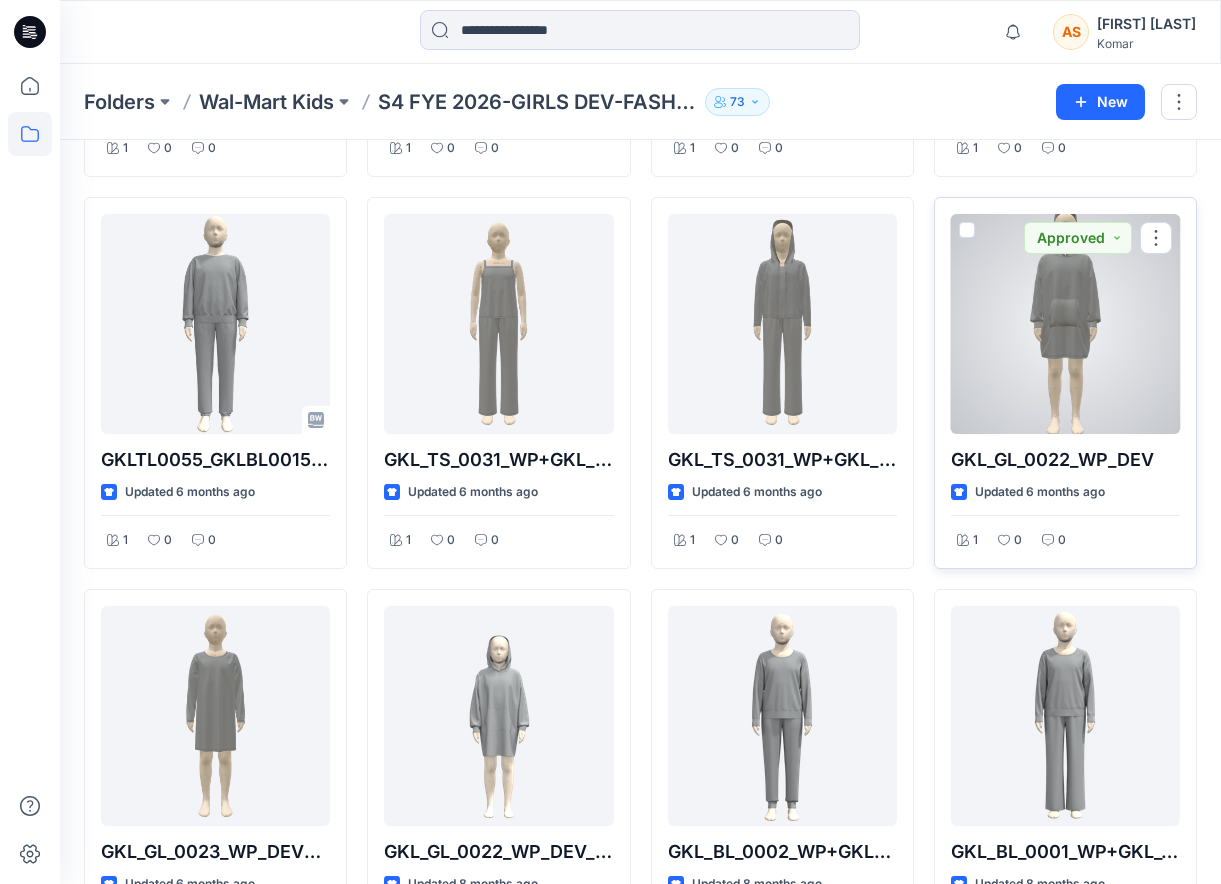 click at bounding box center [1065, 324] 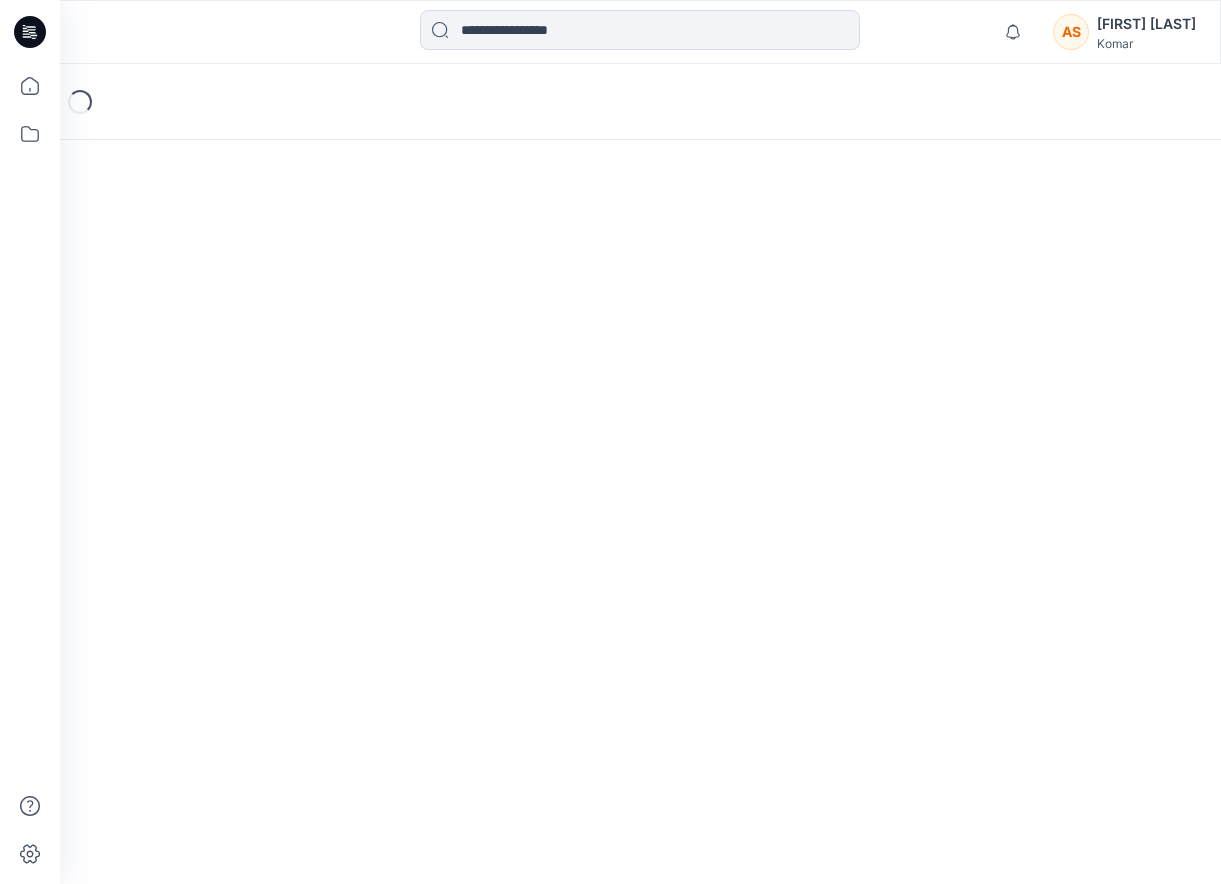 scroll, scrollTop: 0, scrollLeft: 0, axis: both 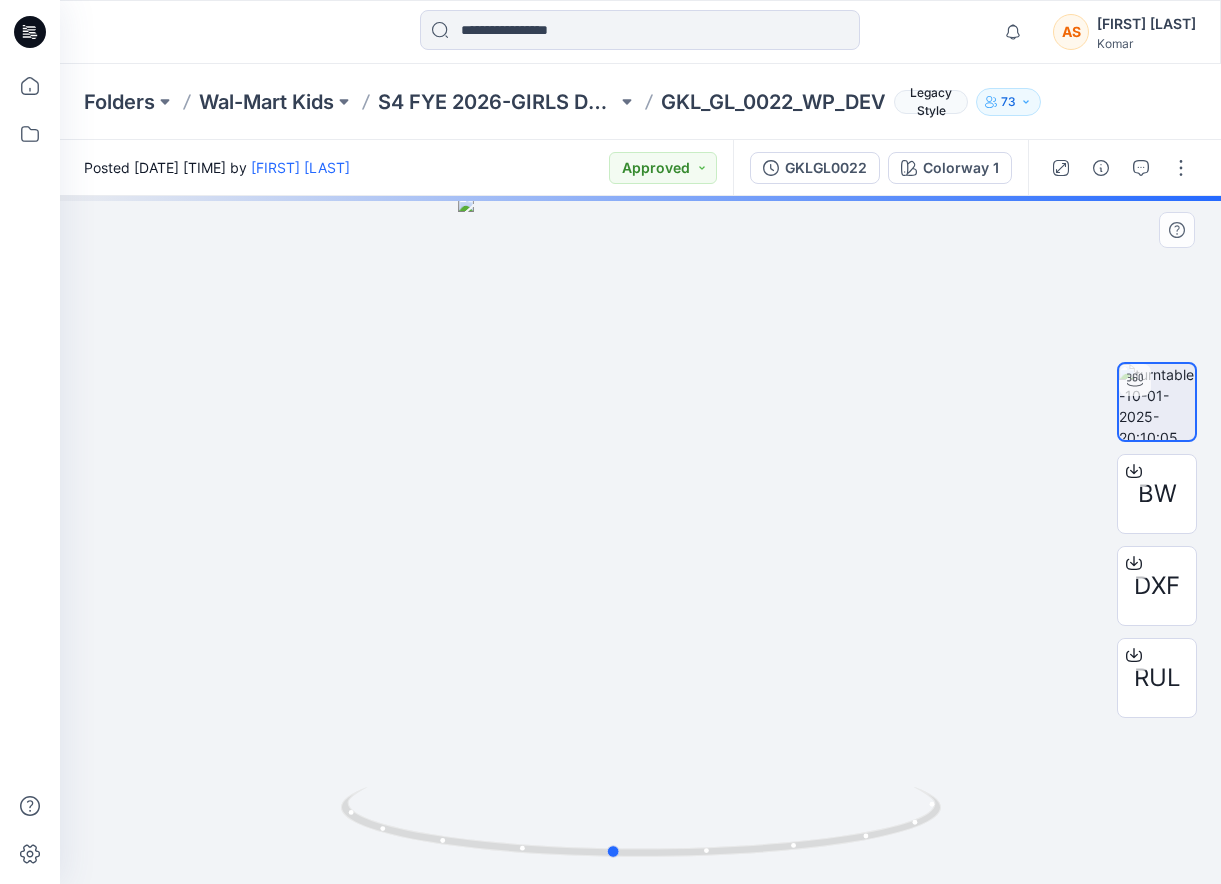 drag, startPoint x: 775, startPoint y: 621, endPoint x: 755, endPoint y: 663, distance: 46.518814 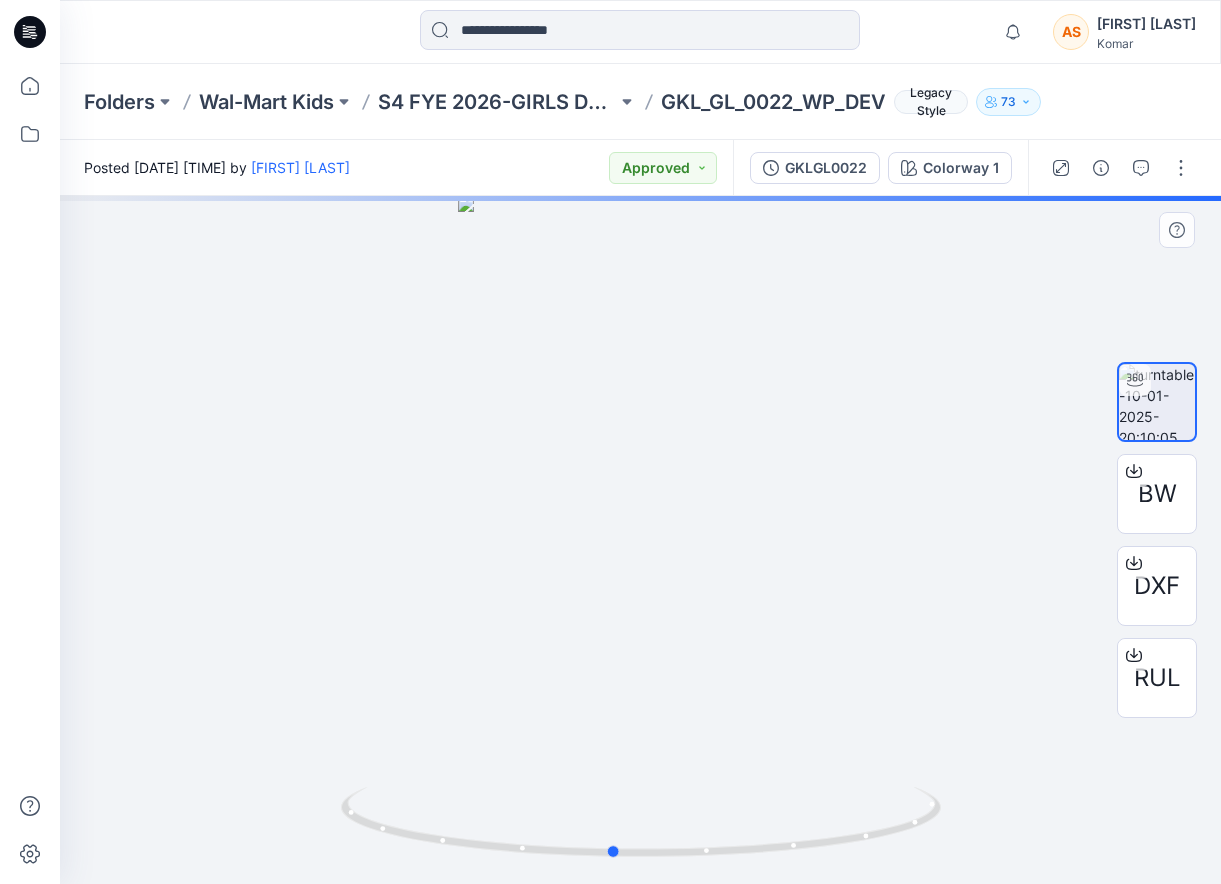 click at bounding box center [640, 540] 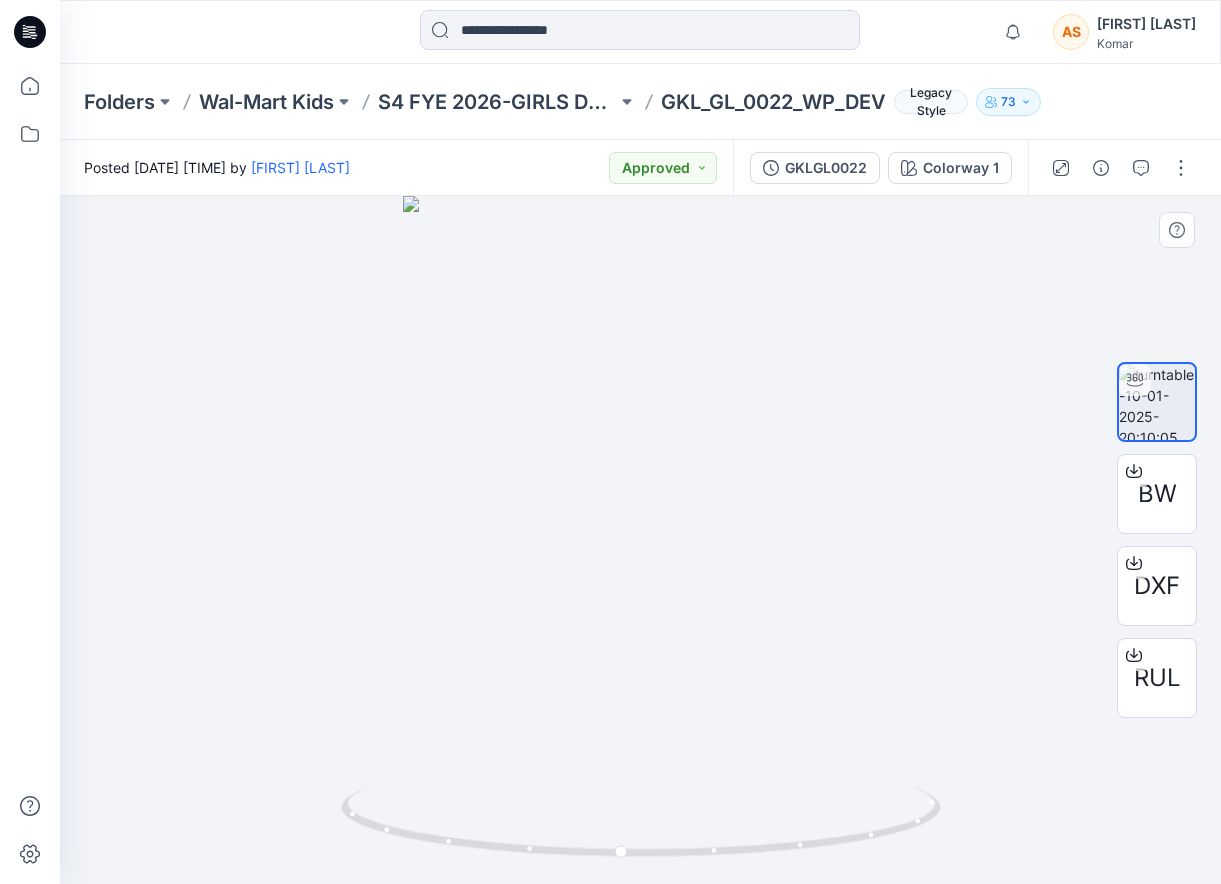 drag, startPoint x: 677, startPoint y: 349, endPoint x: 676, endPoint y: 738, distance: 389.00128 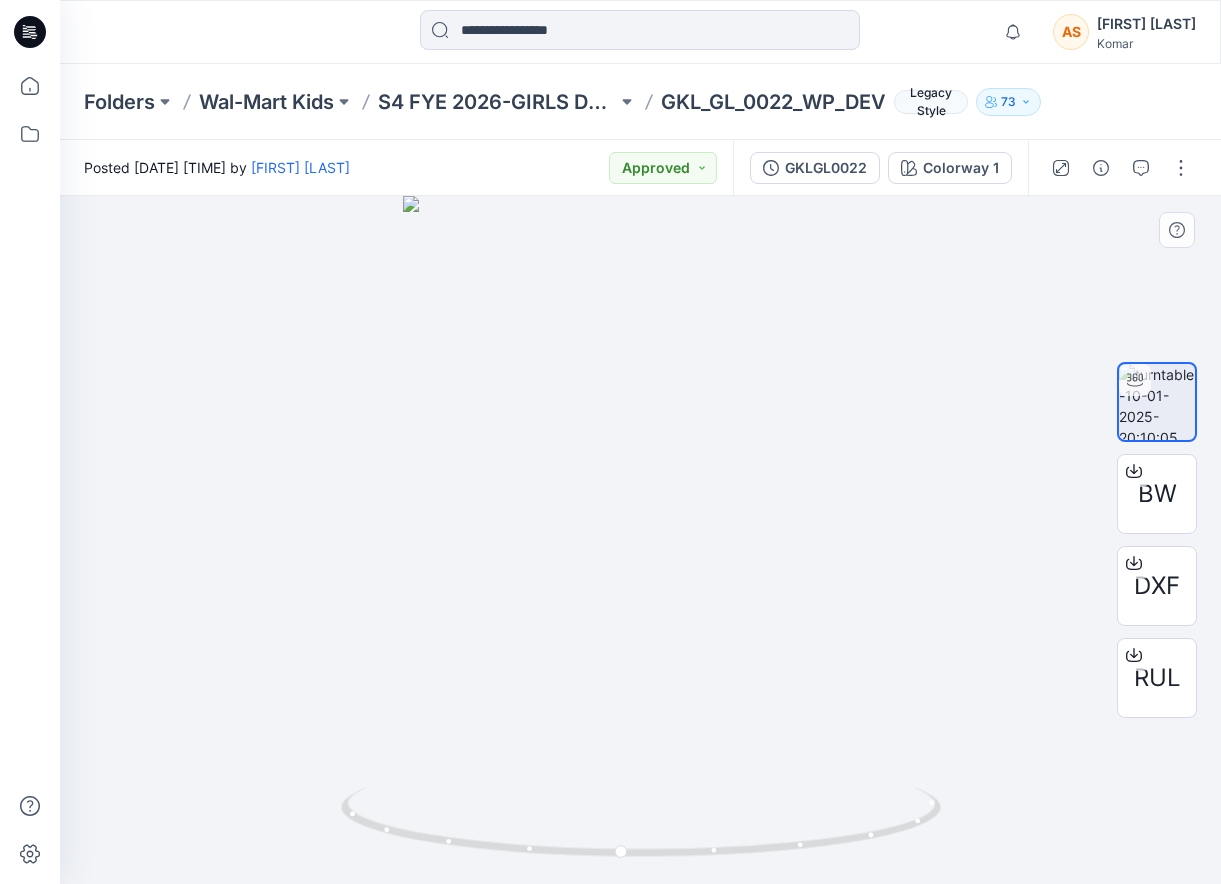 click at bounding box center [641, 540] 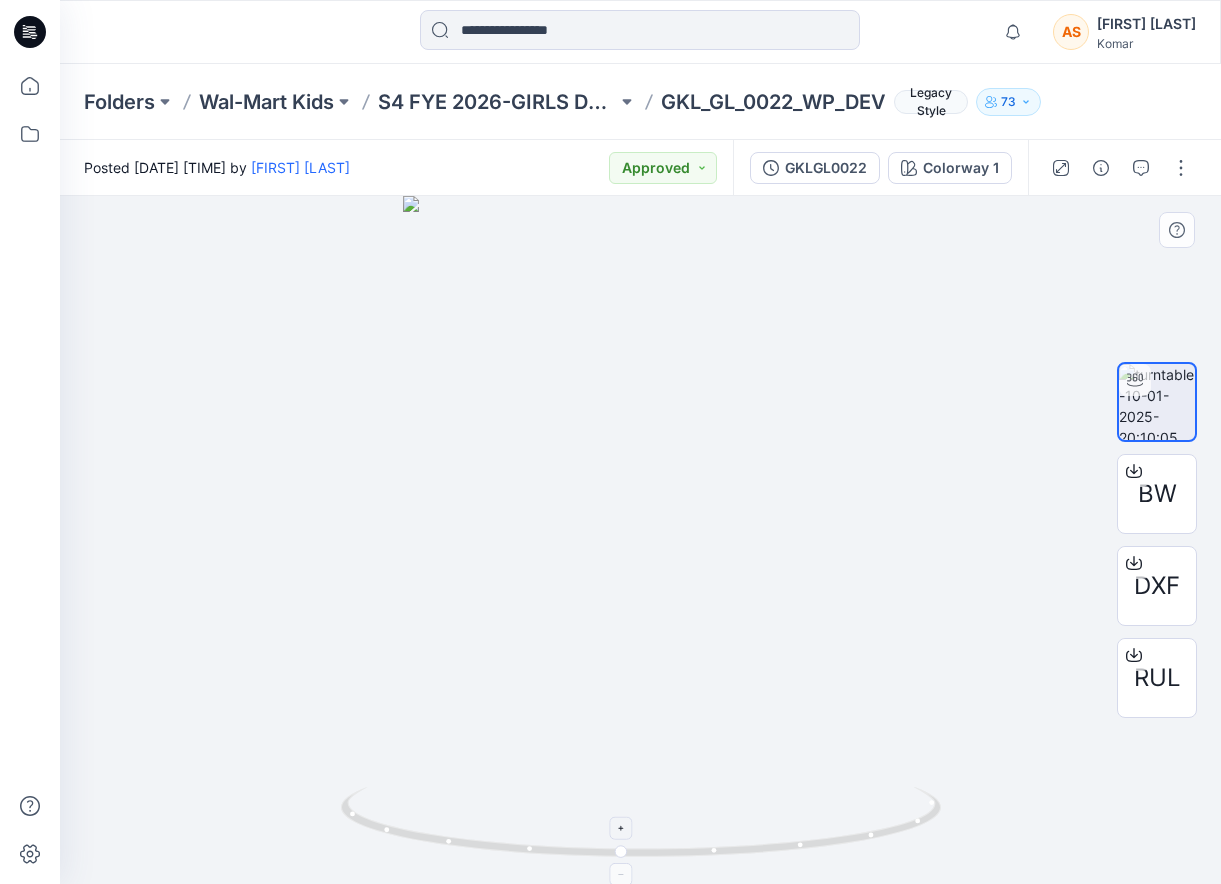 drag, startPoint x: 917, startPoint y: 781, endPoint x: 700, endPoint y: 810, distance: 218.92921 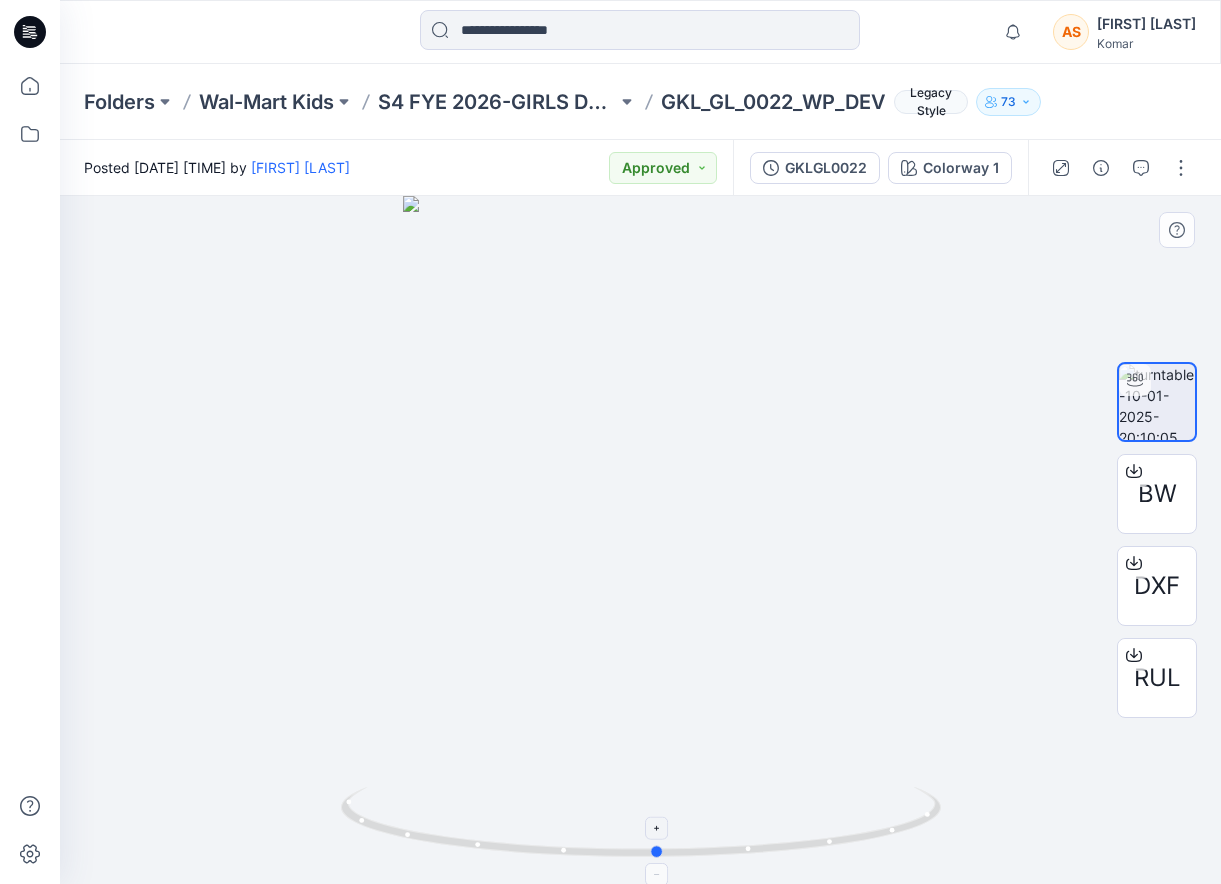 drag, startPoint x: 829, startPoint y: 819, endPoint x: 866, endPoint y: 828, distance: 38.078865 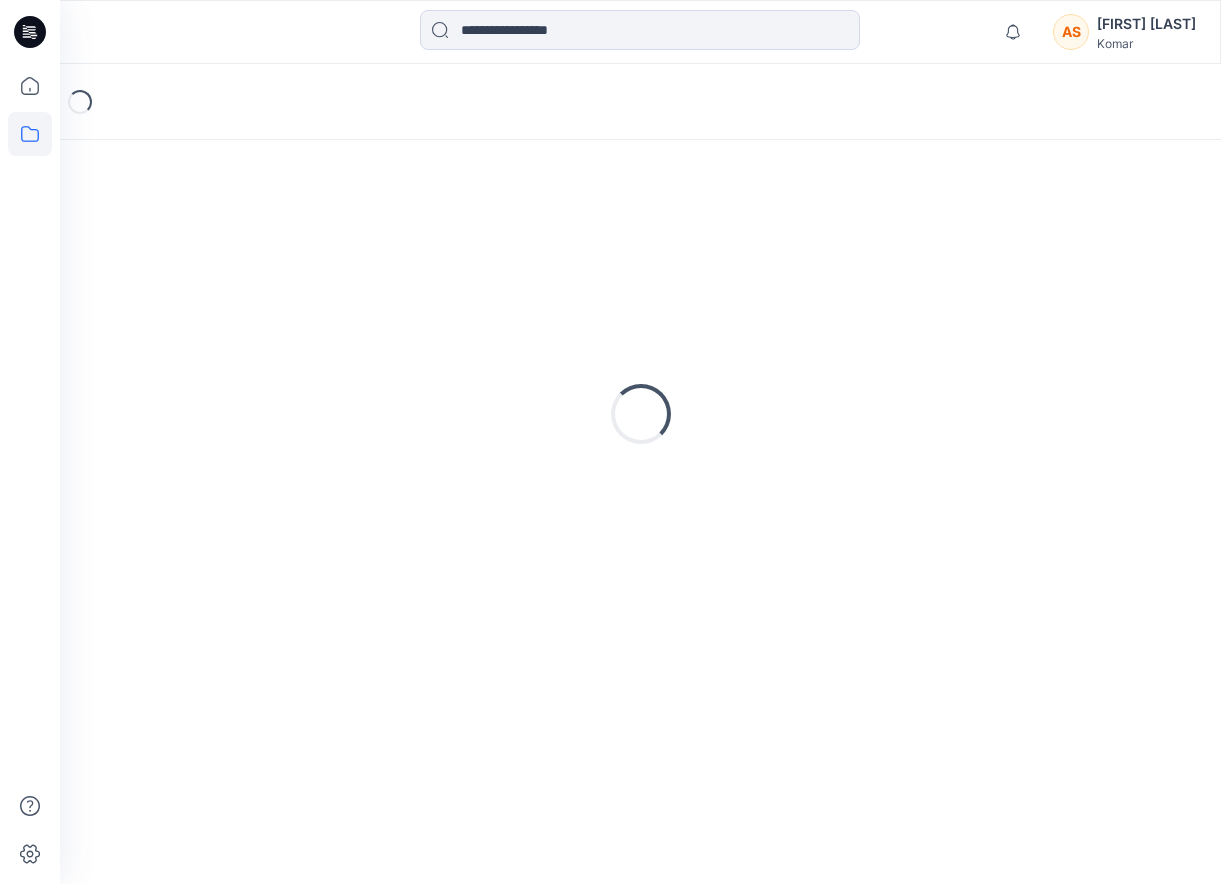 scroll, scrollTop: 0, scrollLeft: 0, axis: both 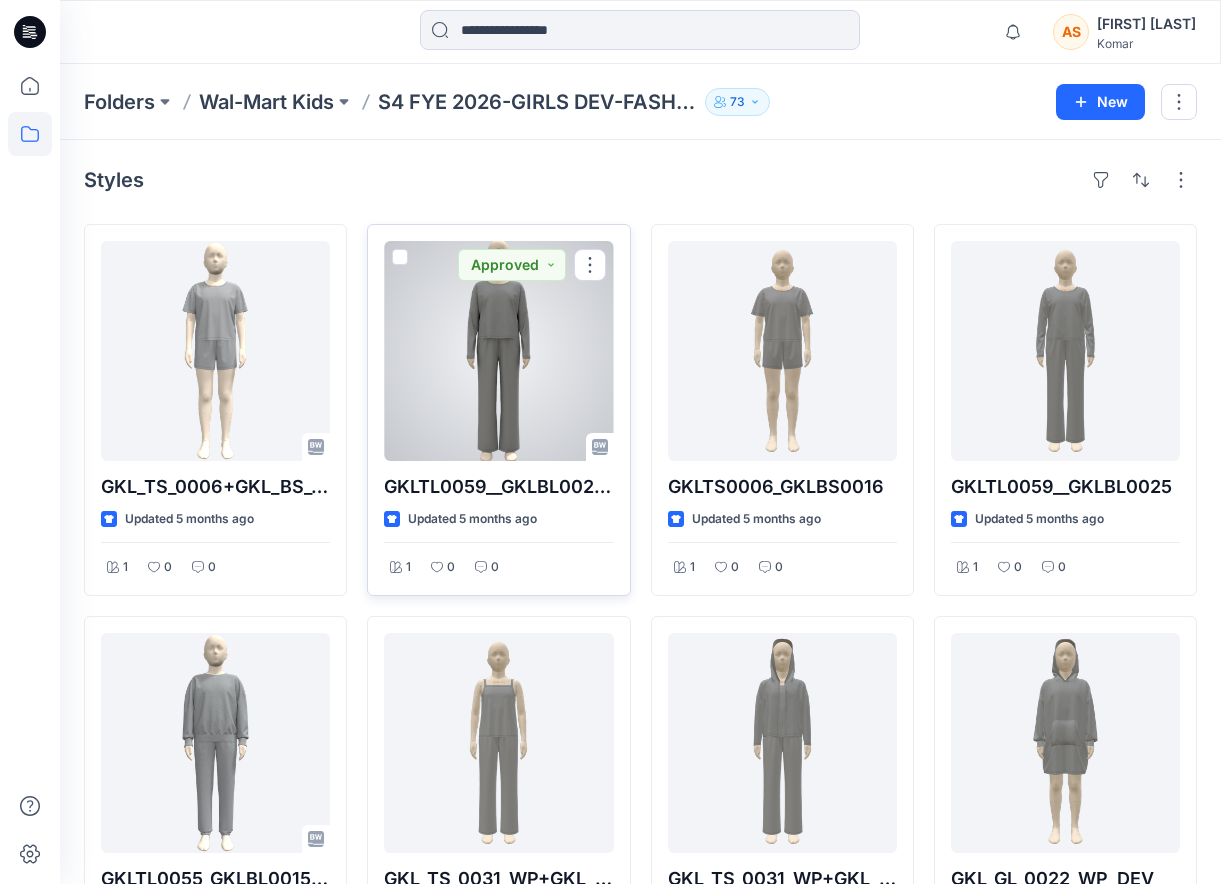 click at bounding box center [498, 351] 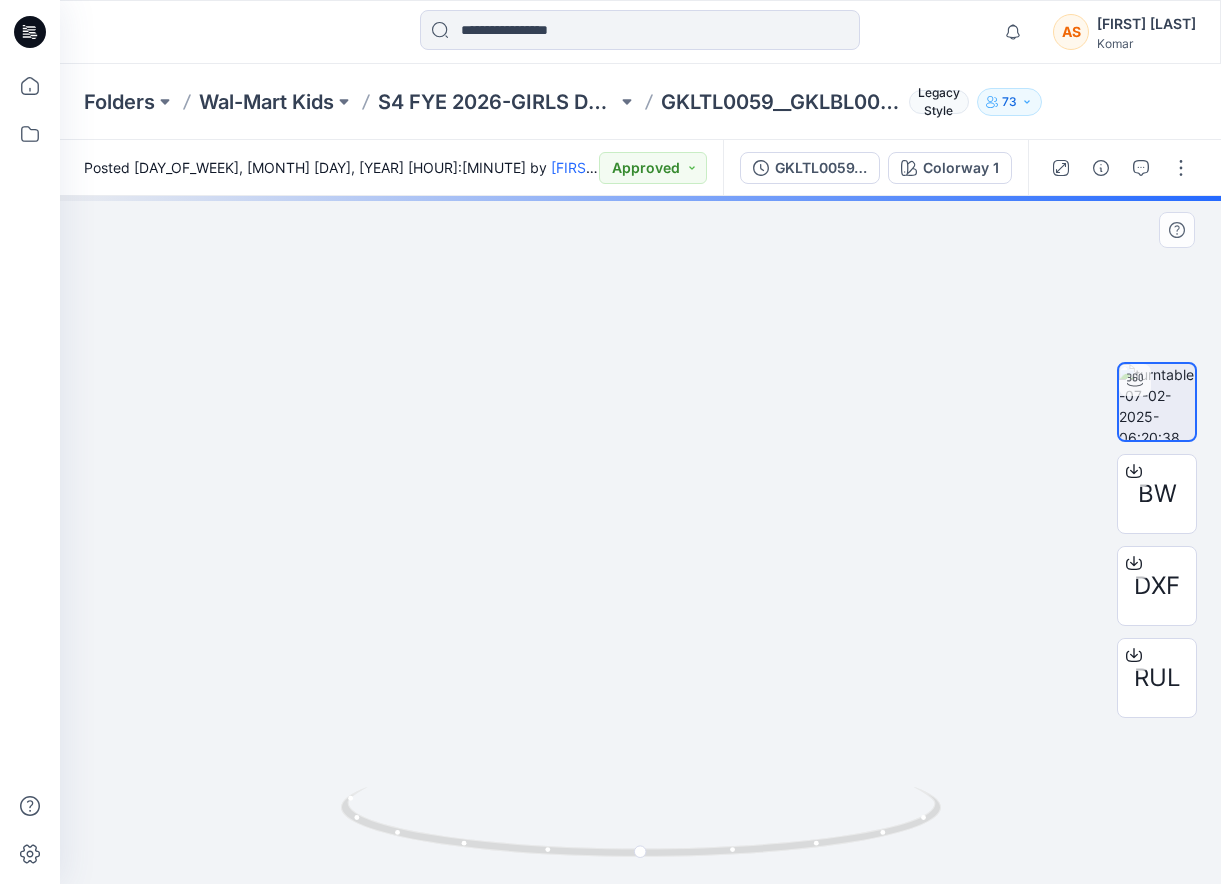 drag, startPoint x: 677, startPoint y: 377, endPoint x: 677, endPoint y: 399, distance: 22 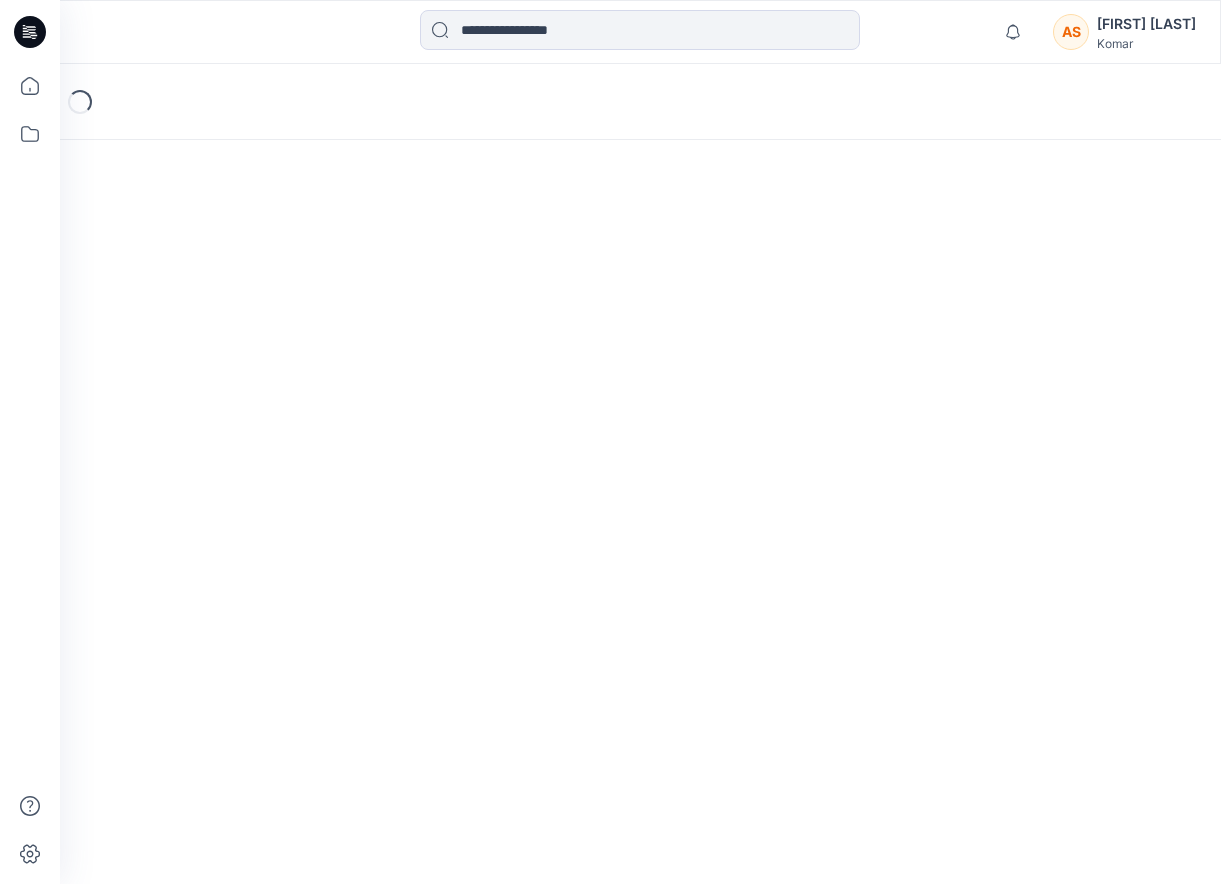scroll, scrollTop: 0, scrollLeft: 0, axis: both 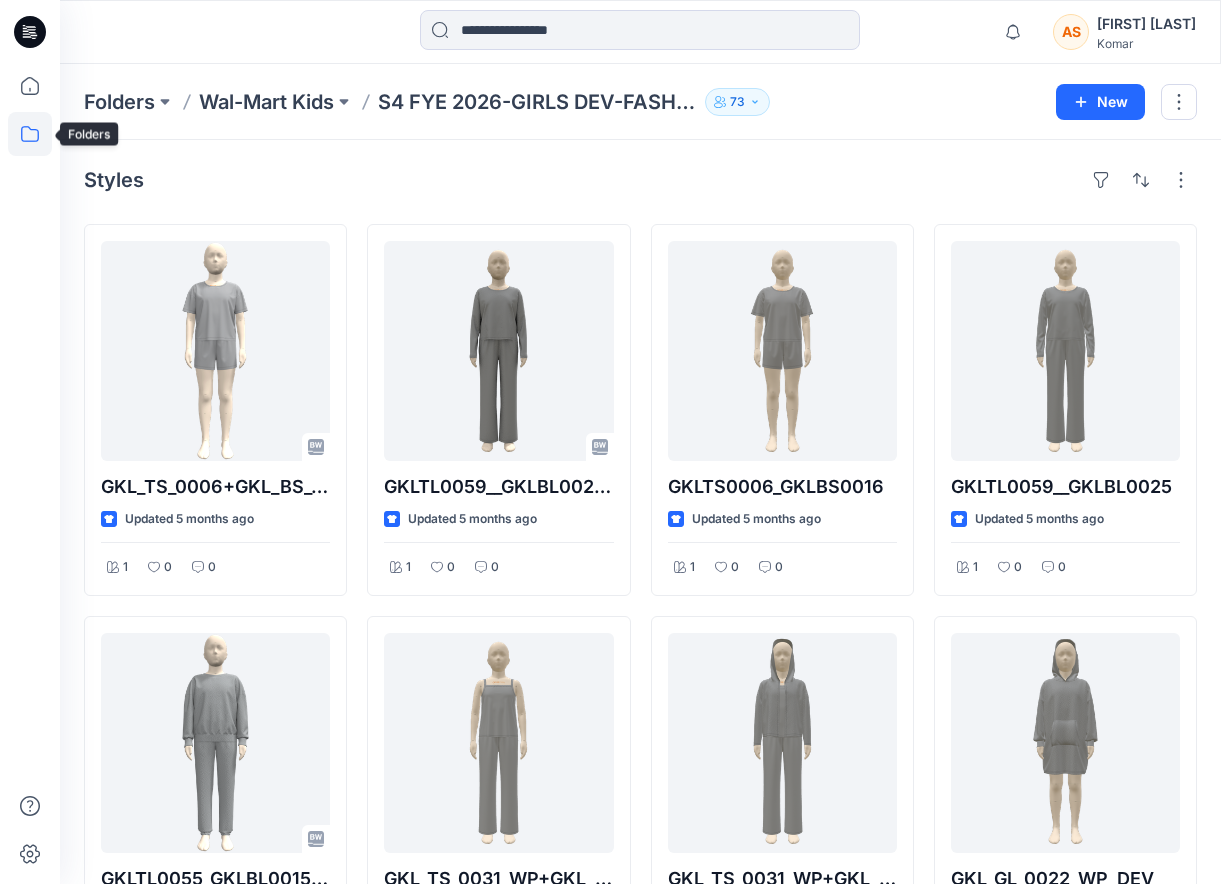 click 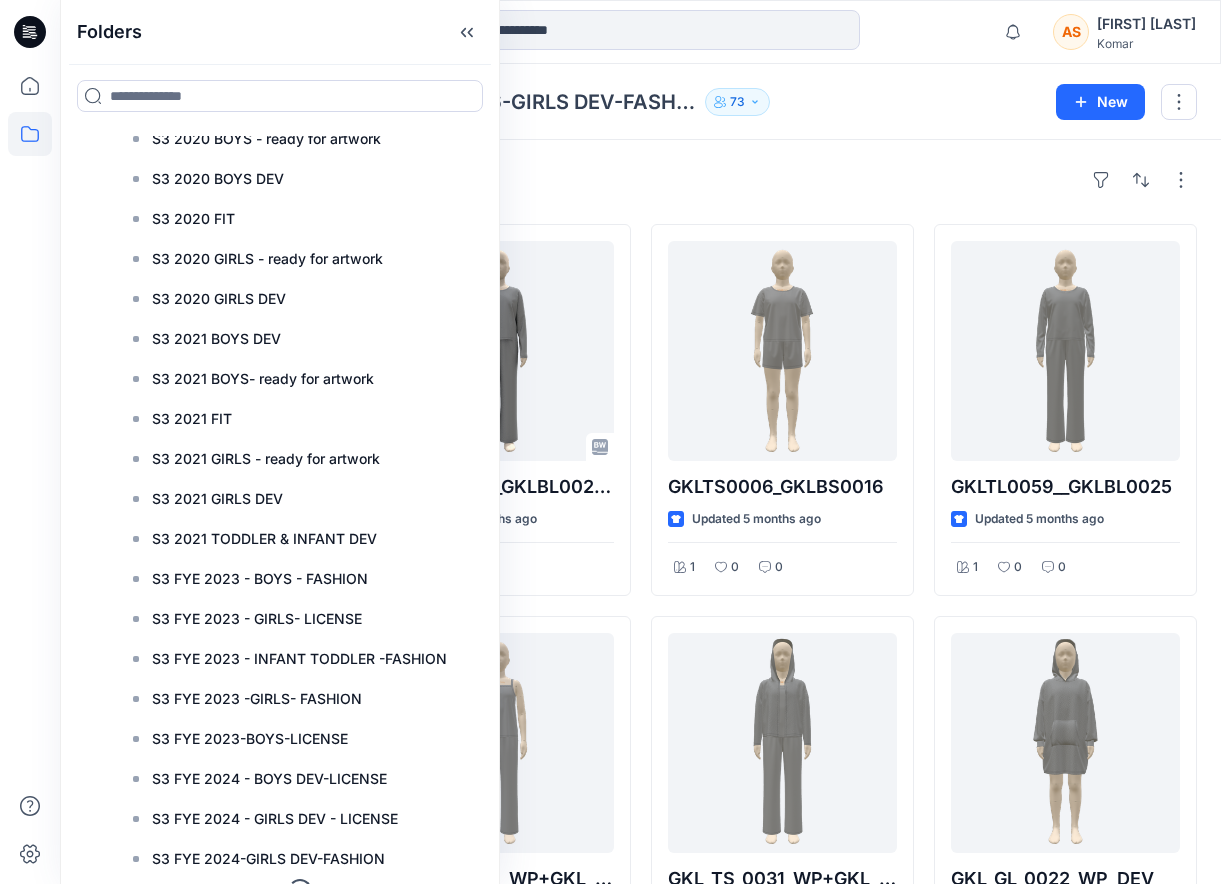 scroll, scrollTop: 1756, scrollLeft: 0, axis: vertical 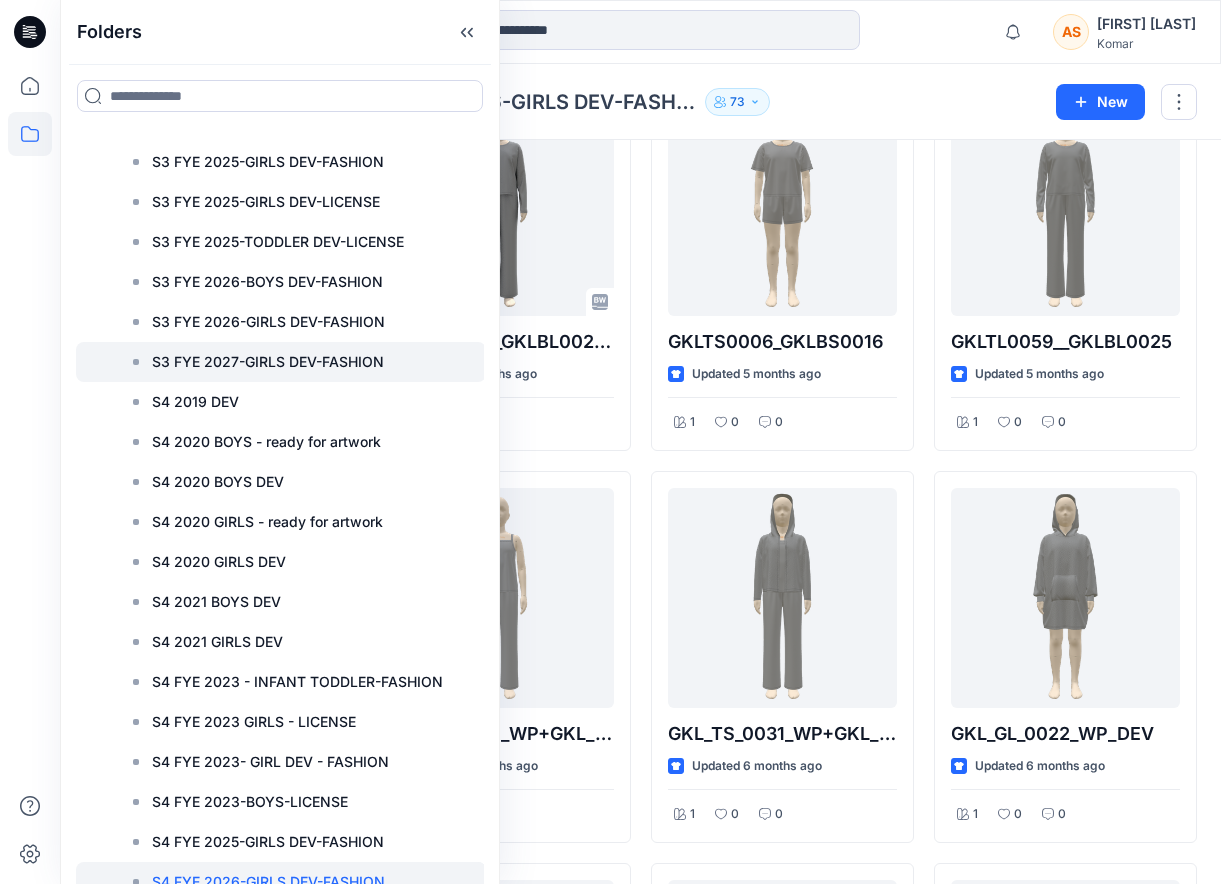 click on "S3 FYE 2027-GIRLS DEV-FASHION" at bounding box center (268, 362) 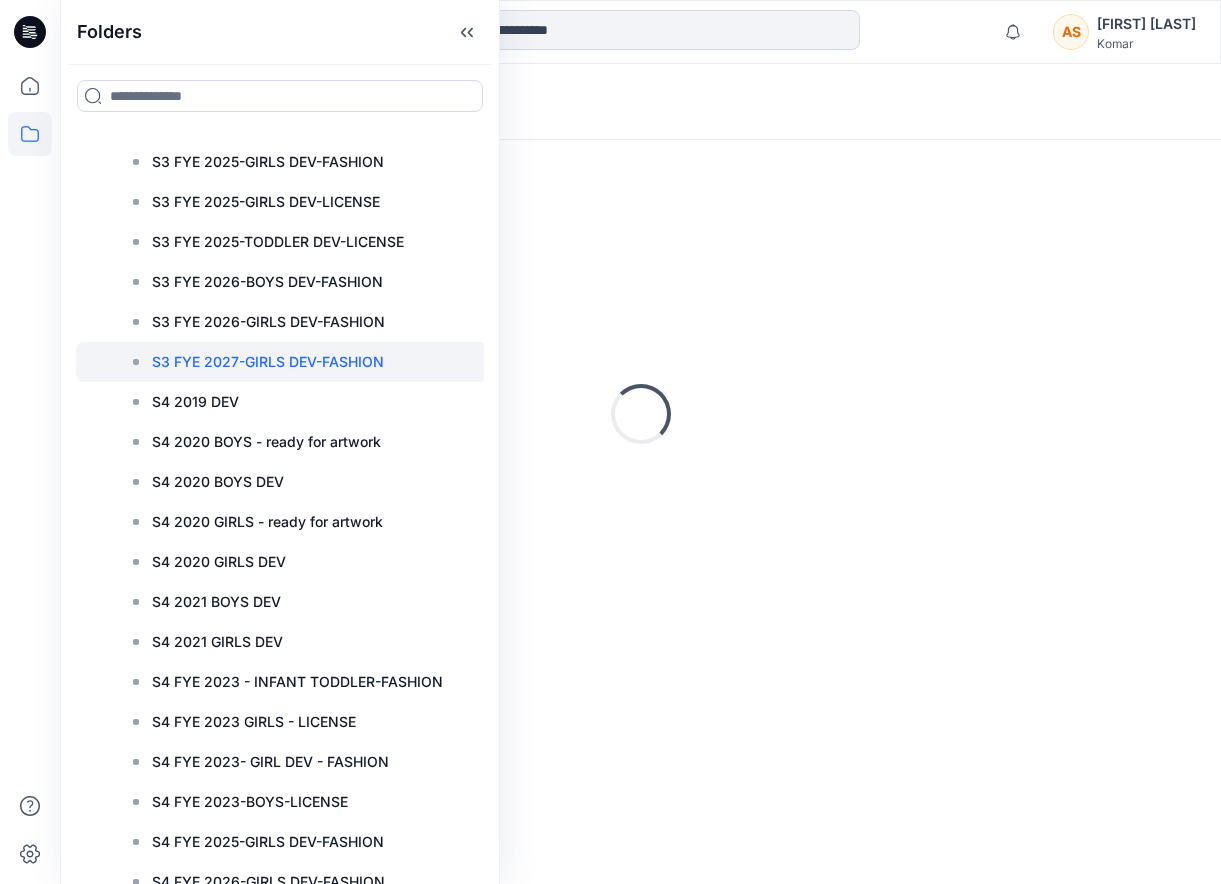 scroll, scrollTop: 0, scrollLeft: 0, axis: both 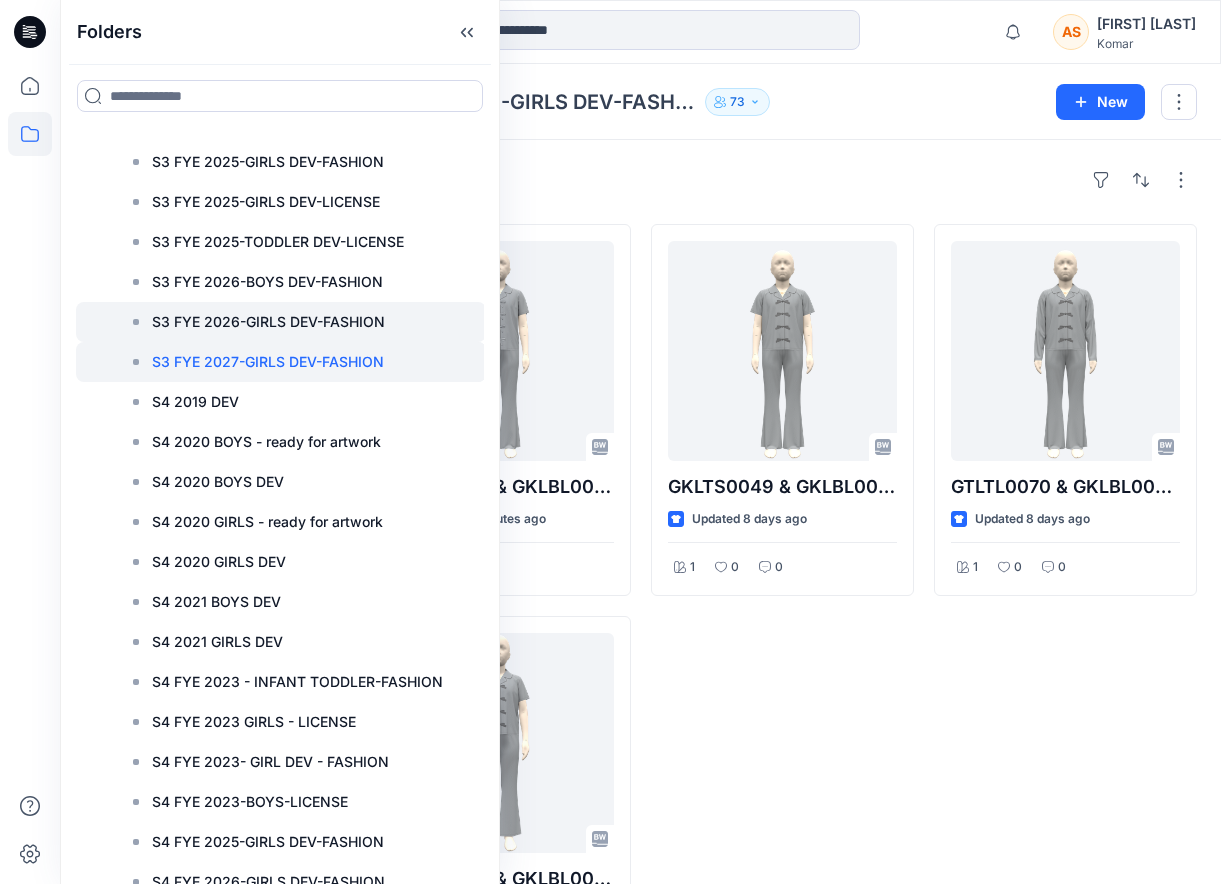 click at bounding box center [281, 322] 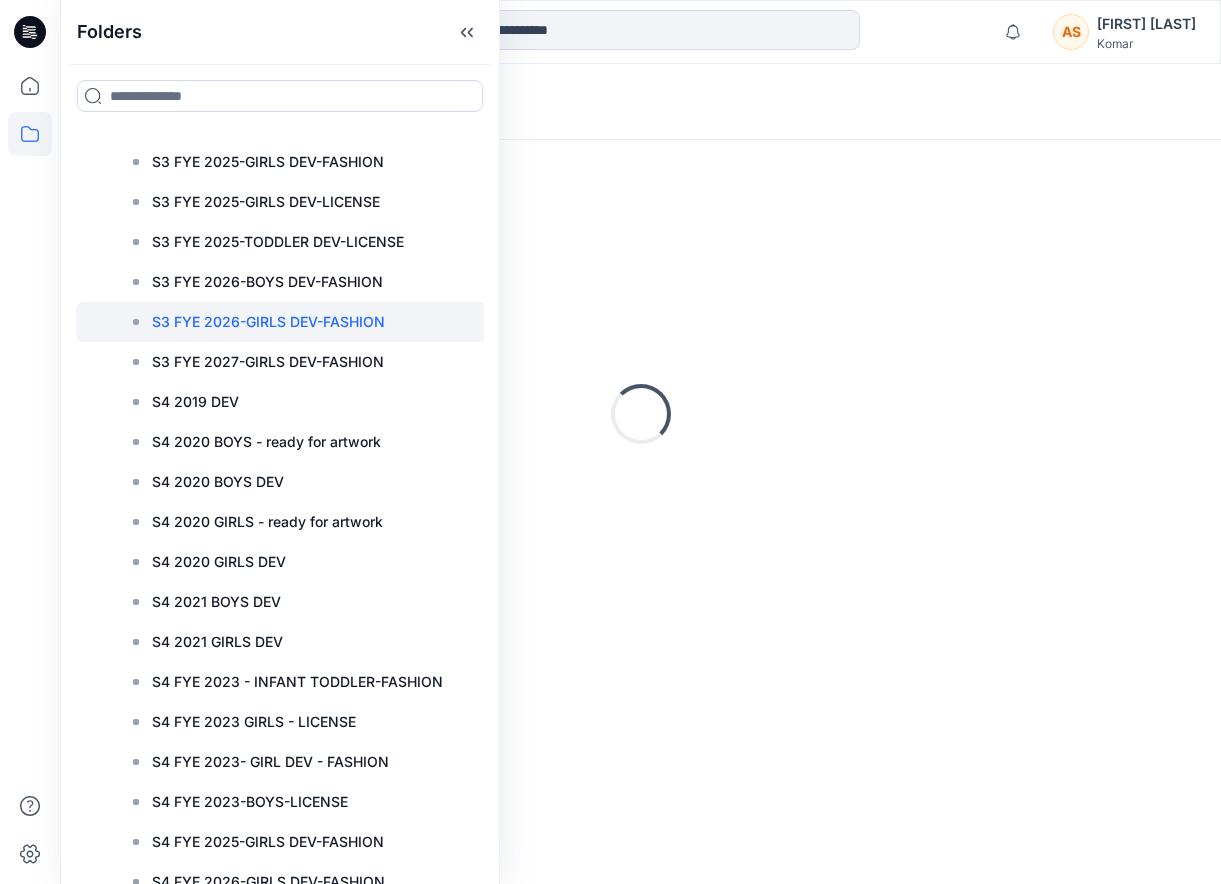 click on "Notifications Chamara A  shared  GTLTL0070 &amp; GKLBL0005_DEV_REV2  in  S3 FYE 2027-GIRLS DEV-FASHION (Unknown) Friday, July 11, 2025 03:36 Chamara A  shared  GKLTS0049 &amp; GKLBL0005_DEV_REV2  in  S3 FYE 2027-GIRLS DEV-FASHION (Unknown) Friday, July 11, 2025 03:19 Chamara A  shared  GKLTS0049 &amp; GKLBL0005_DEV_REV1  in  S3 FYE 2027-GIRLS DEV-FASHION (Unknown) Tuesday, July 08, 2025 04:04 Chamara A  shared  GTLTL0070 &amp; GKLBL0005_DEV_REV1  in  S3 FYE 2027-GIRLS DEV-FASHION (Unknown) Tuesday, July 08, 2025 04:01 Chamara A  shared  GTLTL0070 &amp; GKLBL0005_DEV  in  S3 FYE 2027-GIRLS DEV-FASHION (Unknown) Saturday, July 05, 2025 08:41 Chamara A  shared  GKLTS0049 &amp; GKLBL0005_DEV  in  S3 FYE 2027-GIRLS DEV-FASHION (Unknown) Saturday, July 05, 2025 08:15 Lari H  shared  GKLTS0031_SIZE SET (LP)_DEV_REV1  in  S1 FYE 2027-GIRLS DEV-FASHION (Unknown) Wednesday, July 02, 2025 10:09 Lari H  shared  GKLTS0031_SIZE SET (XS-M-XXL)_DEV_REV1  in  S1 FYE 2027-GIRLS DEV-FASHION (Unknown) Kasun Didulanga  shared  AS" at bounding box center (640, 32) 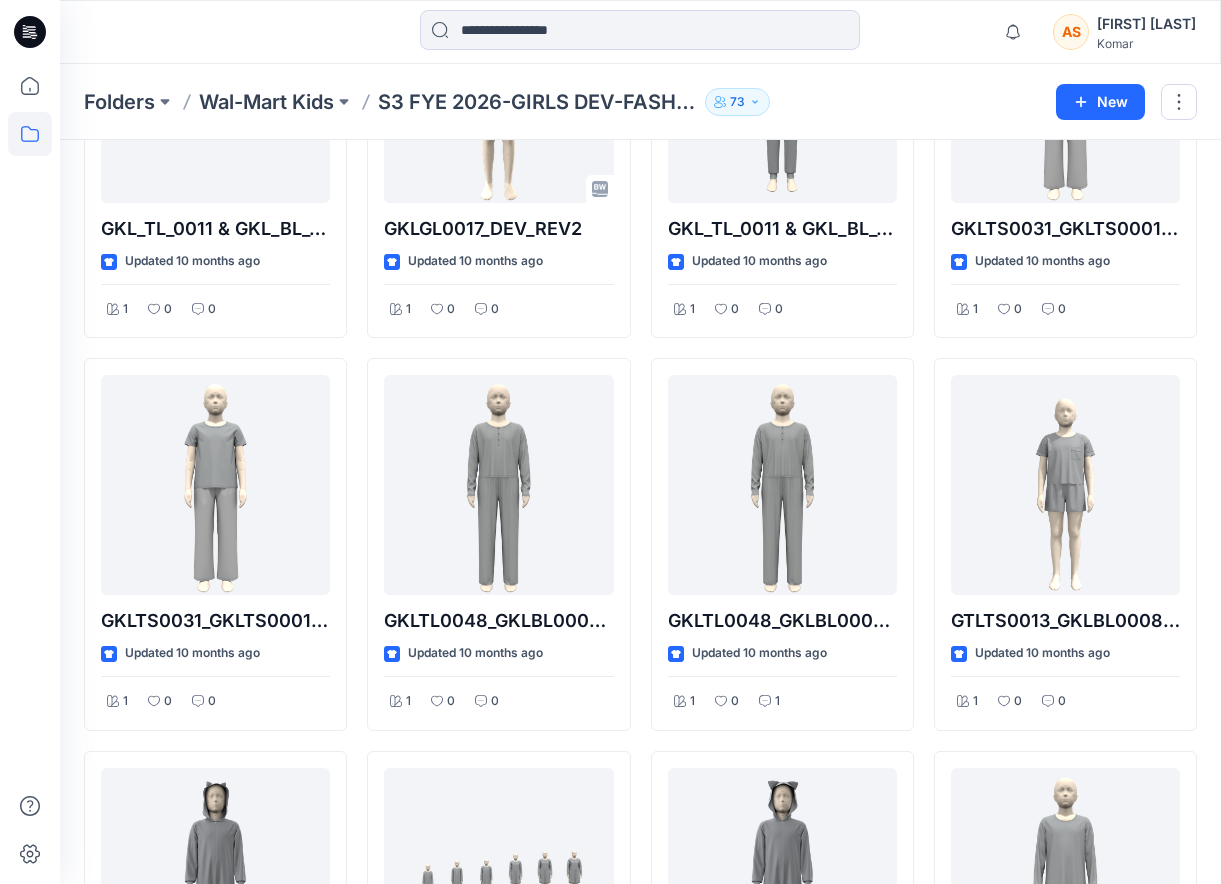 scroll, scrollTop: 1435, scrollLeft: 0, axis: vertical 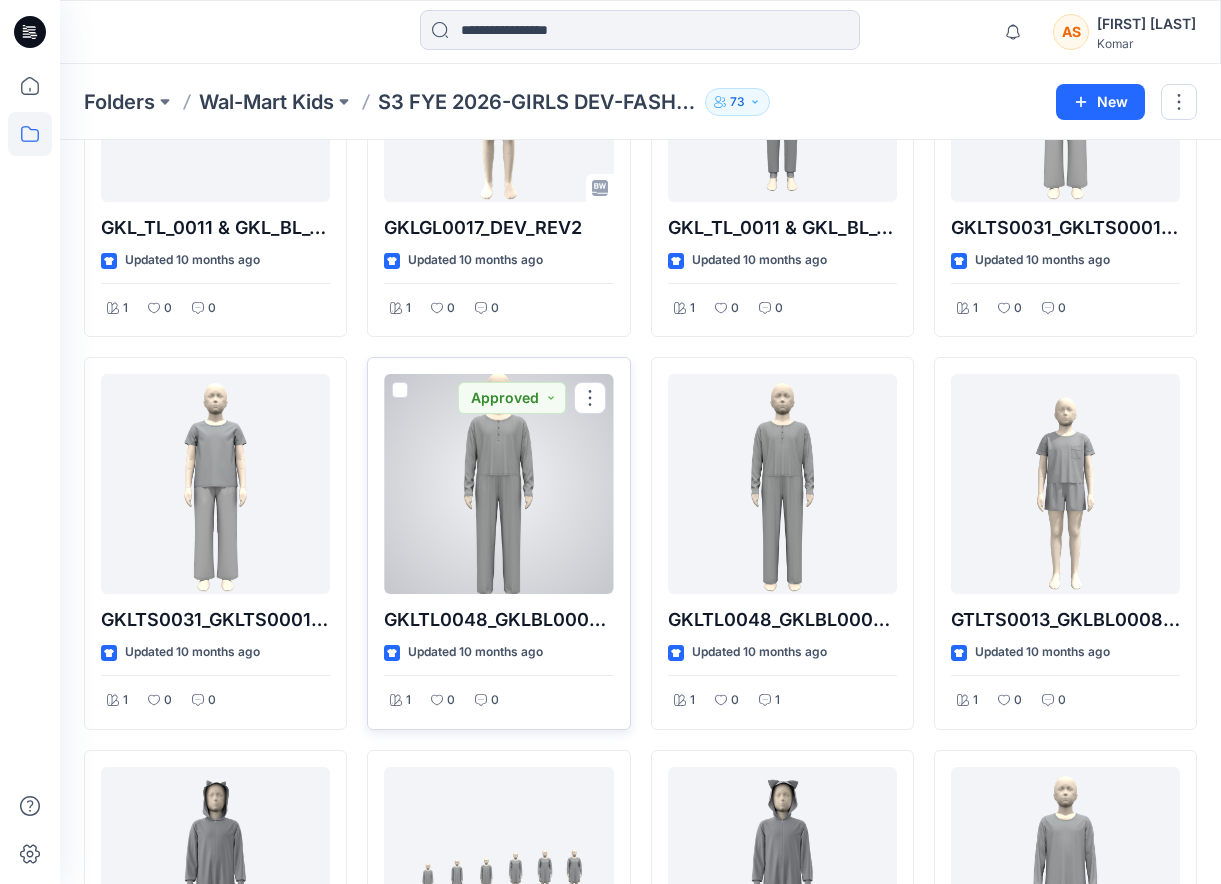 click at bounding box center [498, 484] 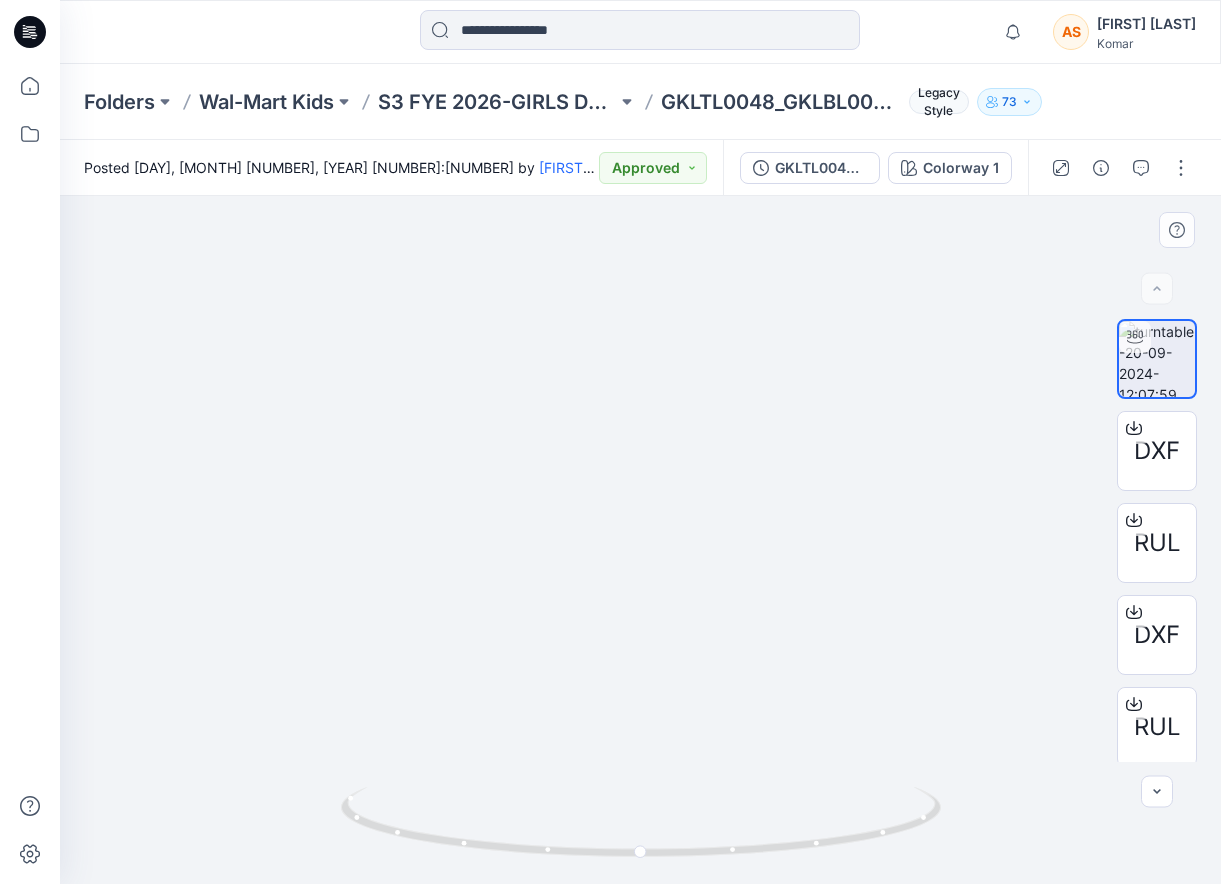 drag, startPoint x: 631, startPoint y: 456, endPoint x: 623, endPoint y: 735, distance: 279.1147 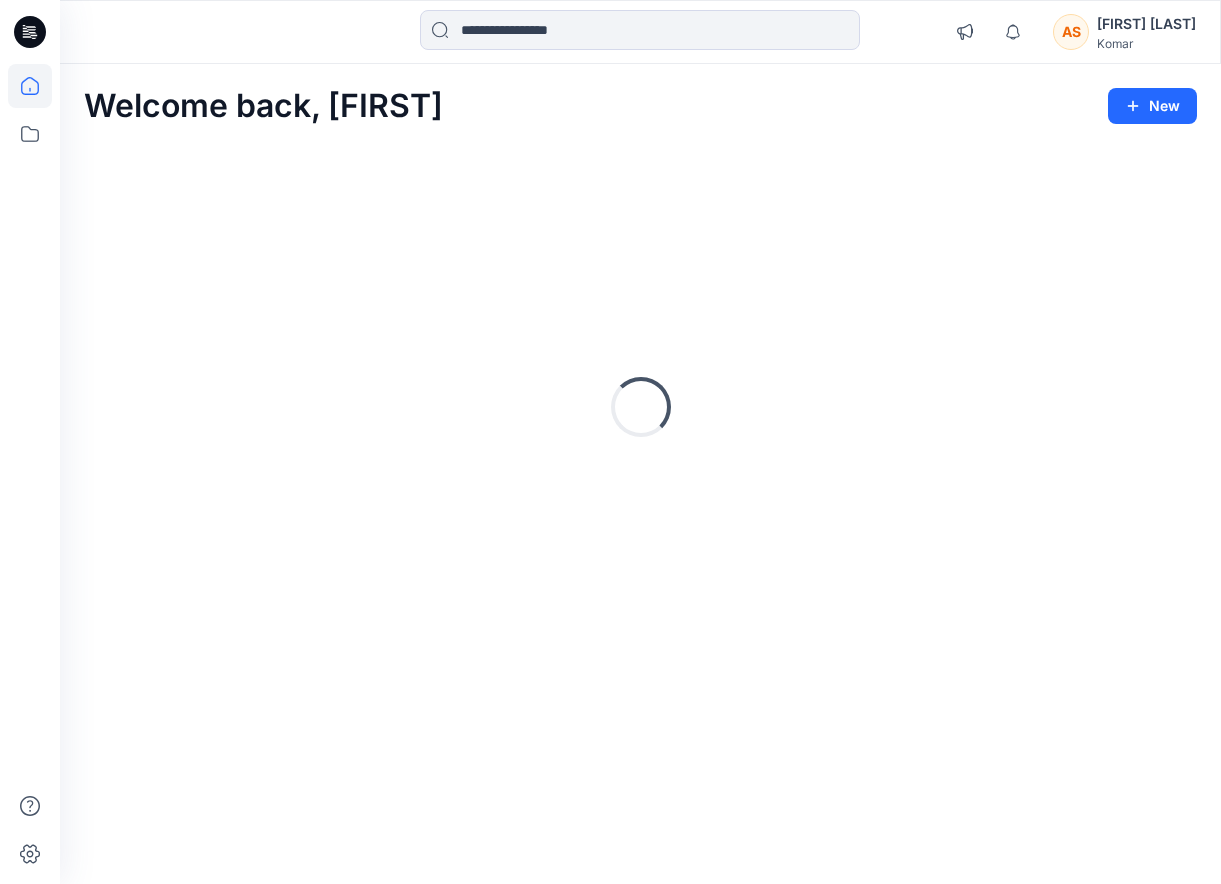 scroll, scrollTop: 0, scrollLeft: 0, axis: both 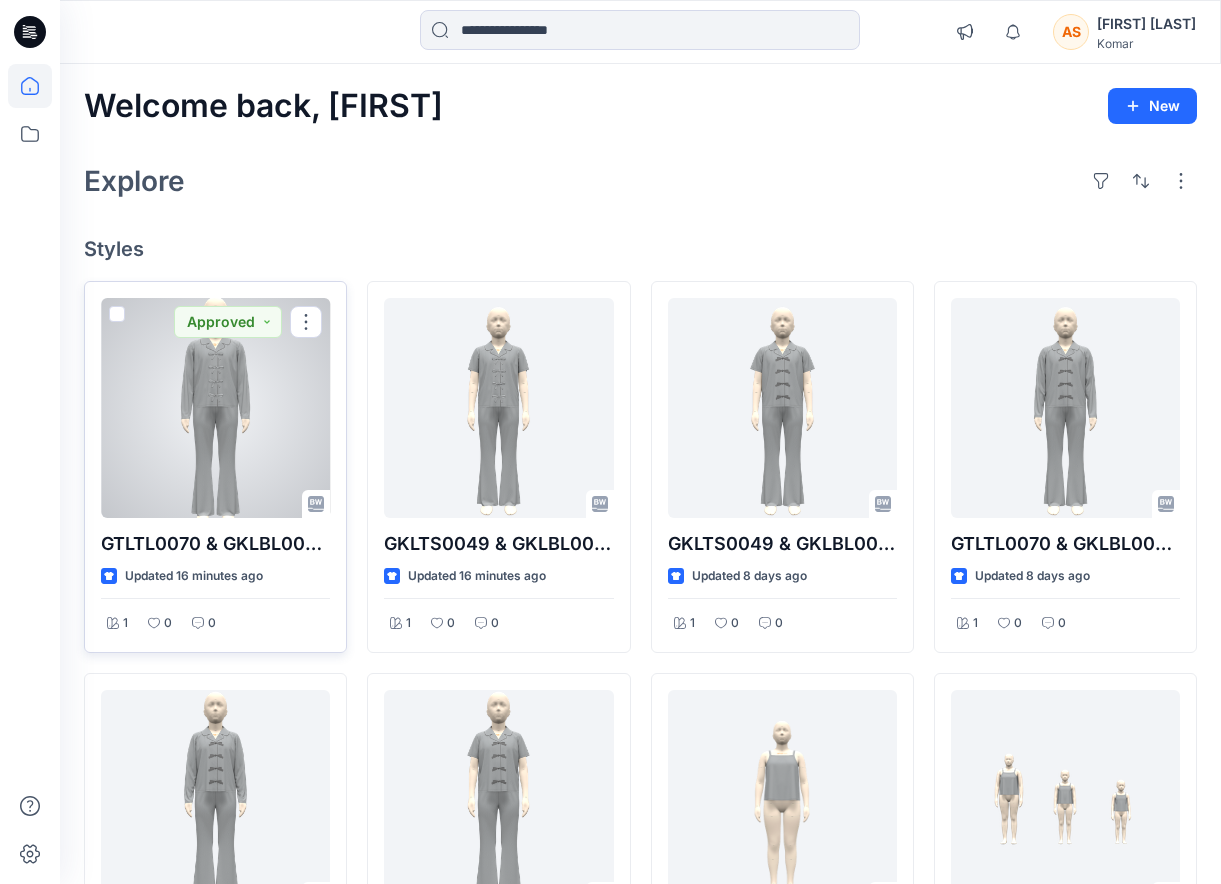 click at bounding box center (215, 408) 